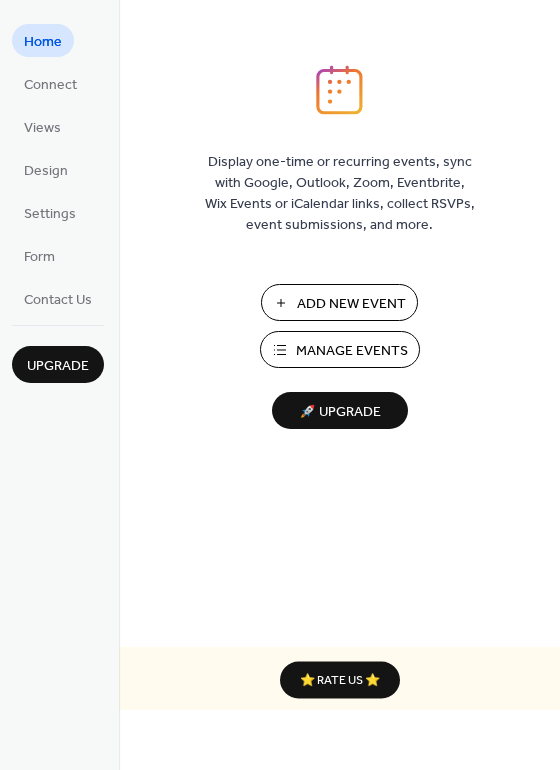 scroll, scrollTop: 0, scrollLeft: 0, axis: both 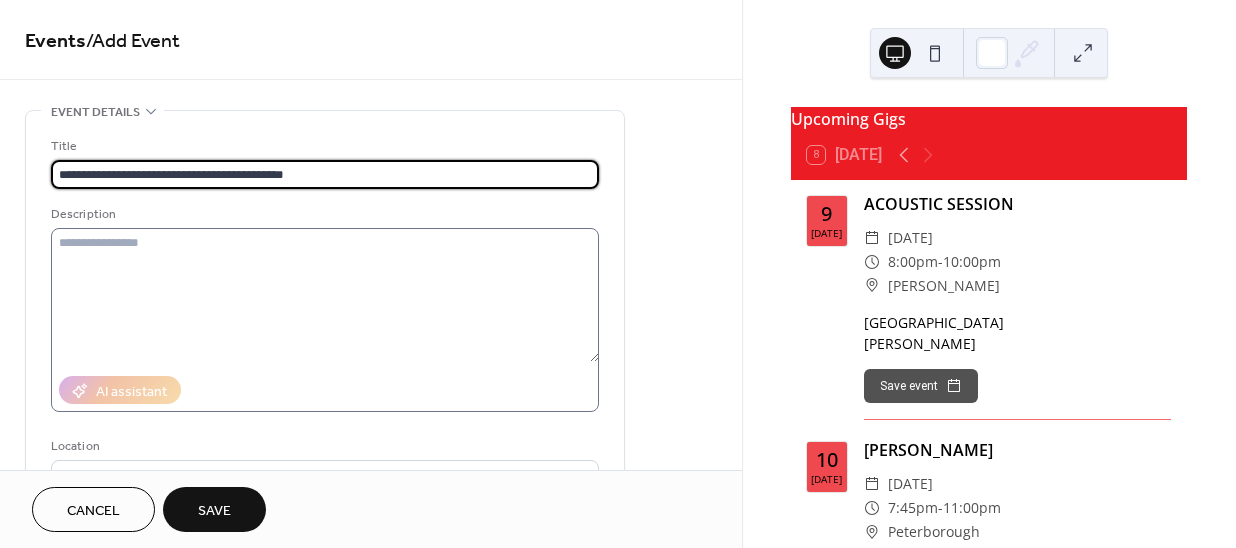 type on "**********" 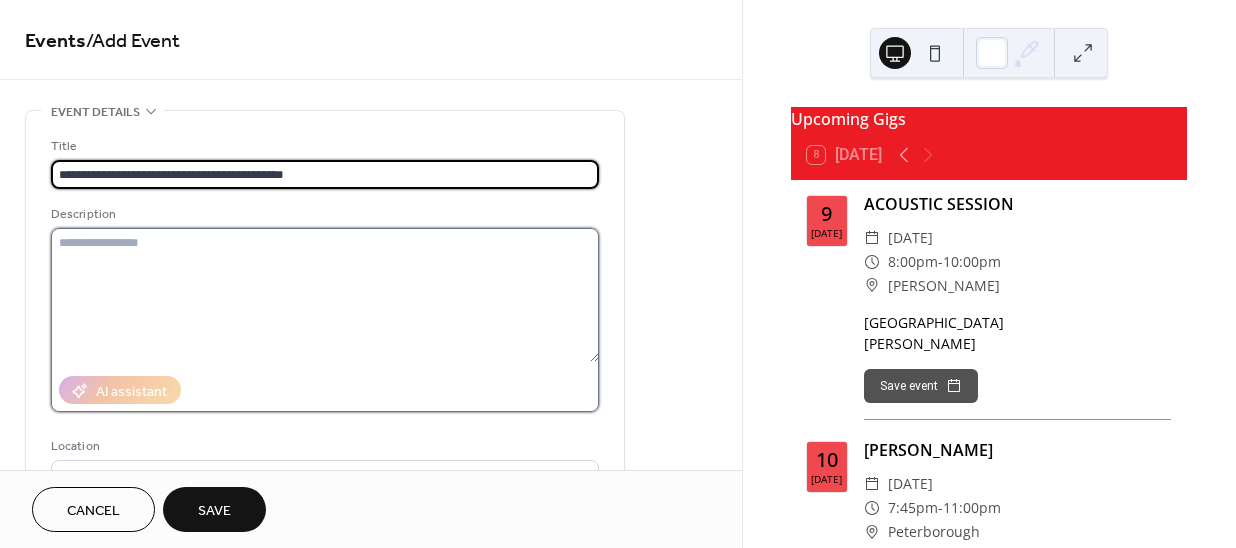 click at bounding box center [325, 295] 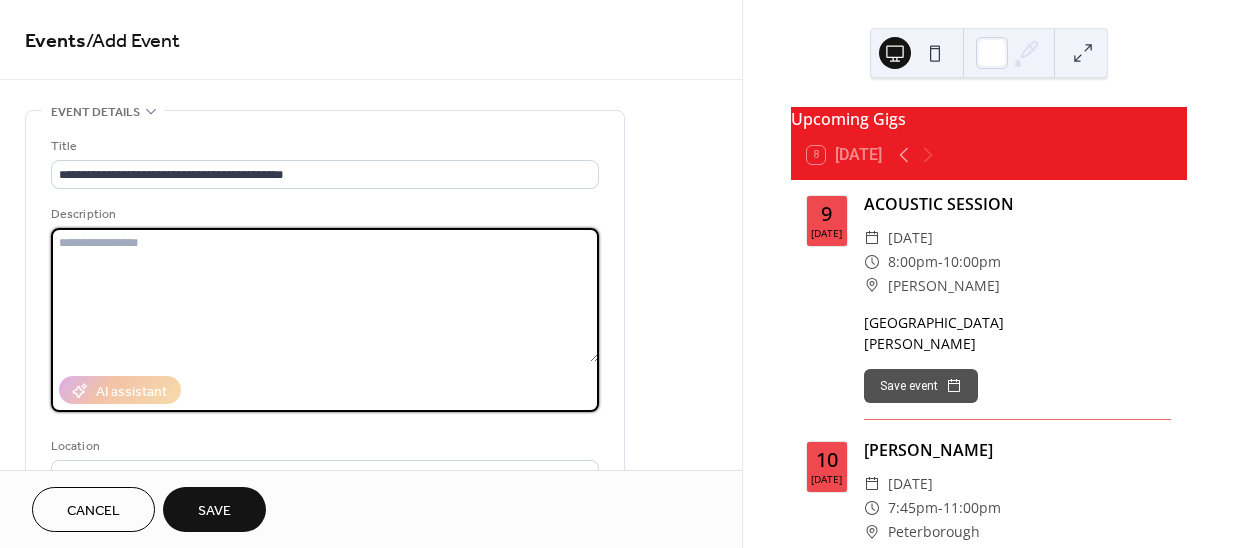 paste on "**********" 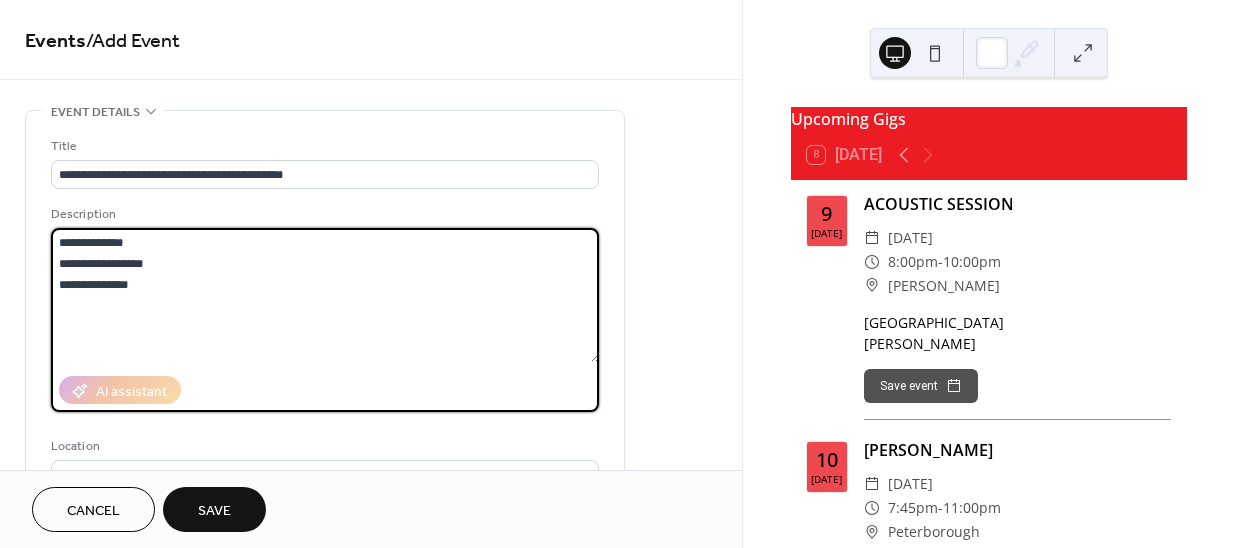 drag, startPoint x: 60, startPoint y: 231, endPoint x: 36, endPoint y: 231, distance: 24 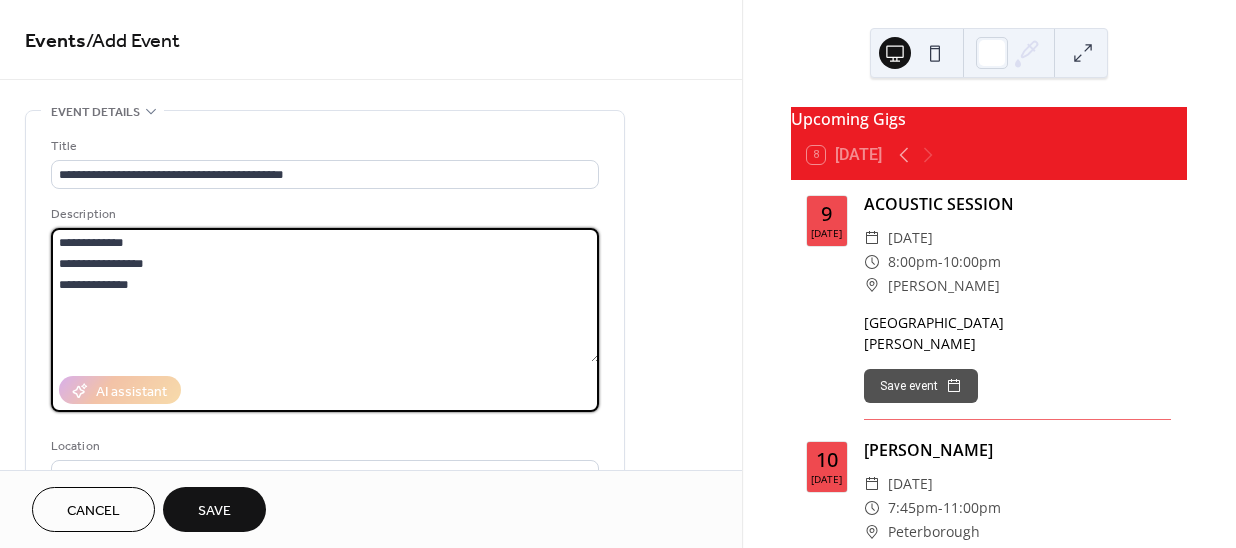 click on "**********" at bounding box center (325, 364) 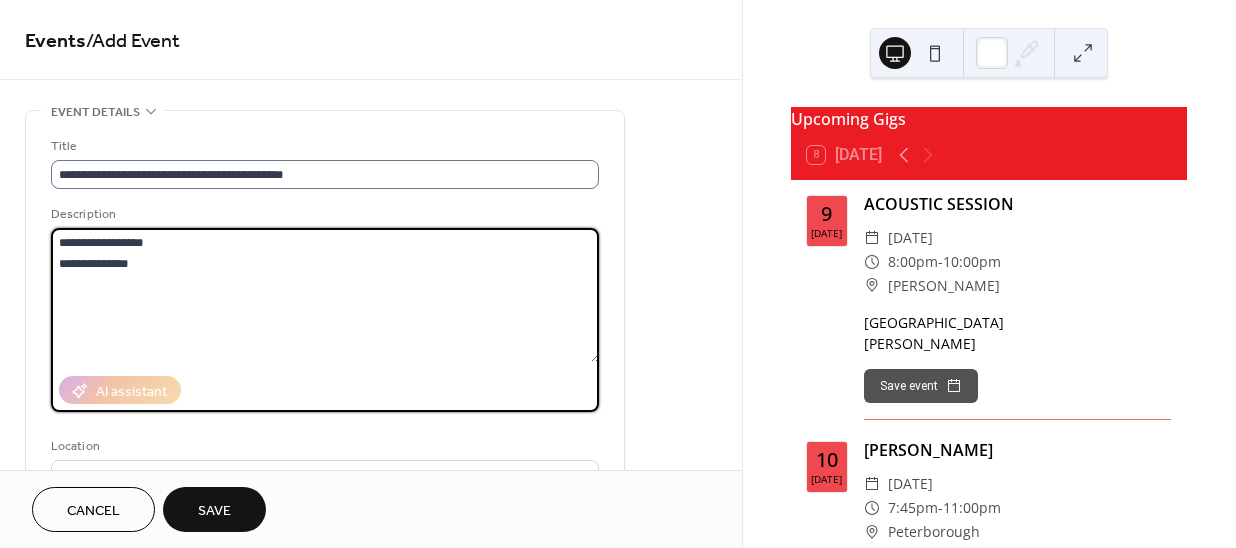 type on "**********" 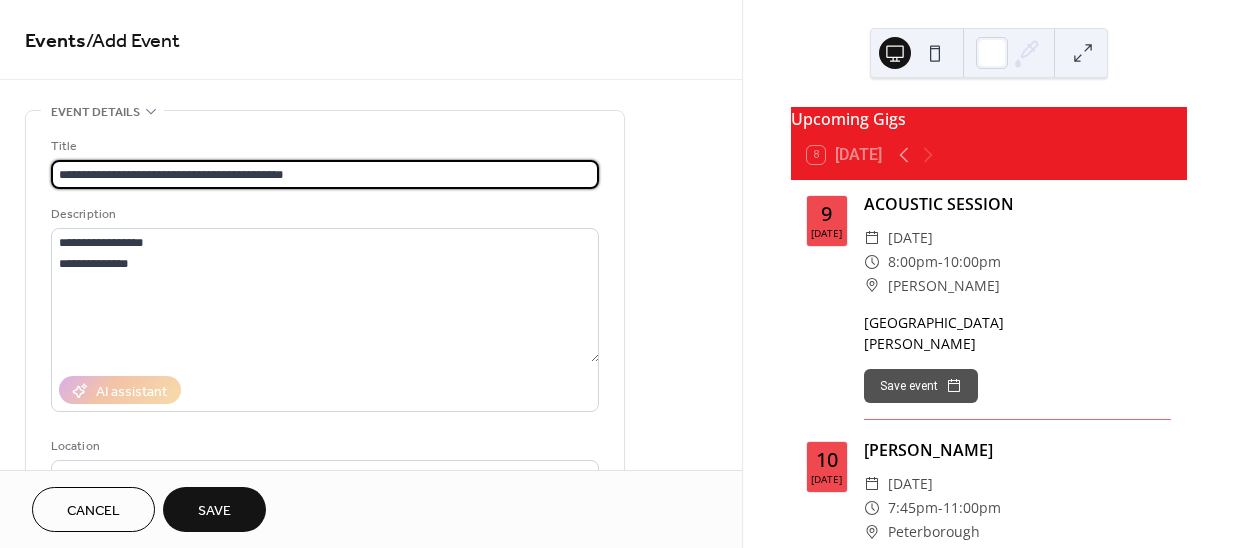 drag, startPoint x: 334, startPoint y: 172, endPoint x: 152, endPoint y: 167, distance: 182.06866 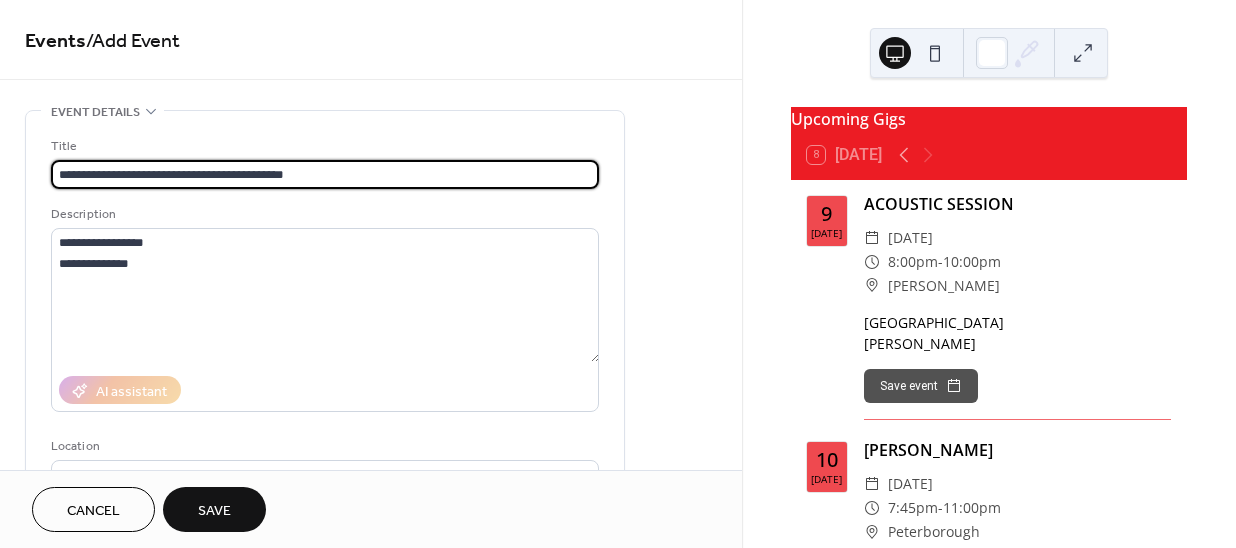 click on "**********" at bounding box center [325, 174] 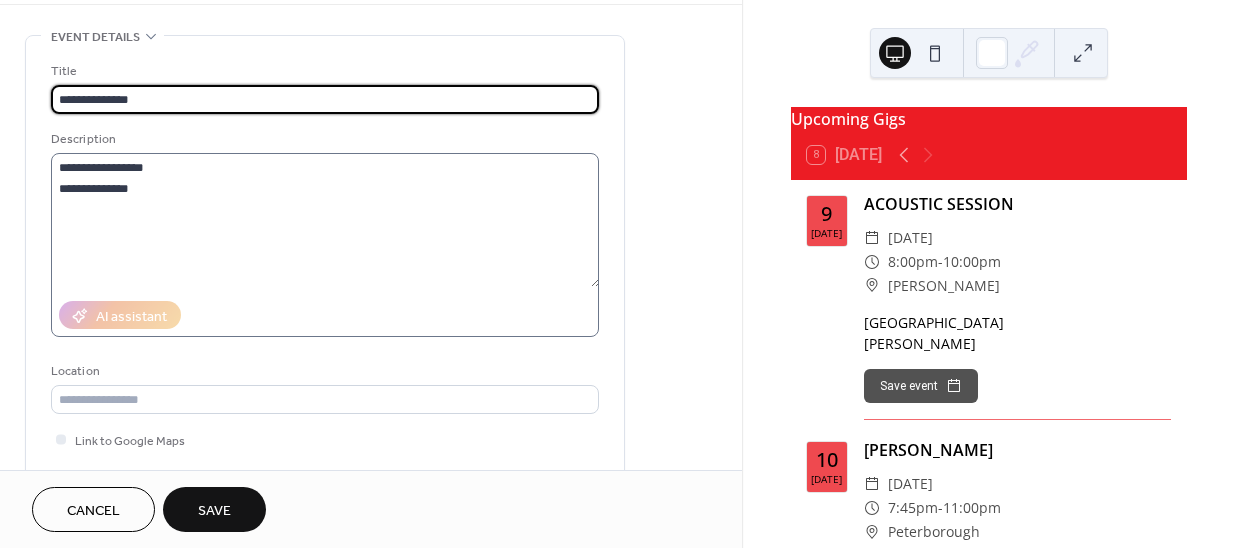 scroll, scrollTop: 181, scrollLeft: 0, axis: vertical 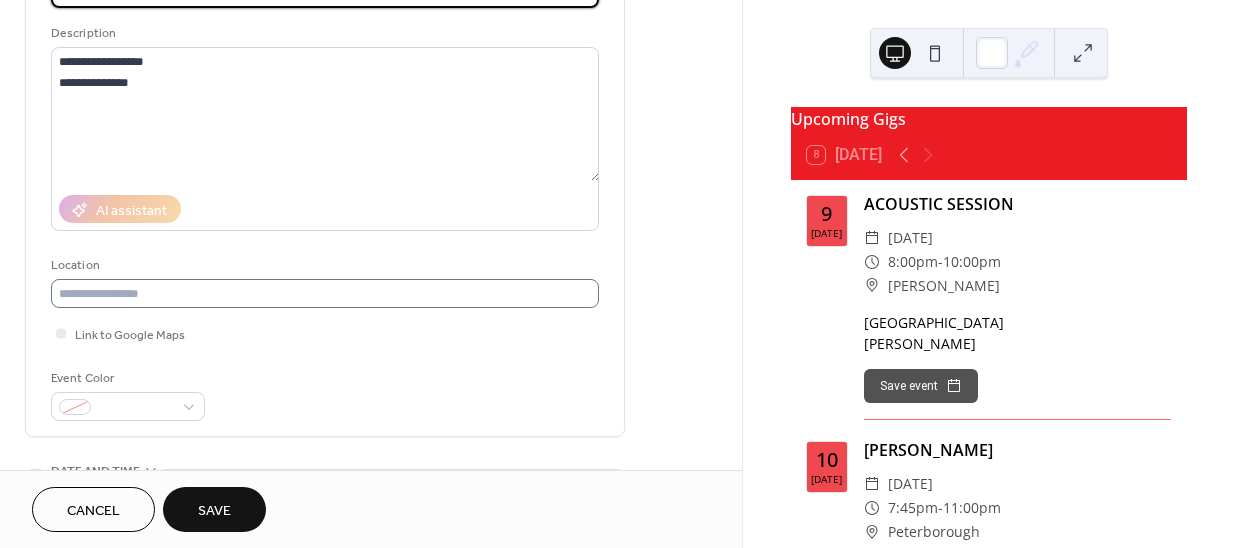 type on "**********" 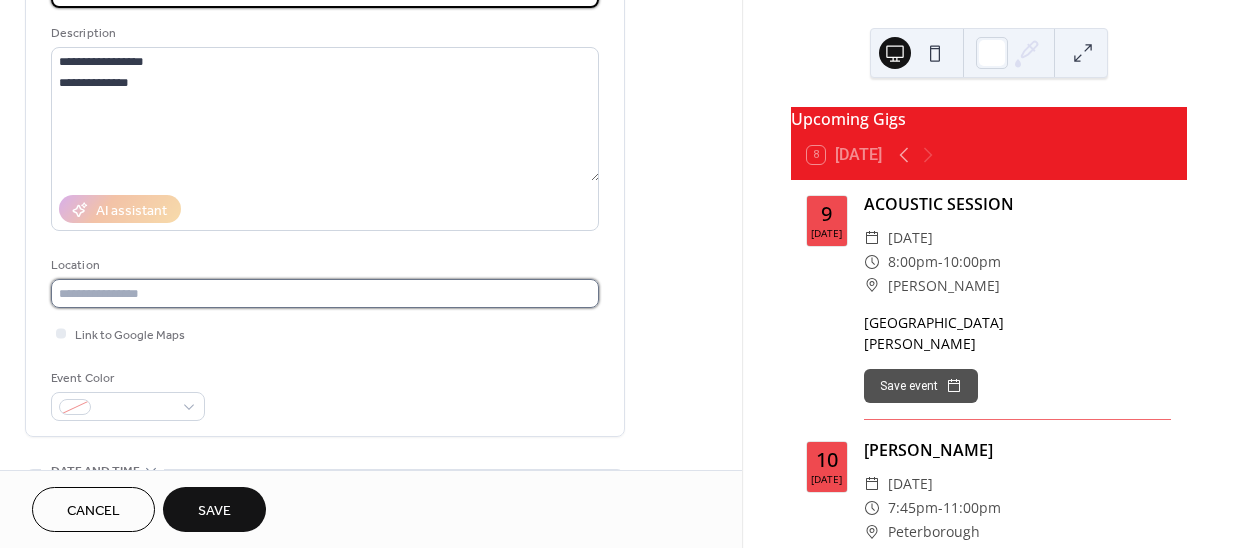 click at bounding box center (325, 293) 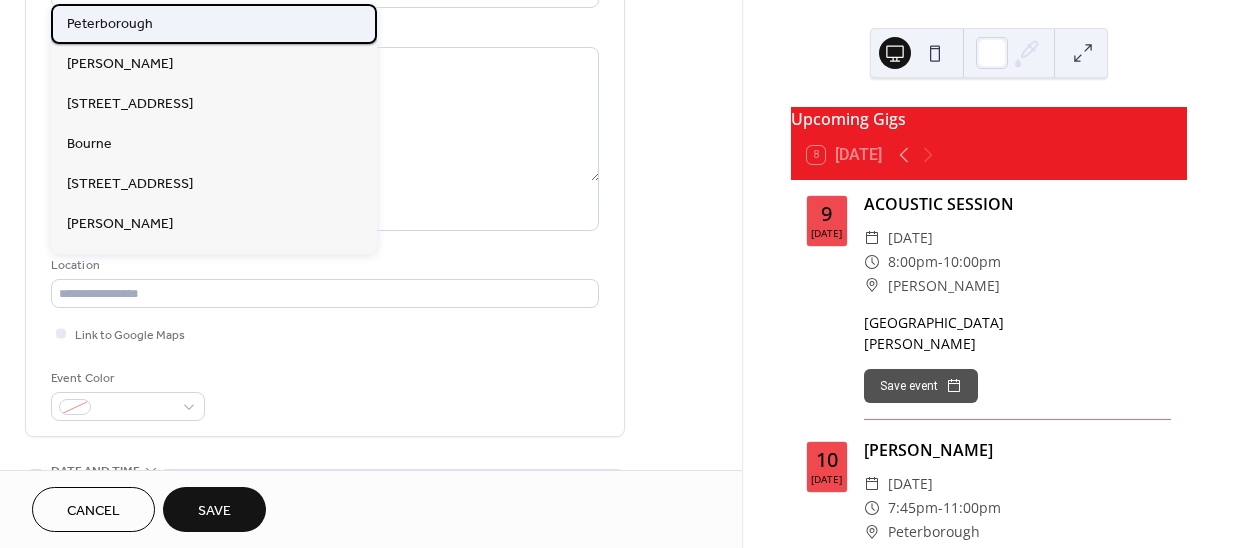 drag, startPoint x: 101, startPoint y: 22, endPoint x: 186, endPoint y: 228, distance: 222.84749 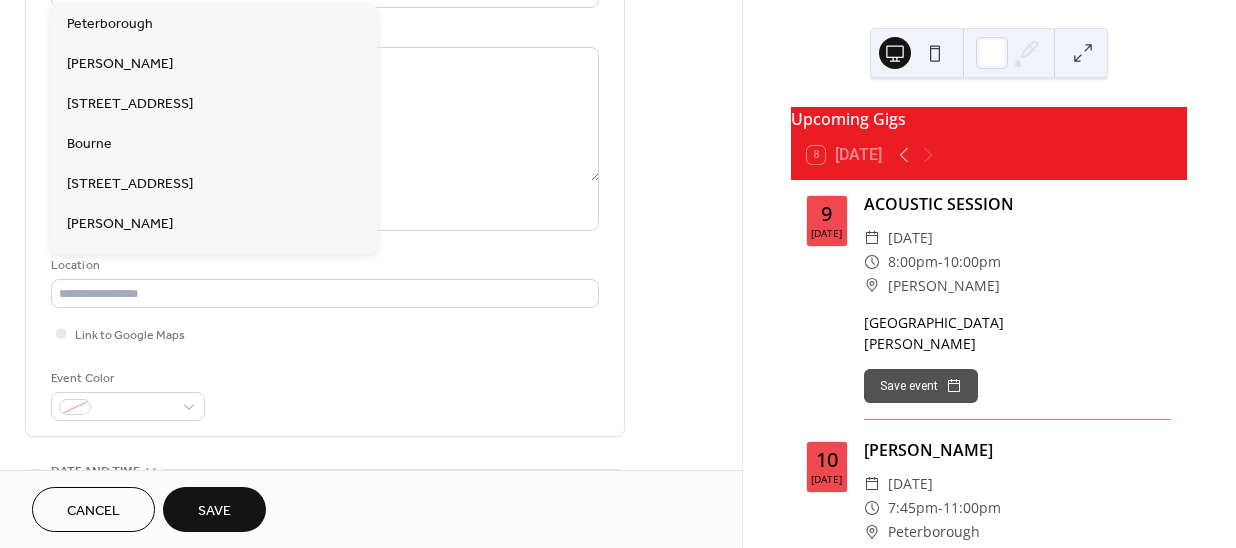 type on "**********" 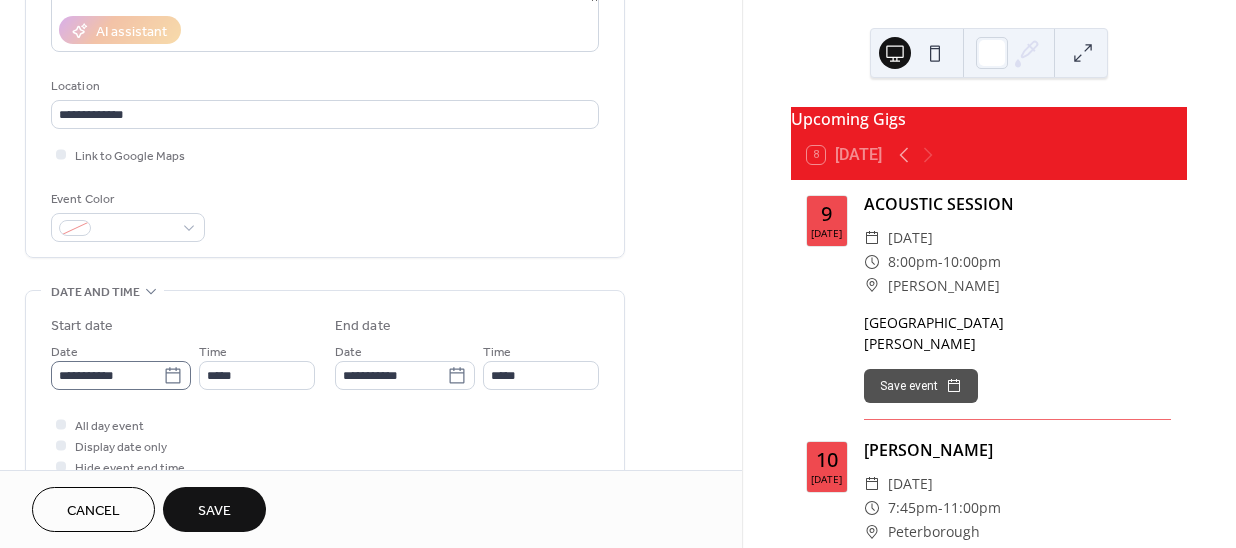 scroll, scrollTop: 363, scrollLeft: 0, axis: vertical 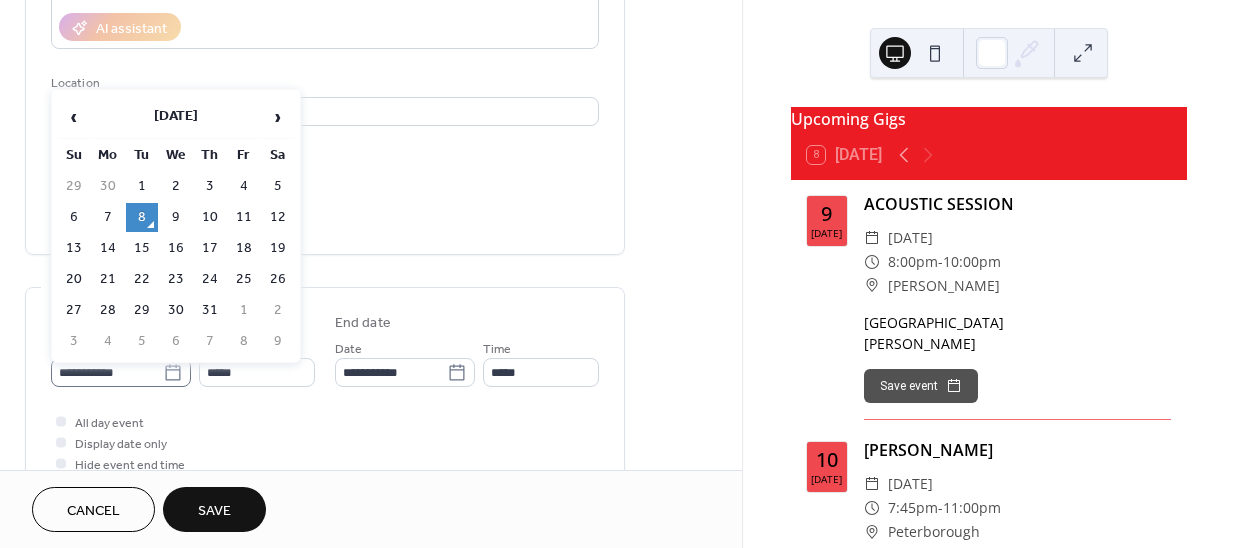 click 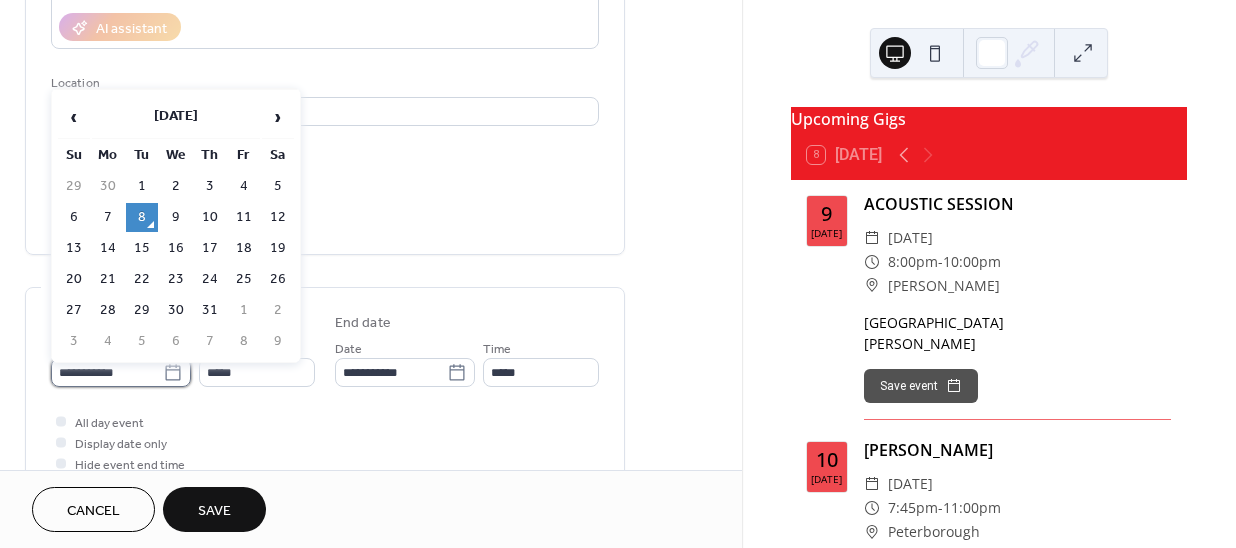 click on "**********" at bounding box center (107, 372) 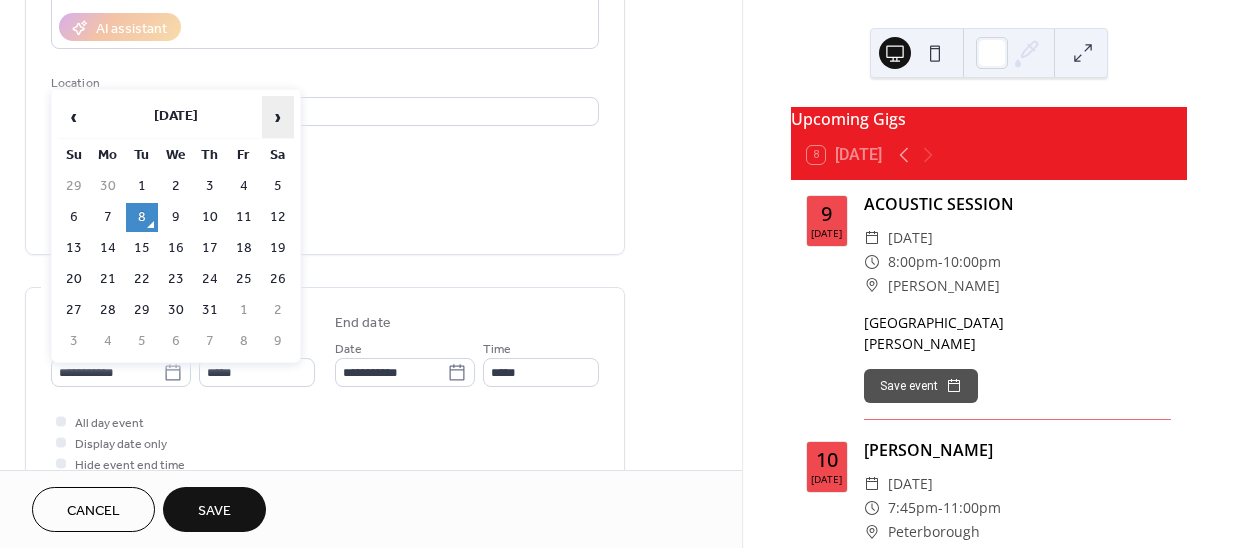 click on "›" at bounding box center [278, 117] 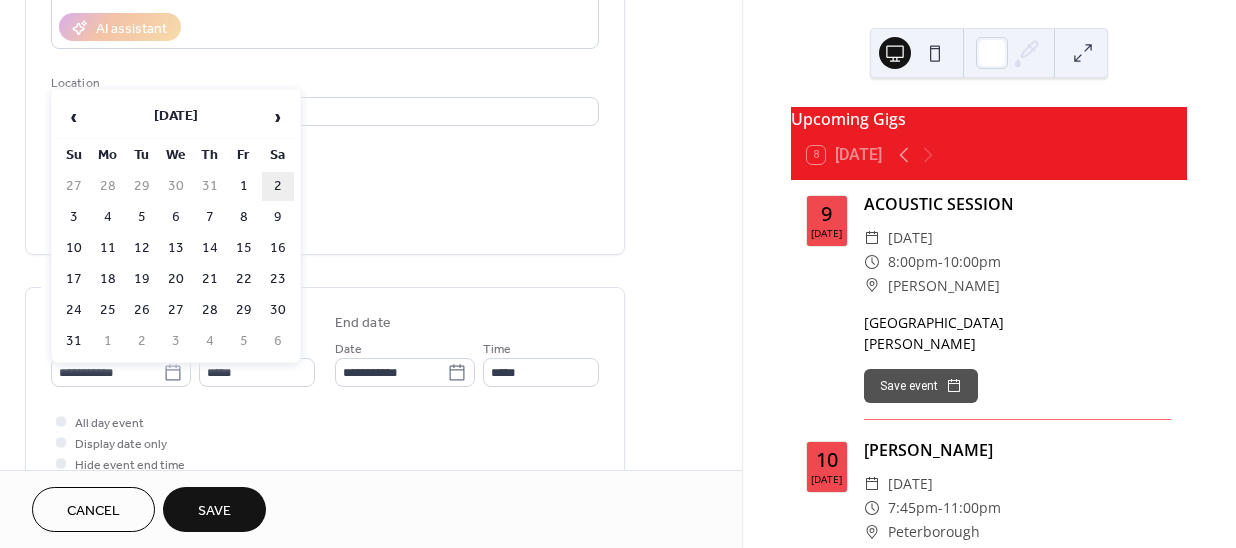 click on "2" at bounding box center [278, 186] 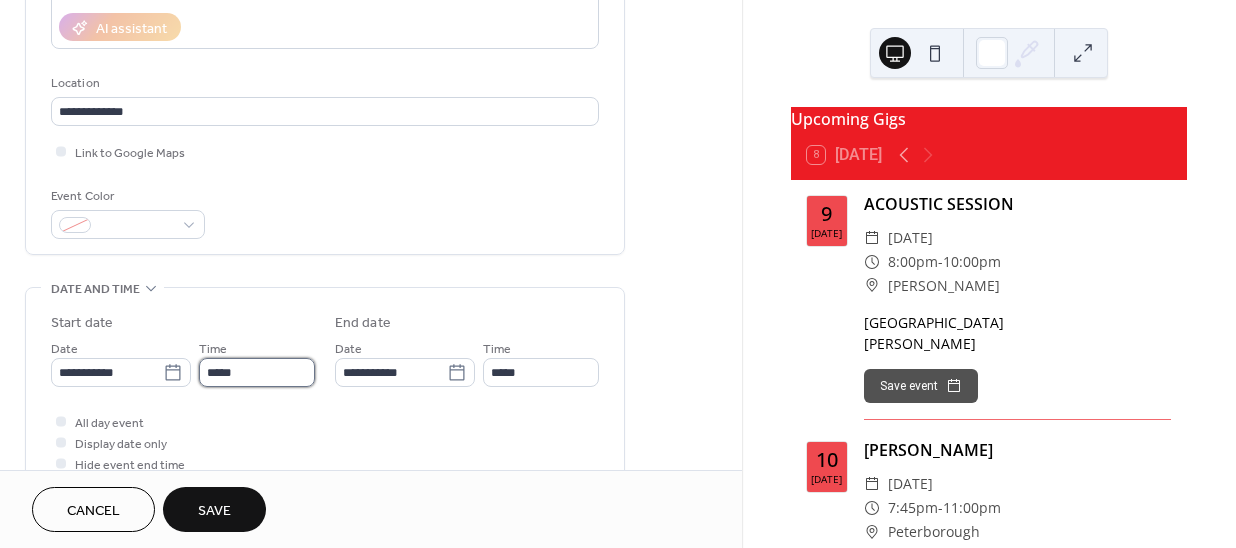 click on "*****" at bounding box center [257, 372] 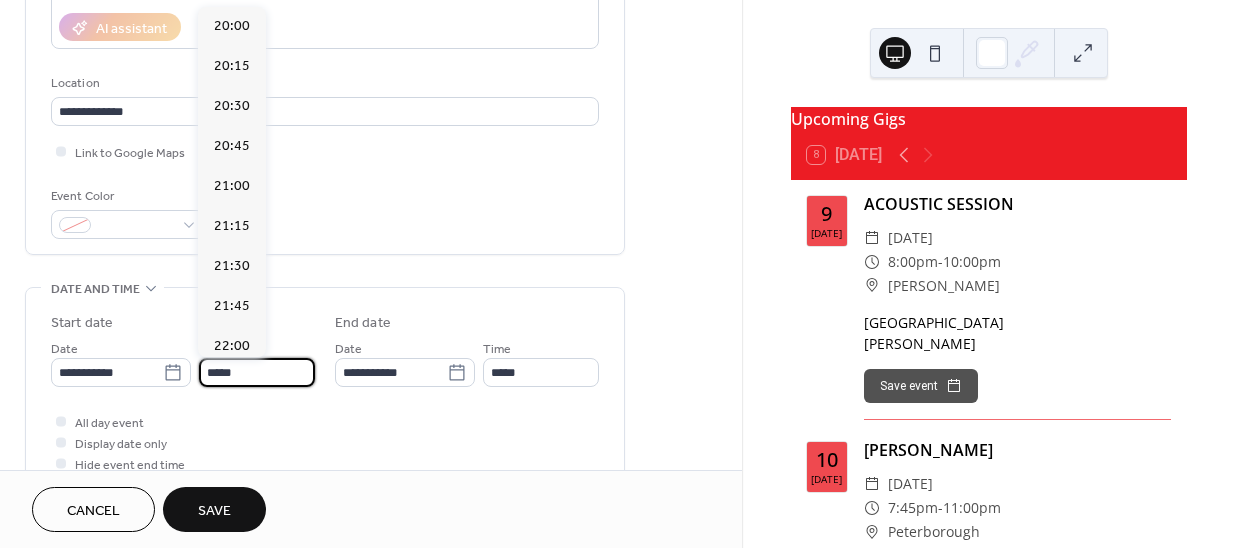 scroll, scrollTop: 3314, scrollLeft: 0, axis: vertical 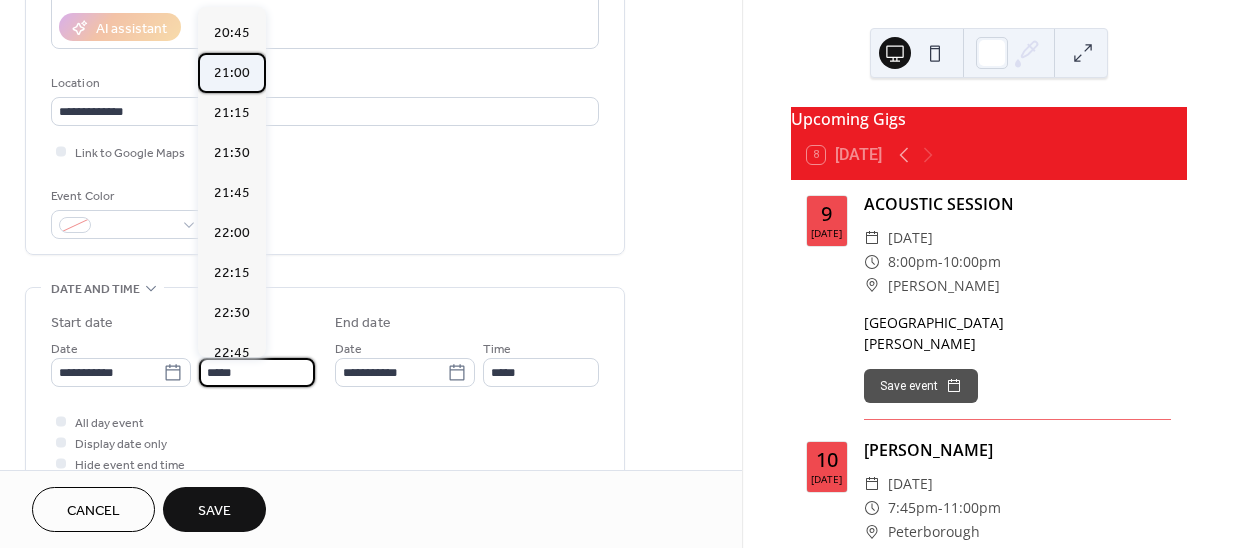 click on "21:00" at bounding box center [232, 72] 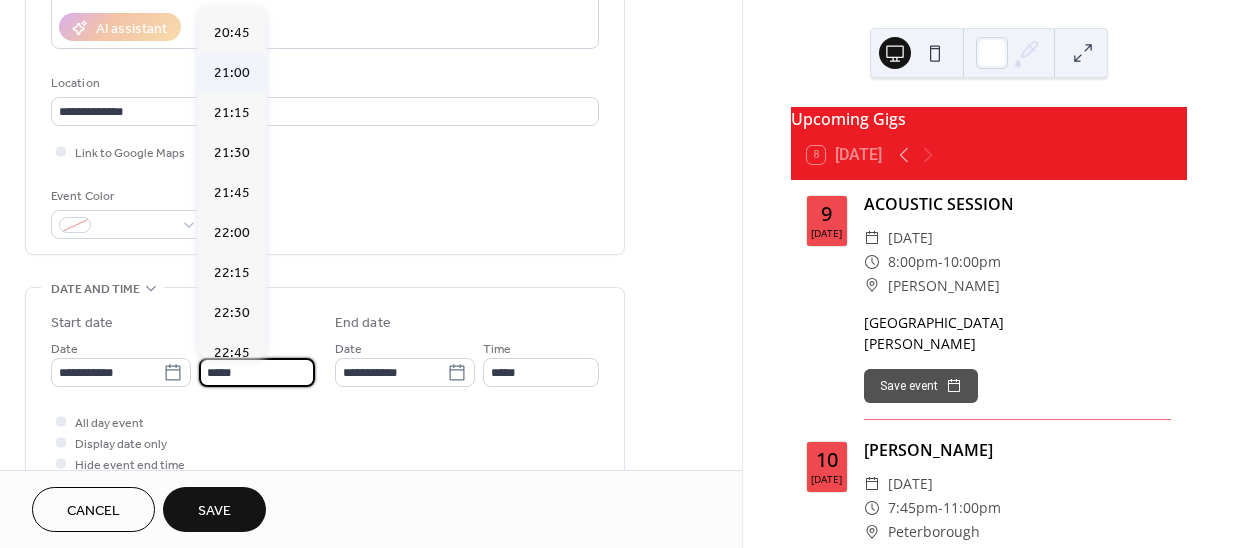 type on "*****" 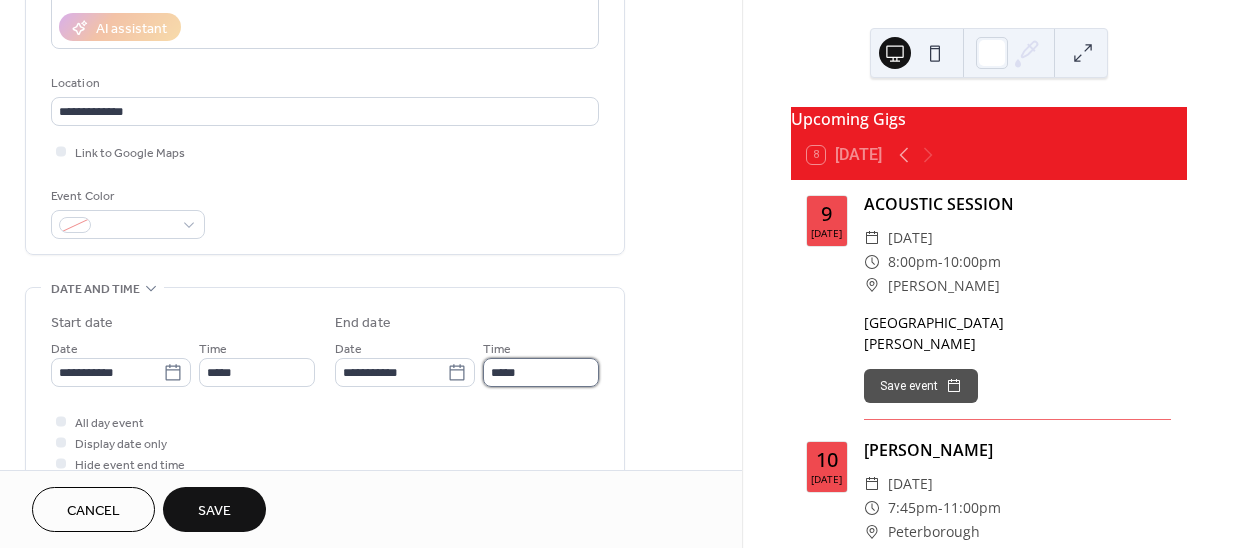 click on "*****" at bounding box center [541, 372] 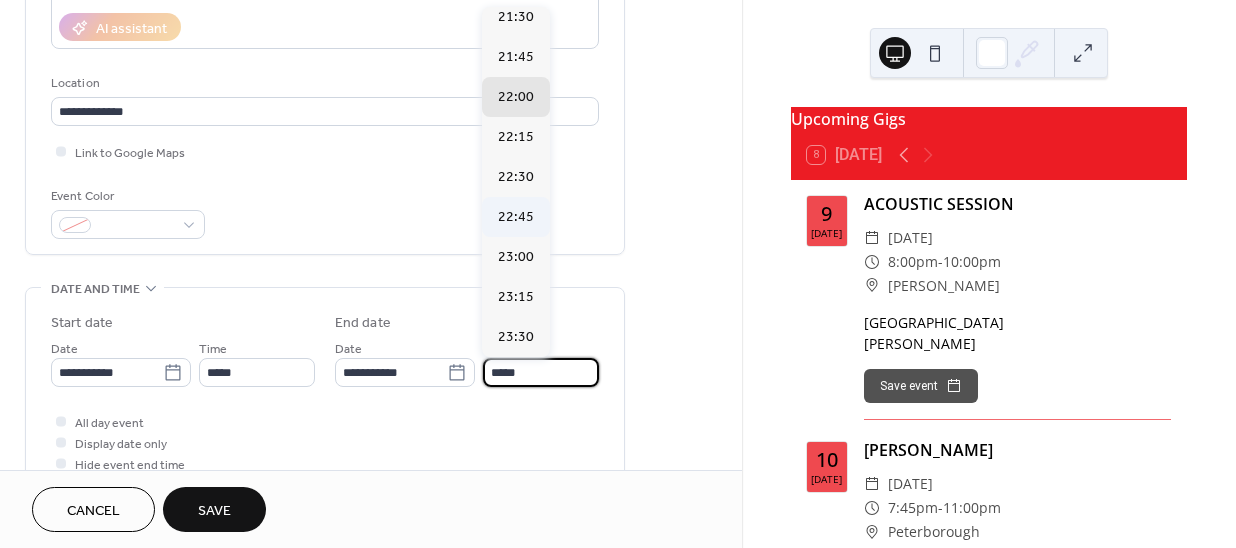 scroll, scrollTop: 90, scrollLeft: 0, axis: vertical 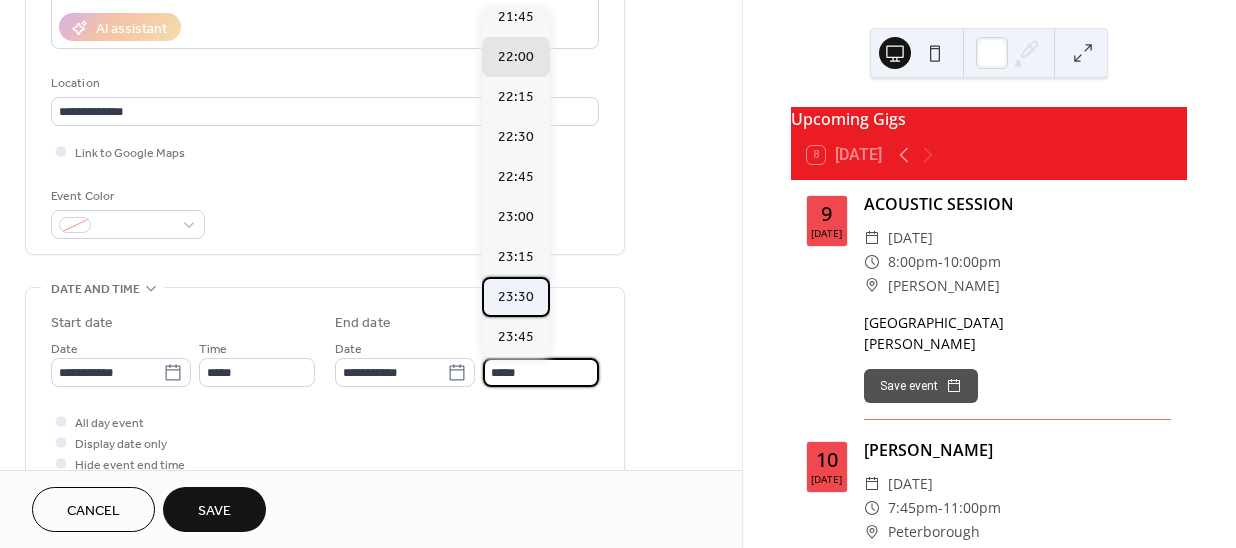 click on "23:30" at bounding box center (516, 296) 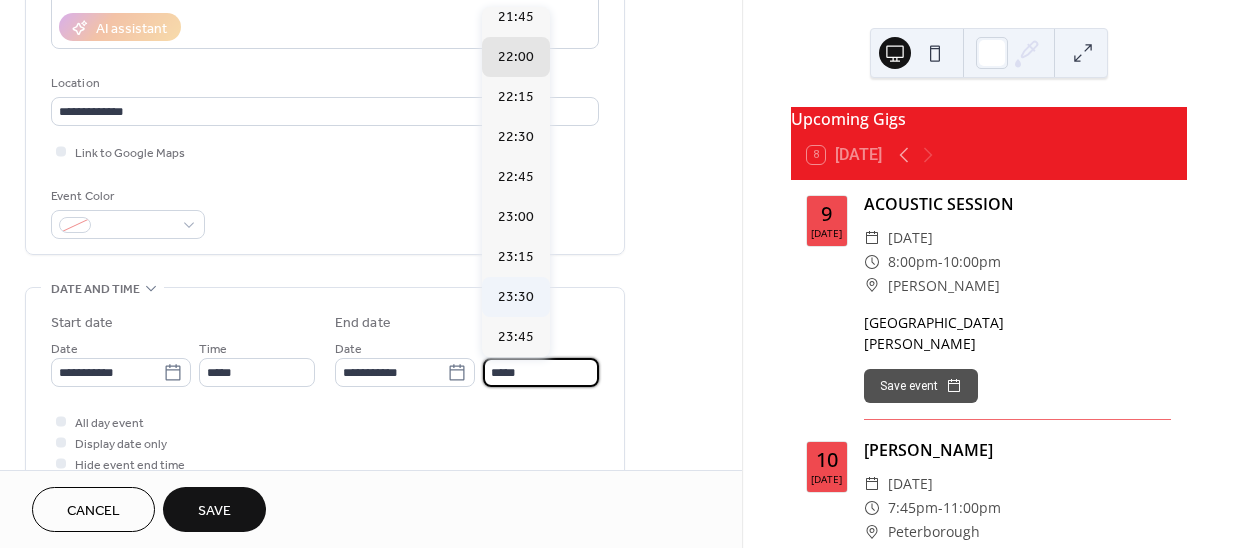 type on "*****" 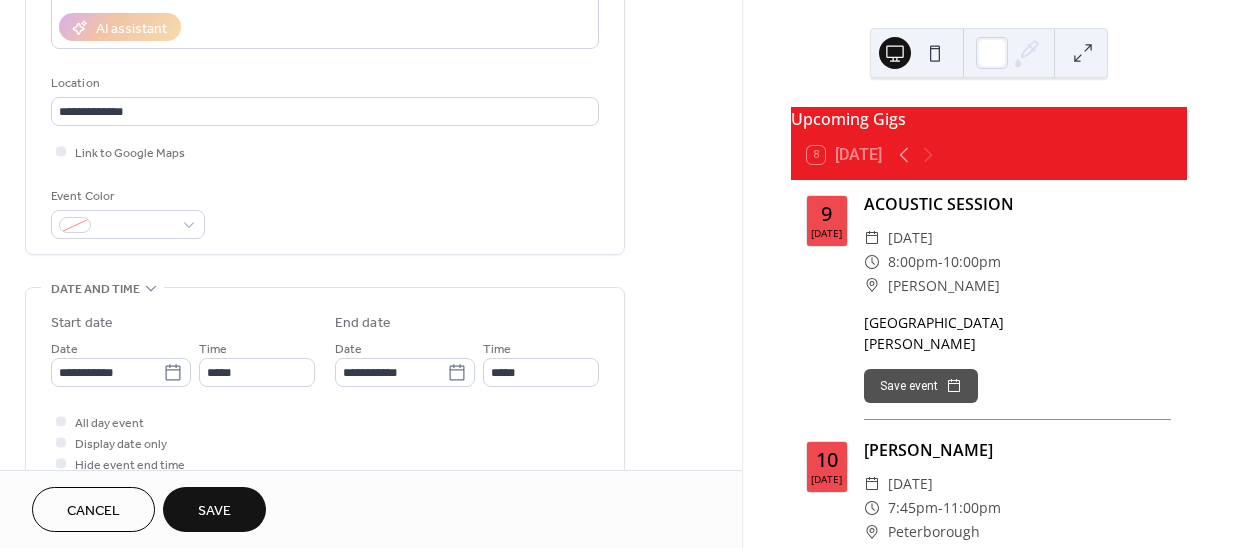 click on "Save" at bounding box center (214, 511) 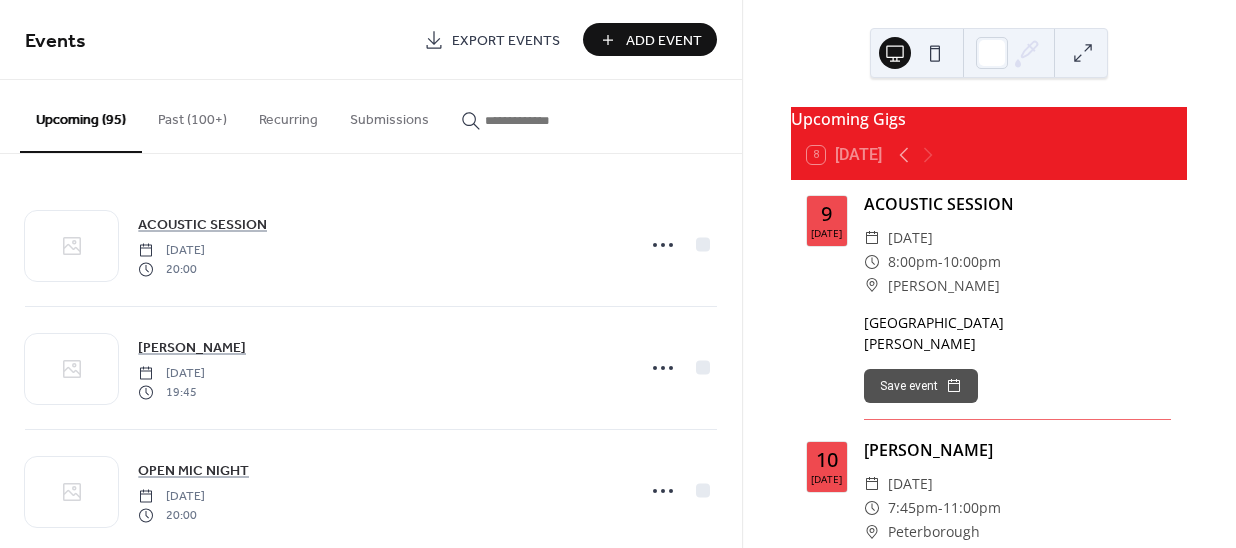click on "Add Event" at bounding box center [664, 41] 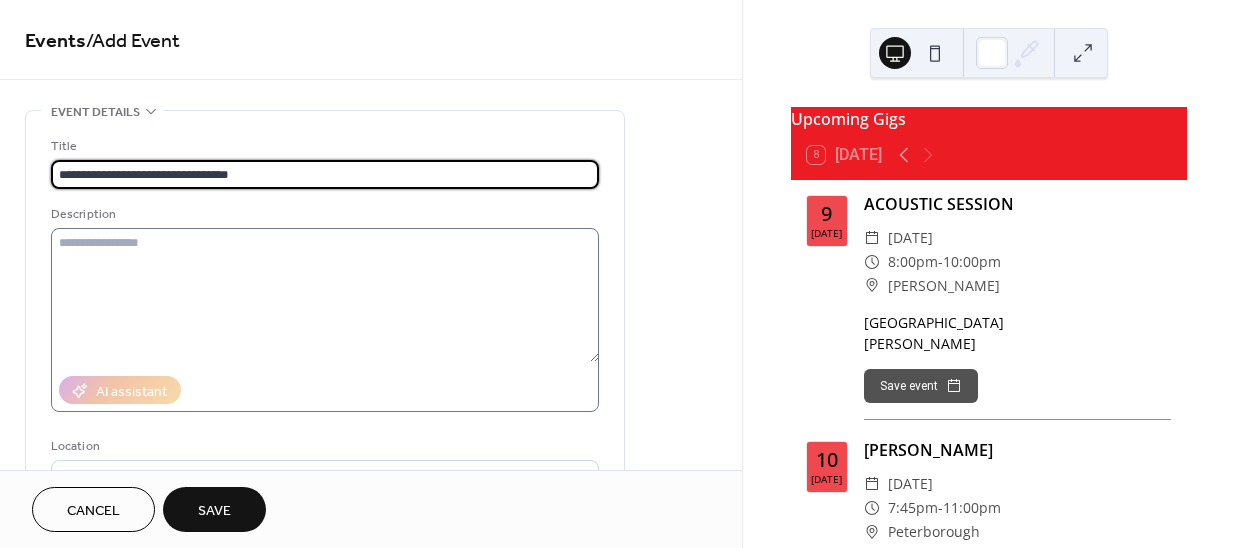 type on "**********" 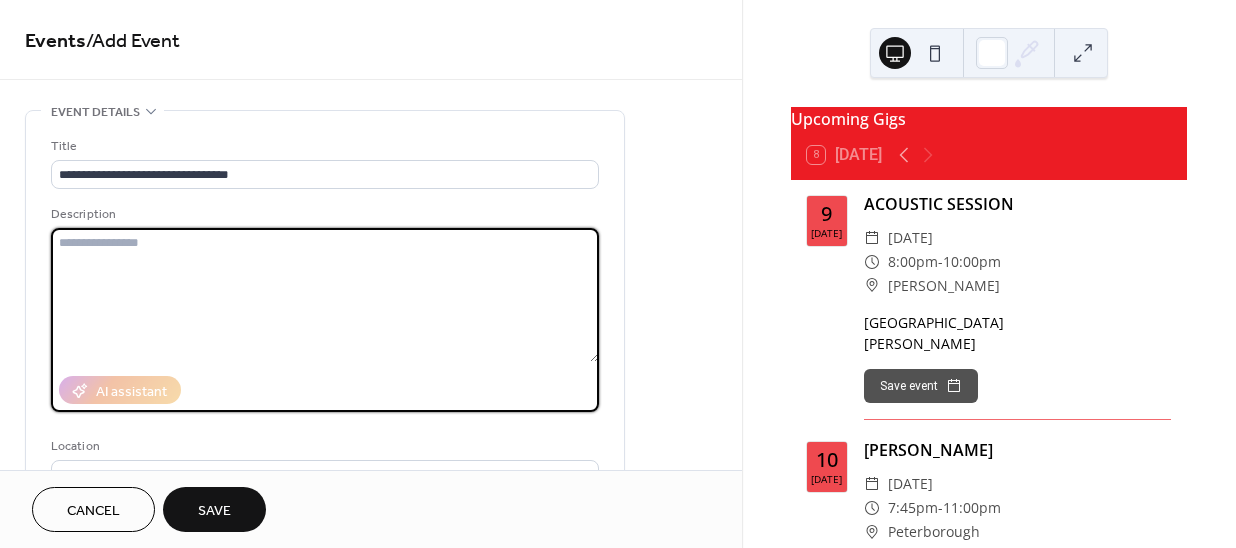 click at bounding box center (325, 295) 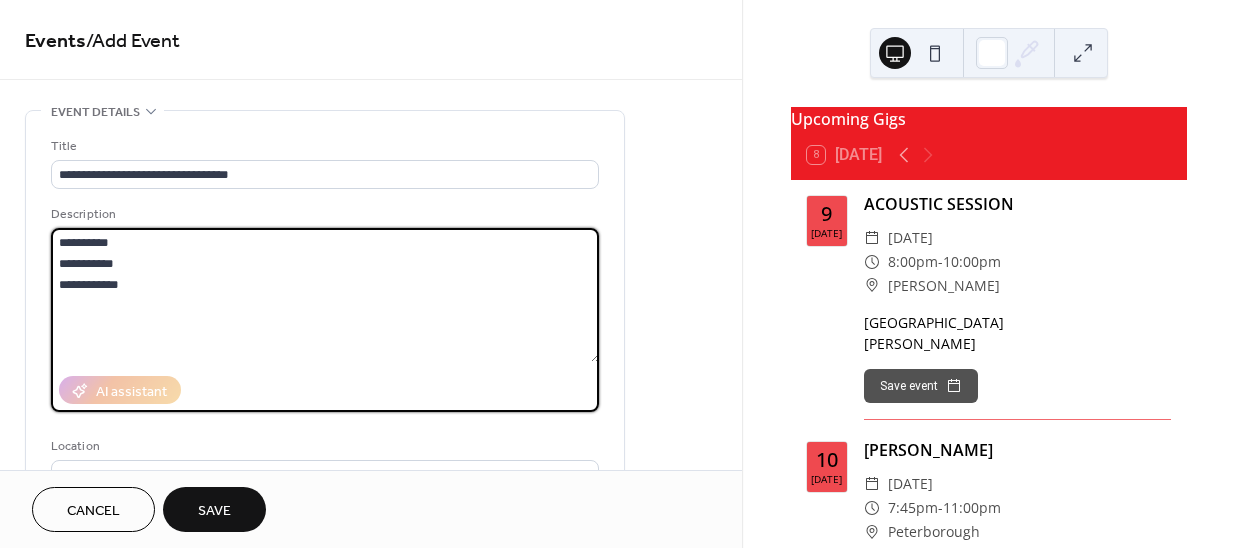 drag, startPoint x: 161, startPoint y: 246, endPoint x: 40, endPoint y: 241, distance: 121.103264 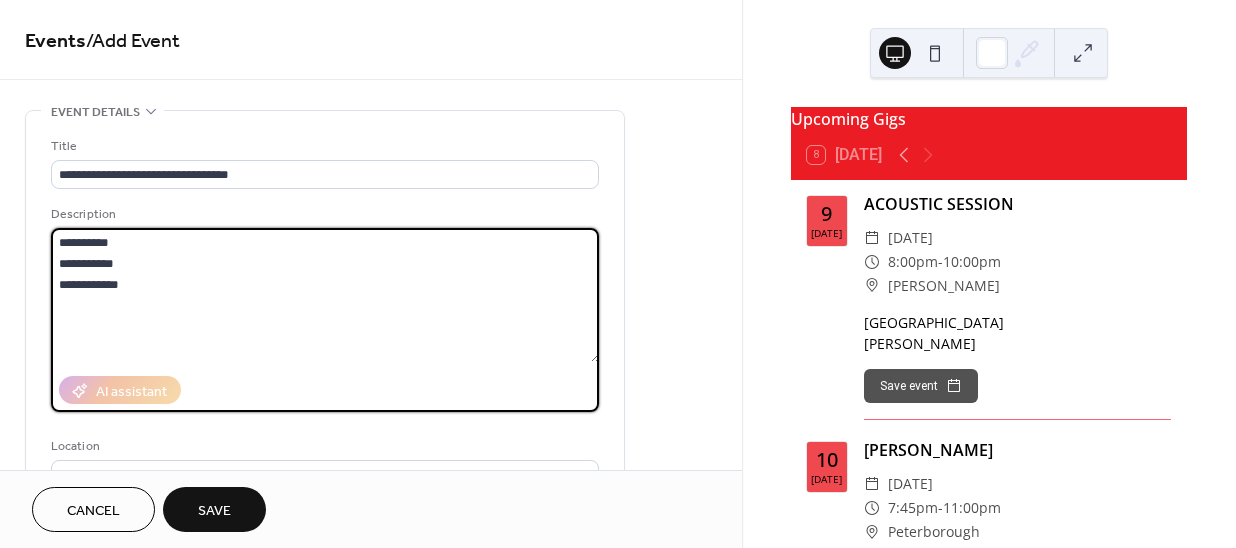 click on "**********" at bounding box center [325, 364] 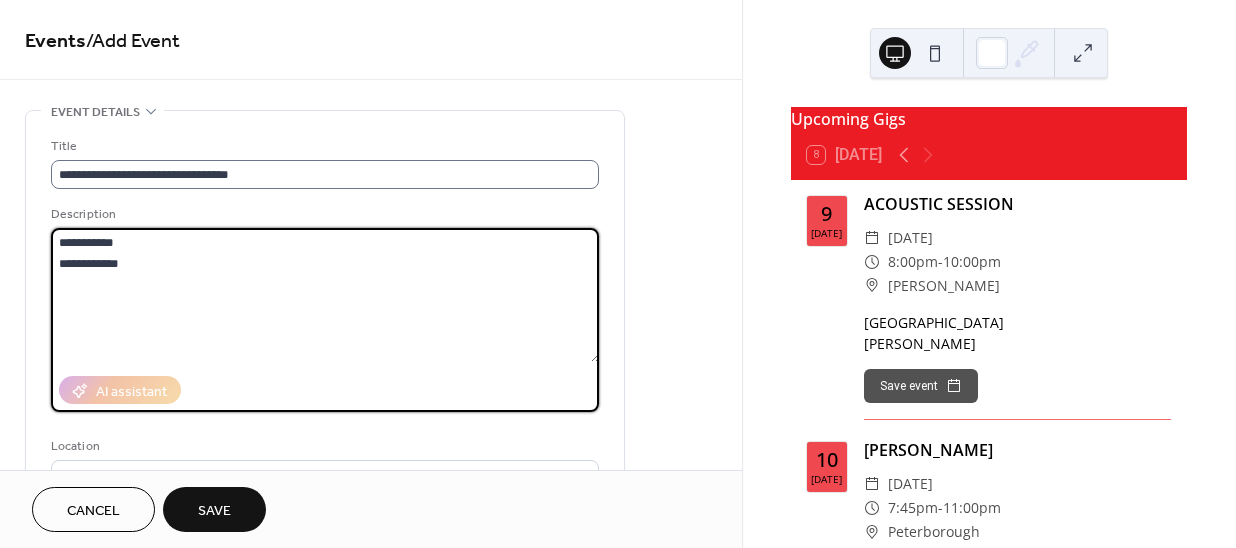 type on "**********" 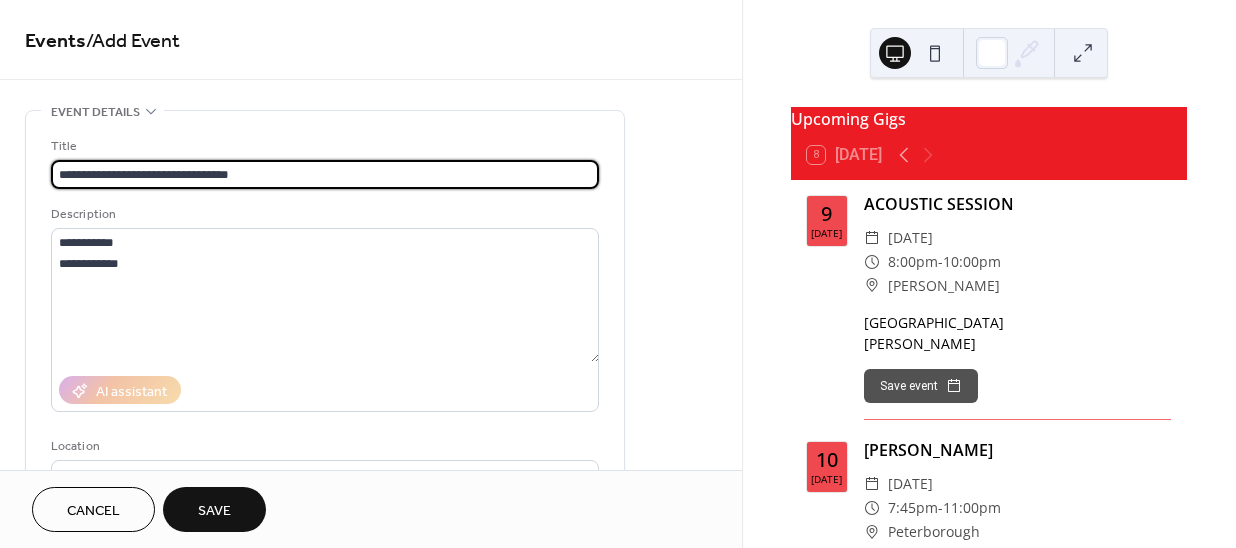 drag, startPoint x: 269, startPoint y: 172, endPoint x: 128, endPoint y: 167, distance: 141.08862 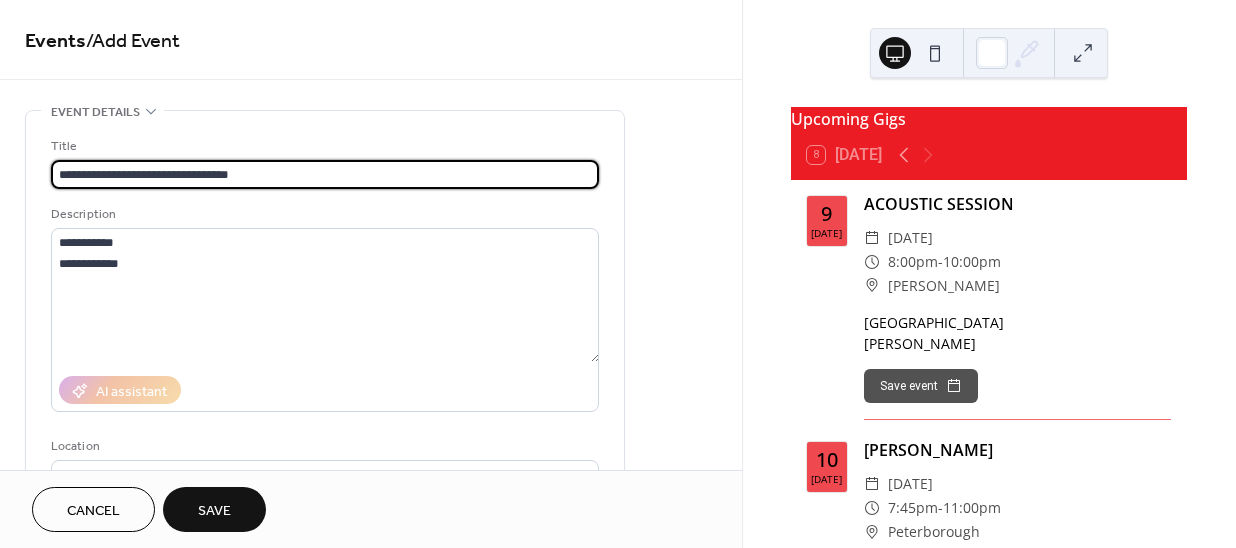 click on "**********" at bounding box center [325, 174] 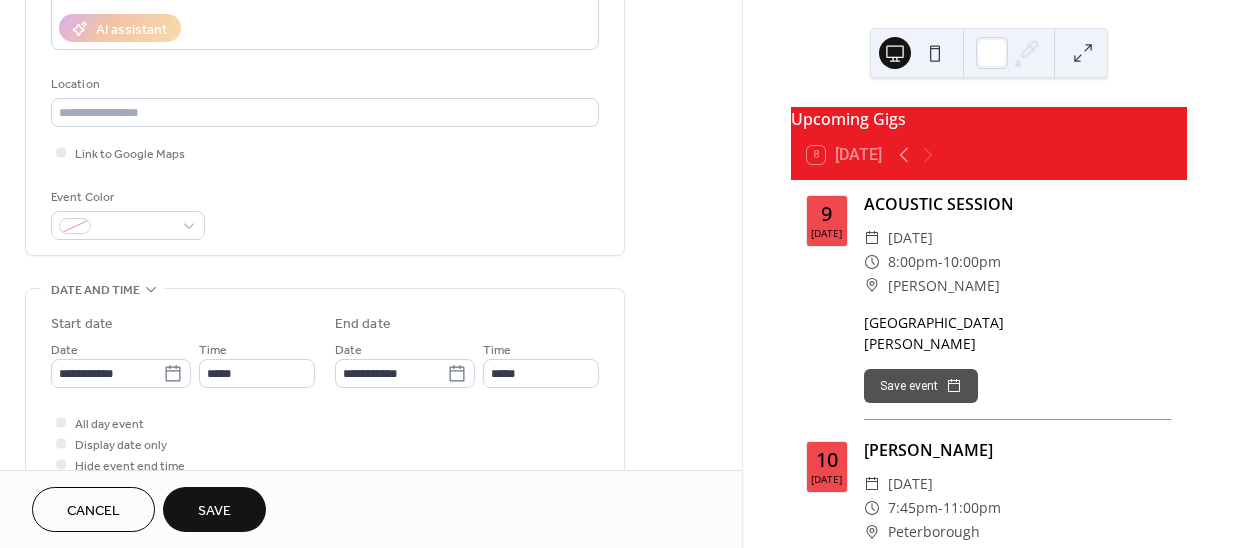 scroll, scrollTop: 363, scrollLeft: 0, axis: vertical 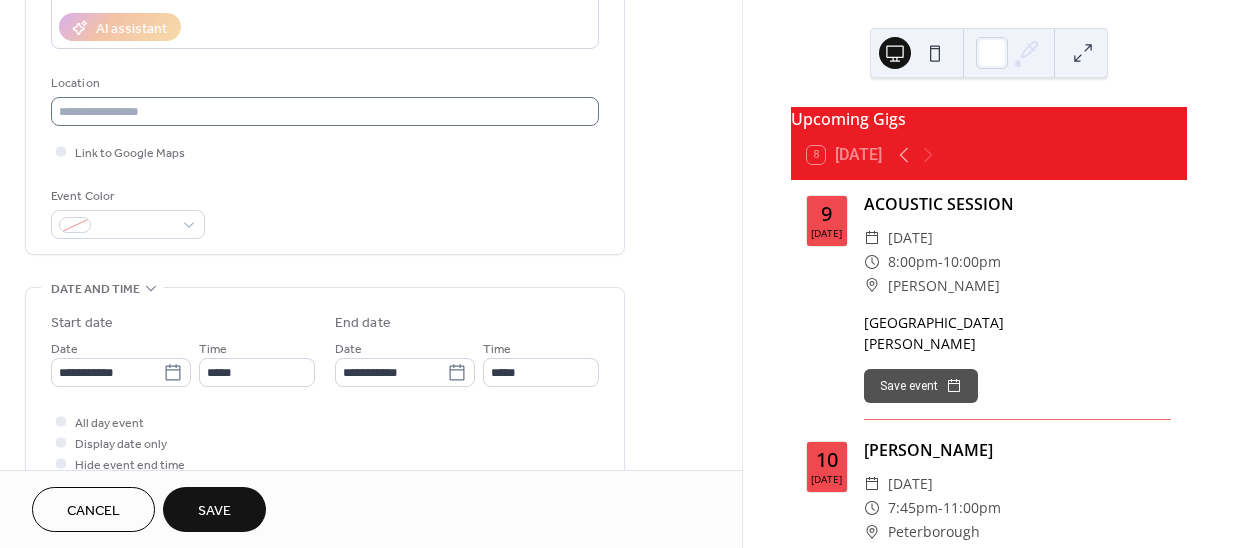type on "**********" 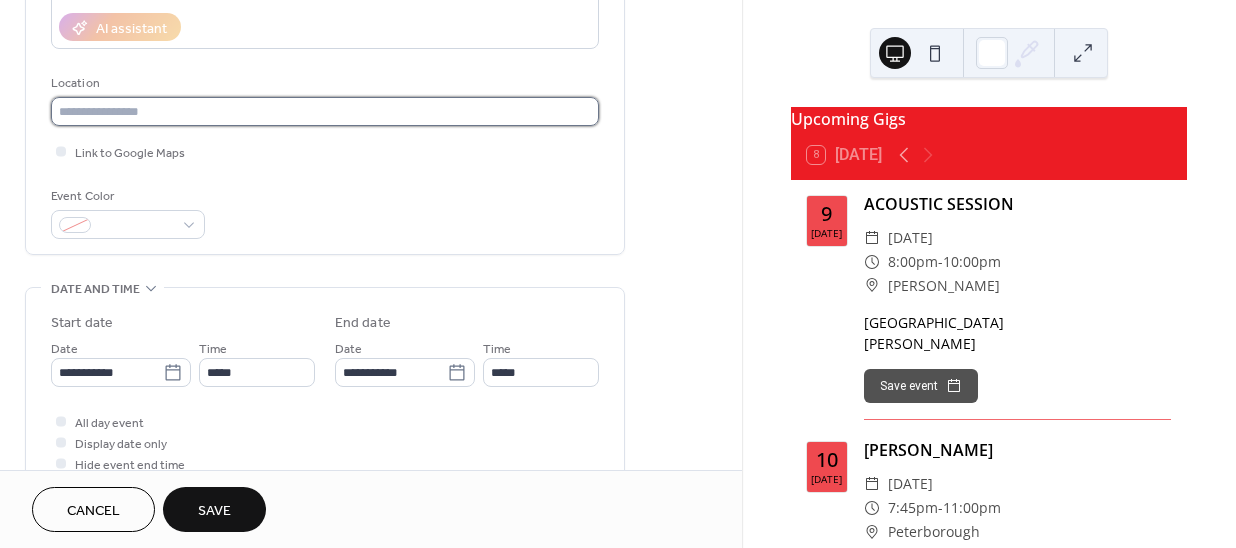 click at bounding box center [325, 111] 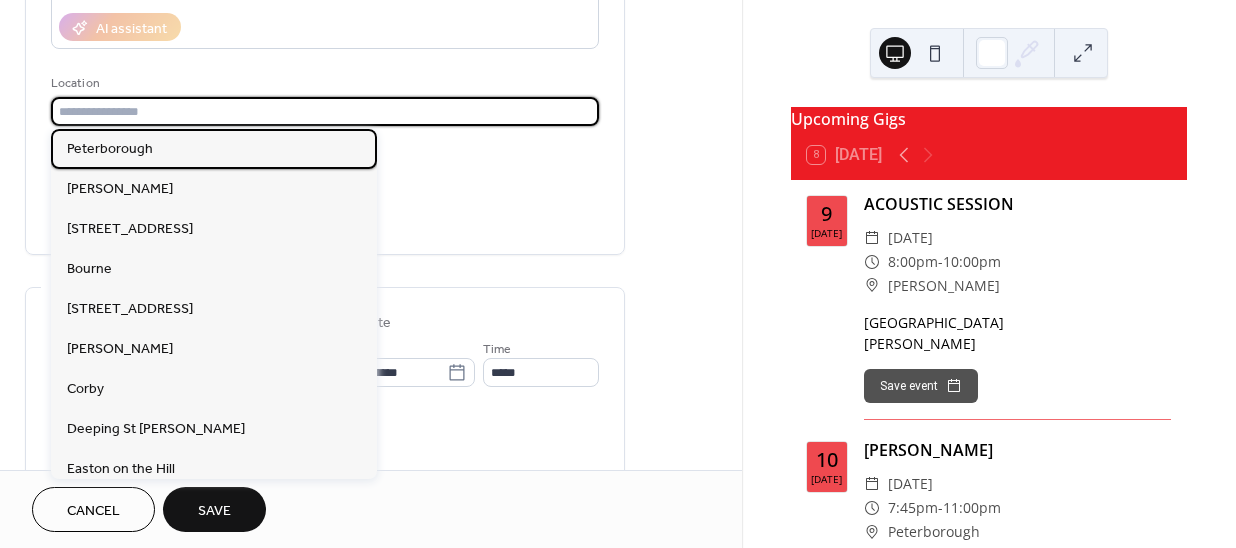 drag, startPoint x: 126, startPoint y: 144, endPoint x: 163, endPoint y: 176, distance: 48.9183 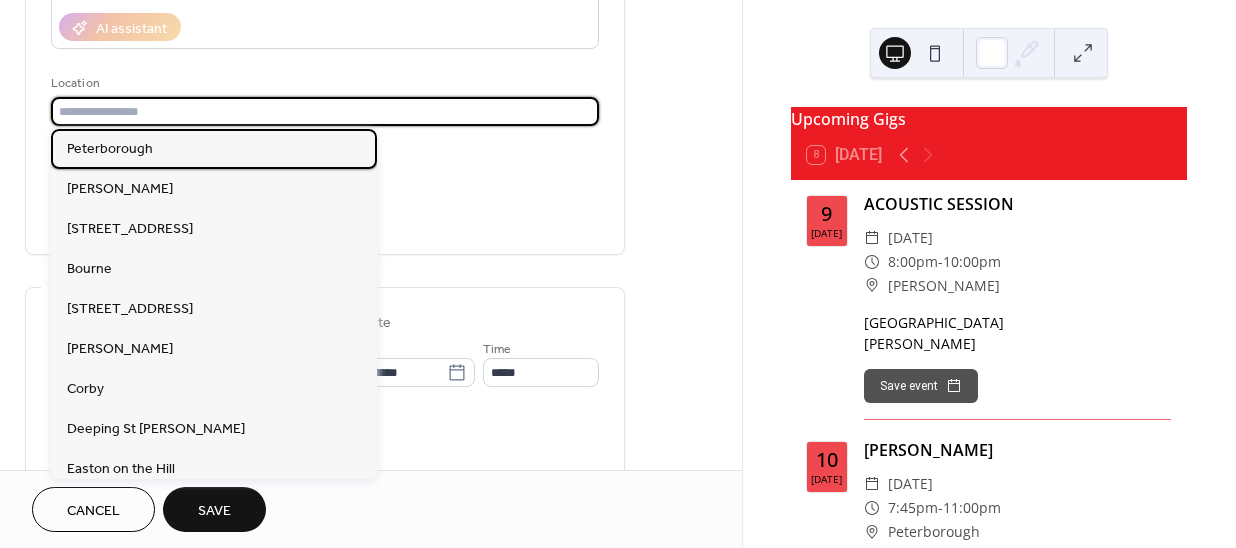 click on "Peterborough" at bounding box center (110, 149) 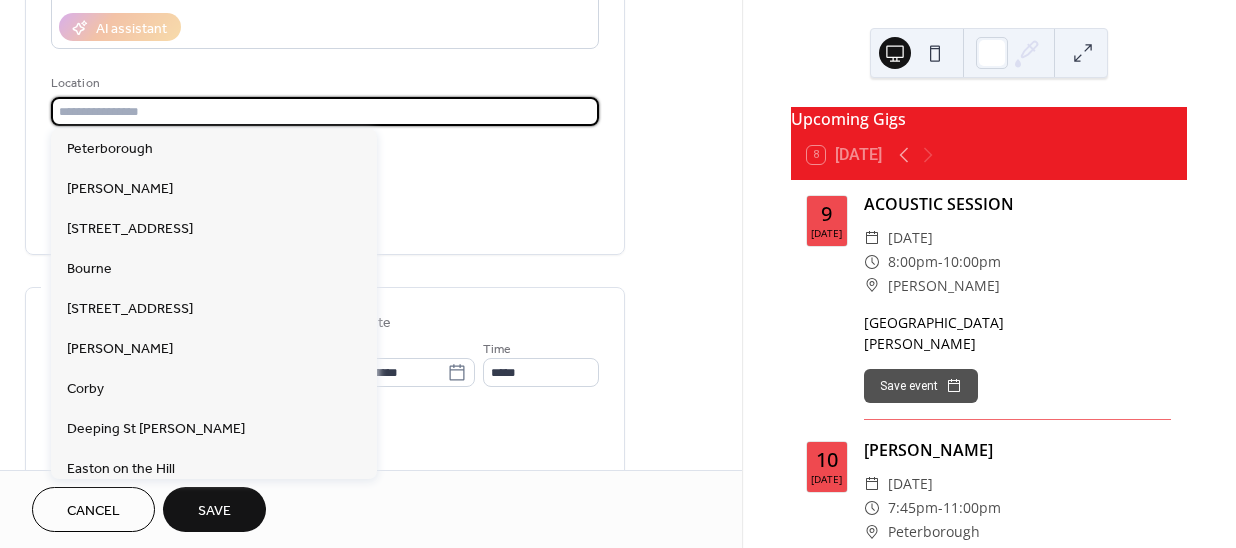type on "**********" 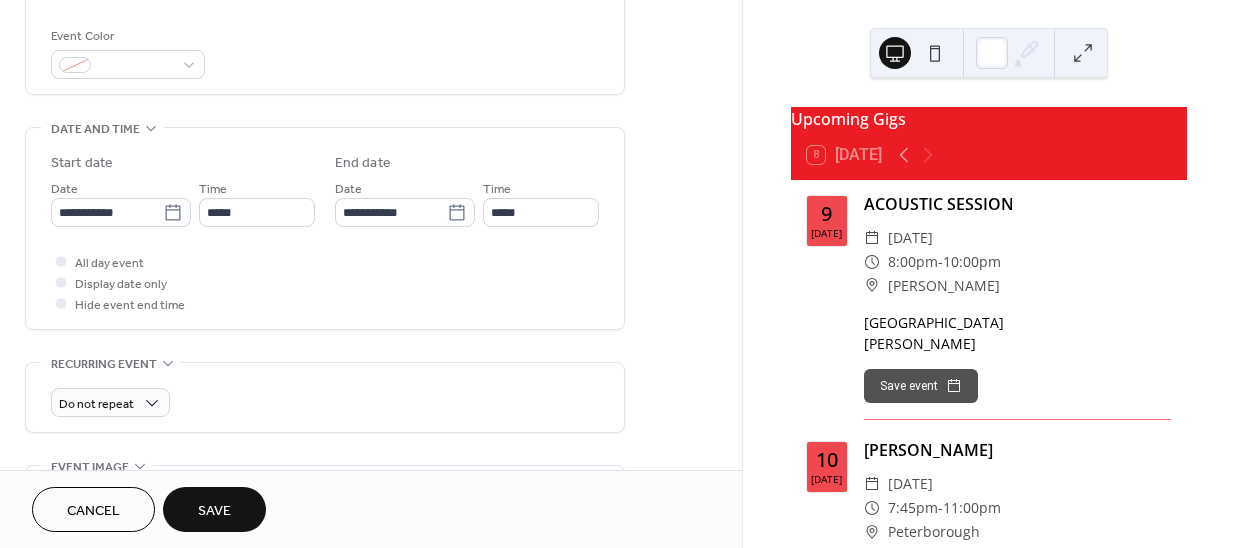 scroll, scrollTop: 636, scrollLeft: 0, axis: vertical 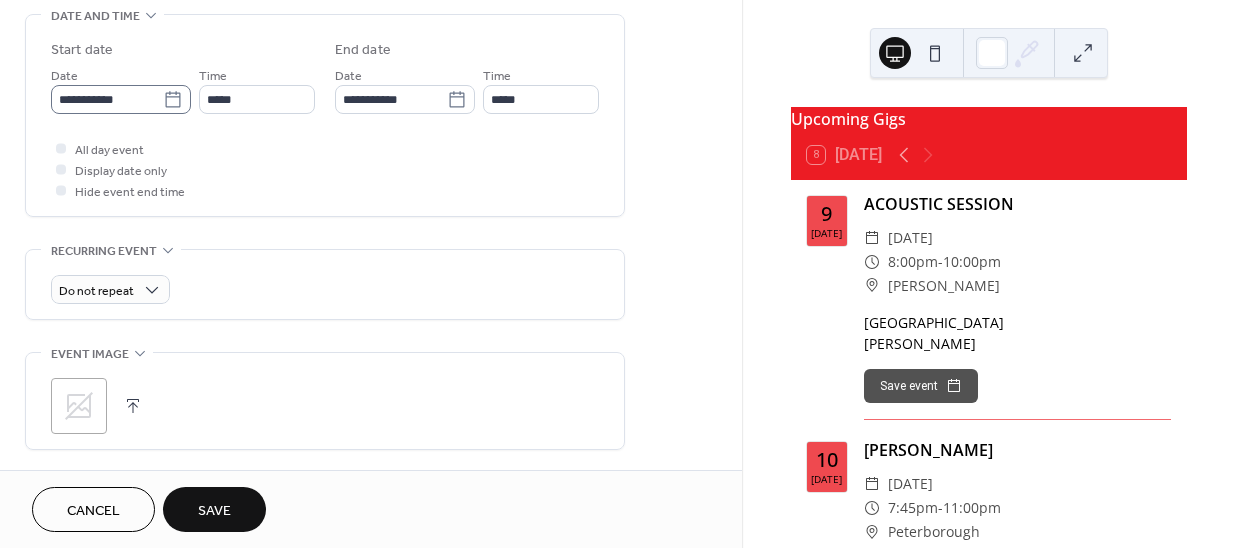 click 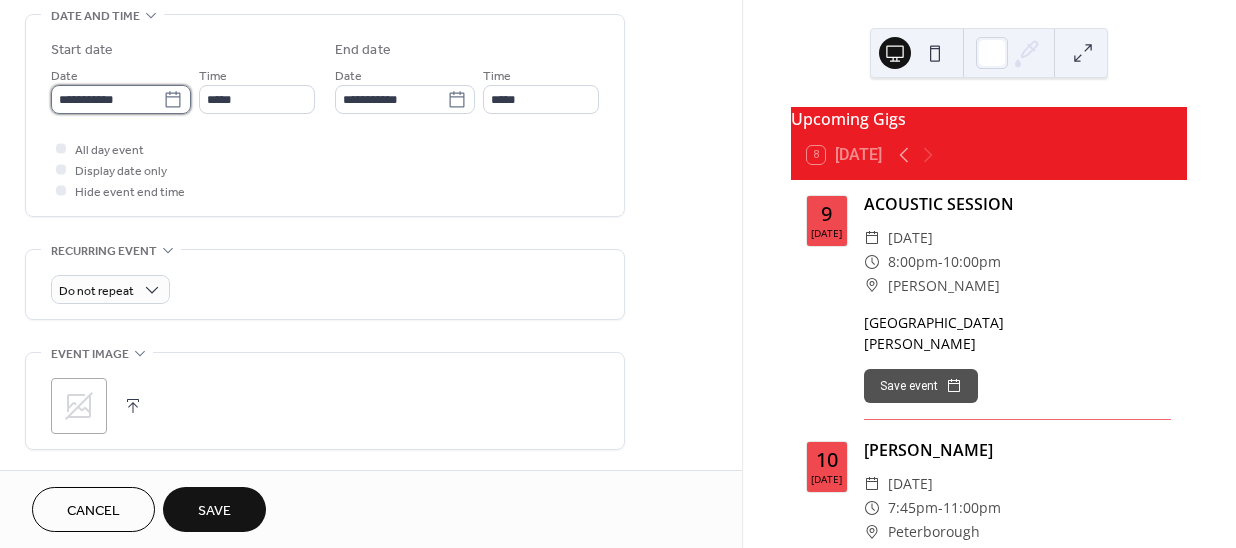 click on "**********" at bounding box center [107, 99] 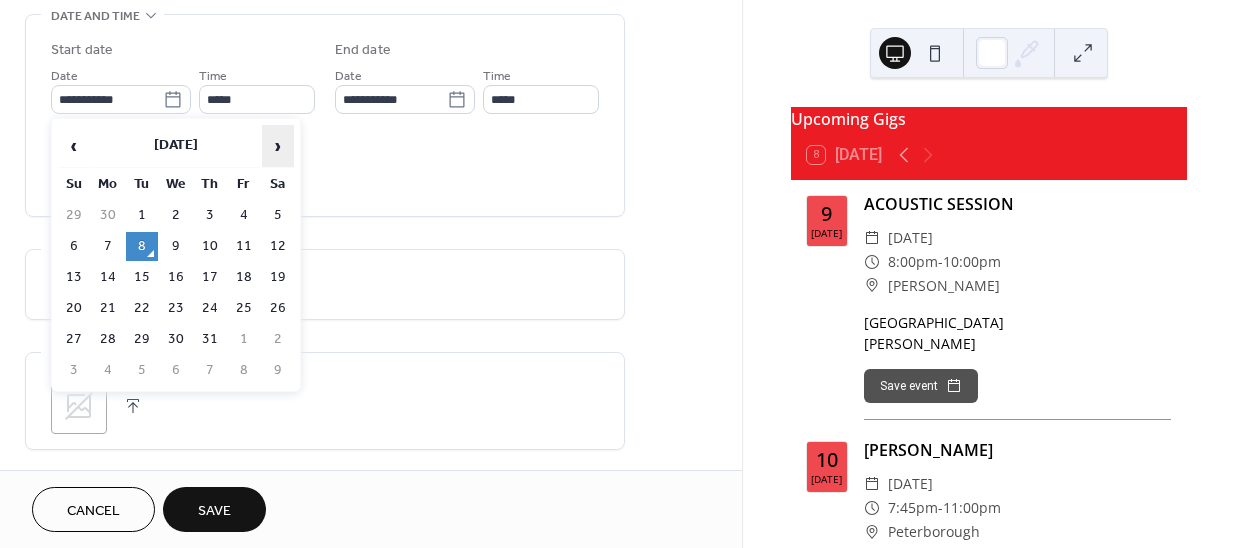 click on "›" at bounding box center [278, 146] 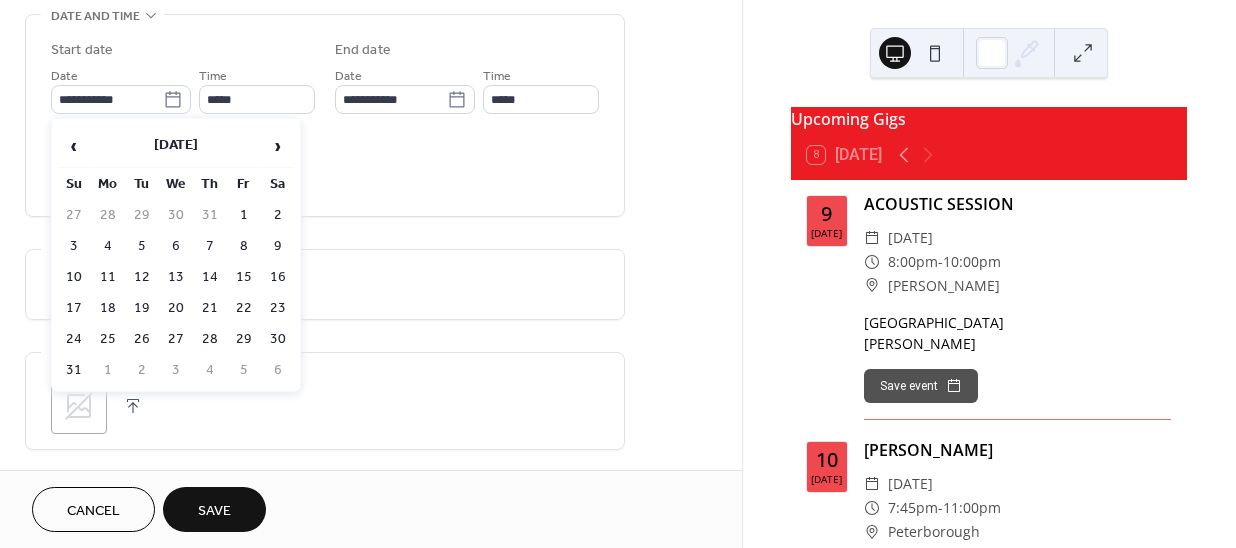 drag, startPoint x: 272, startPoint y: 206, endPoint x: 273, endPoint y: 193, distance: 13.038404 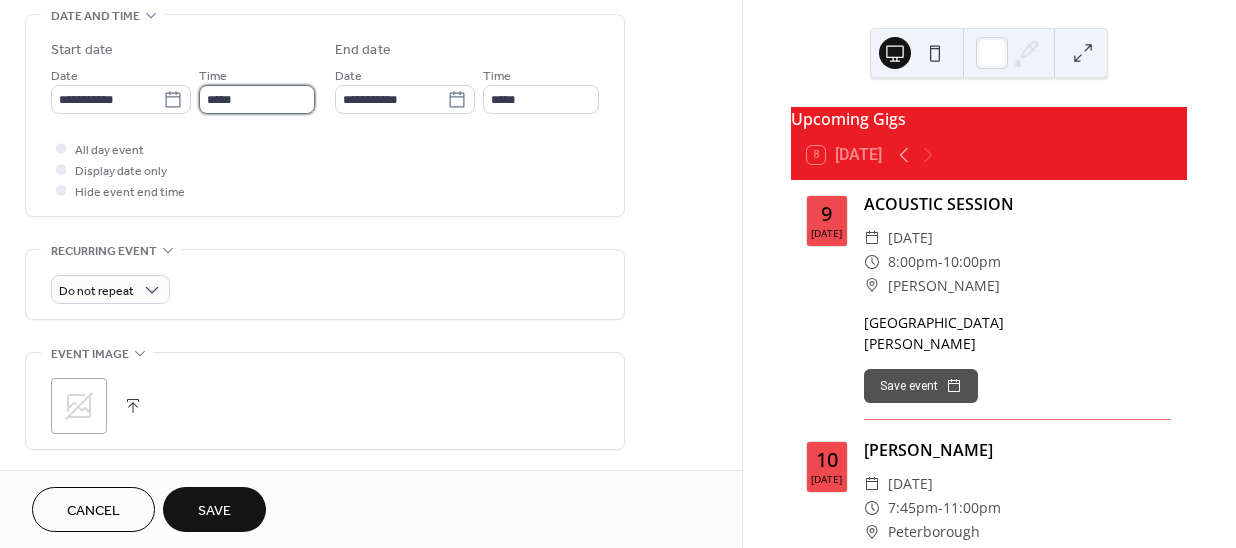 click on "*****" at bounding box center [257, 99] 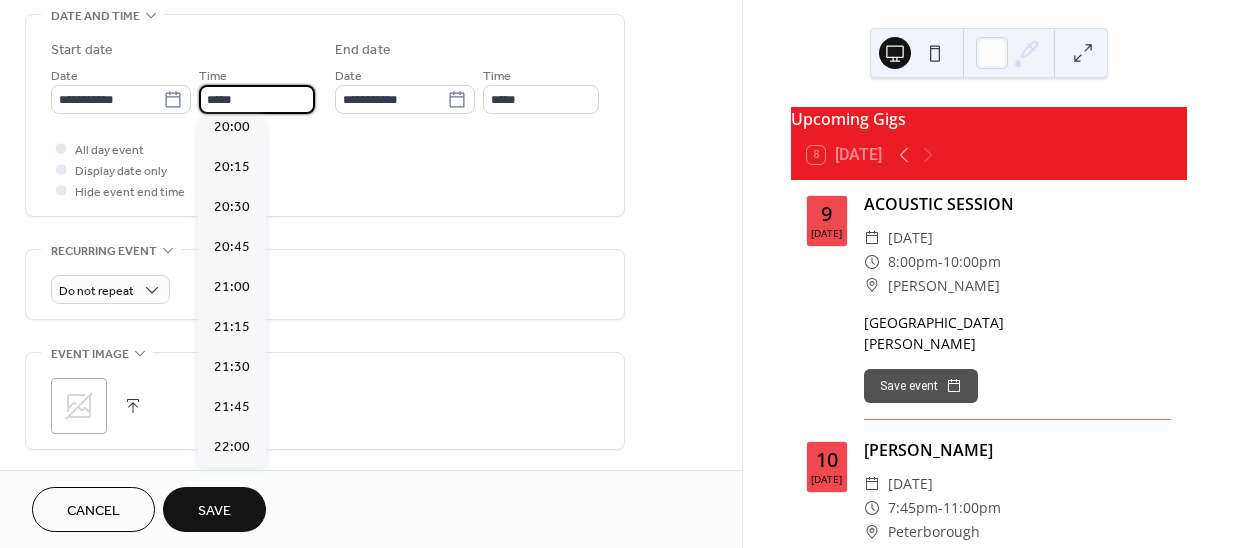 scroll, scrollTop: 3405, scrollLeft: 0, axis: vertical 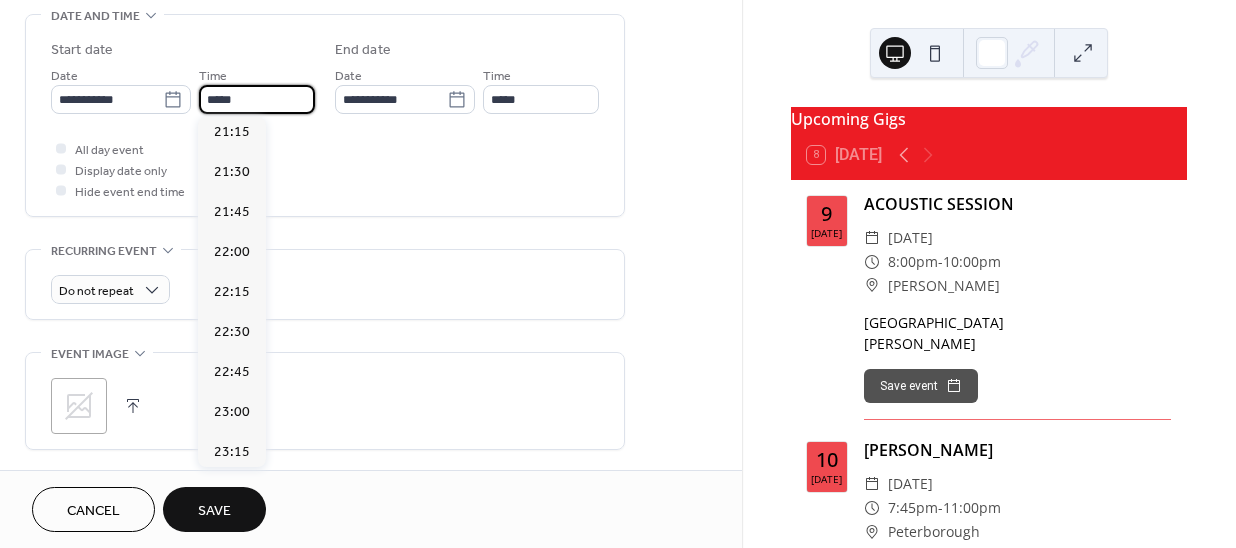 drag, startPoint x: 233, startPoint y: 143, endPoint x: 473, endPoint y: 112, distance: 241.9938 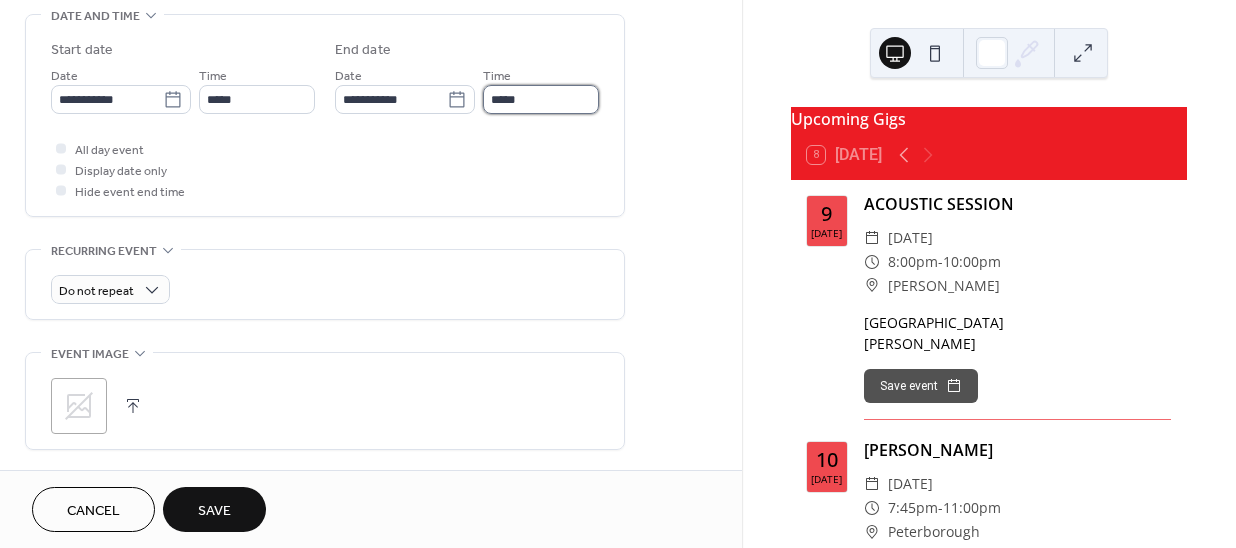 click on "*****" at bounding box center (541, 99) 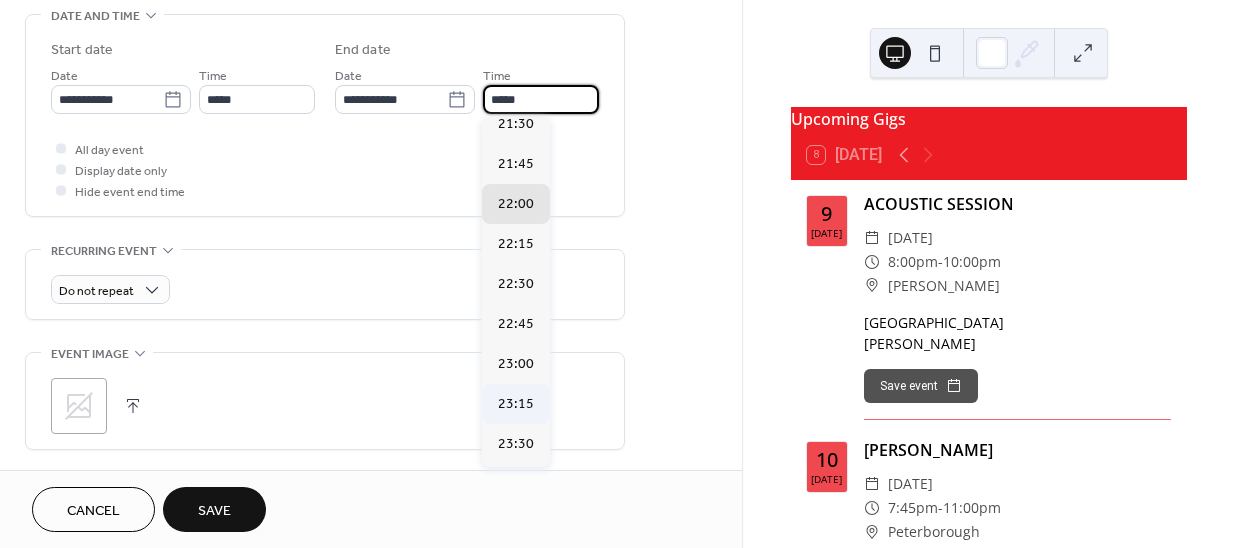 scroll, scrollTop: 96, scrollLeft: 0, axis: vertical 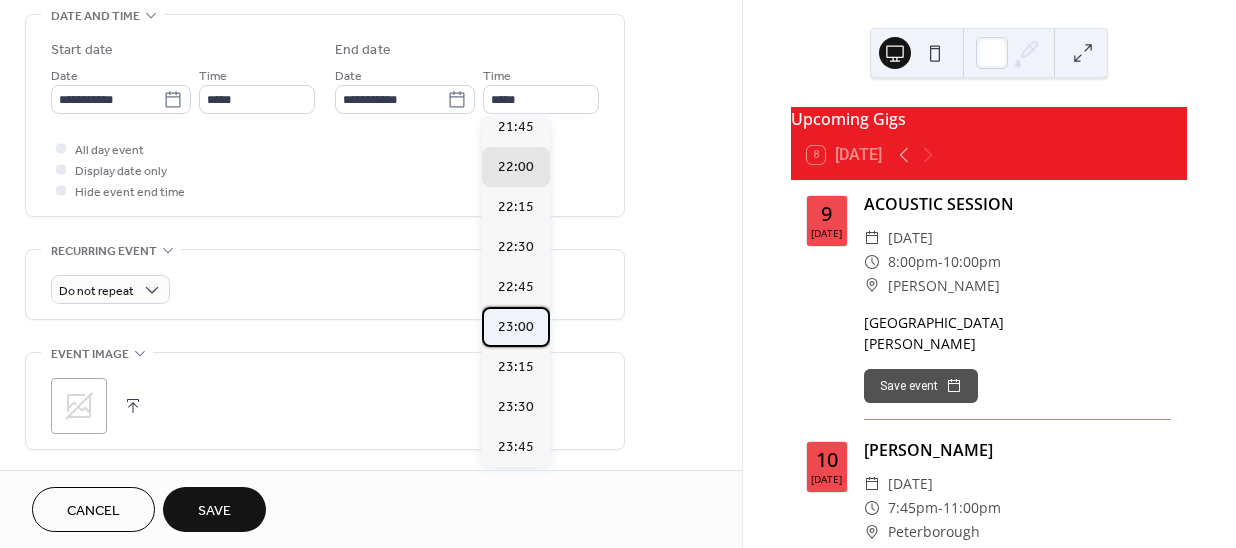 click on "23:00" at bounding box center [516, 326] 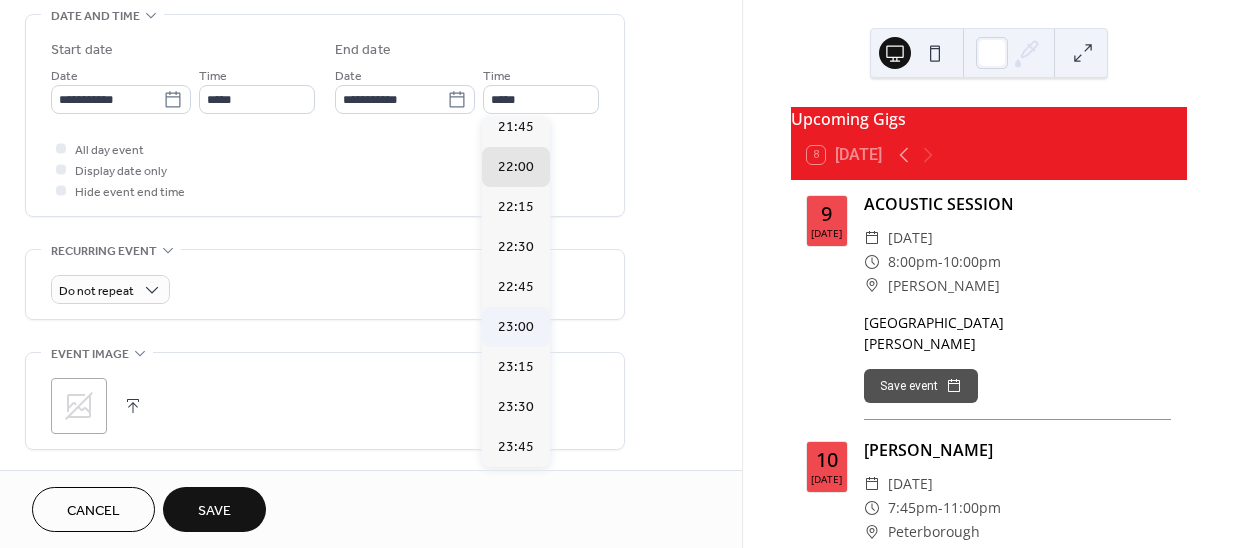type on "*****" 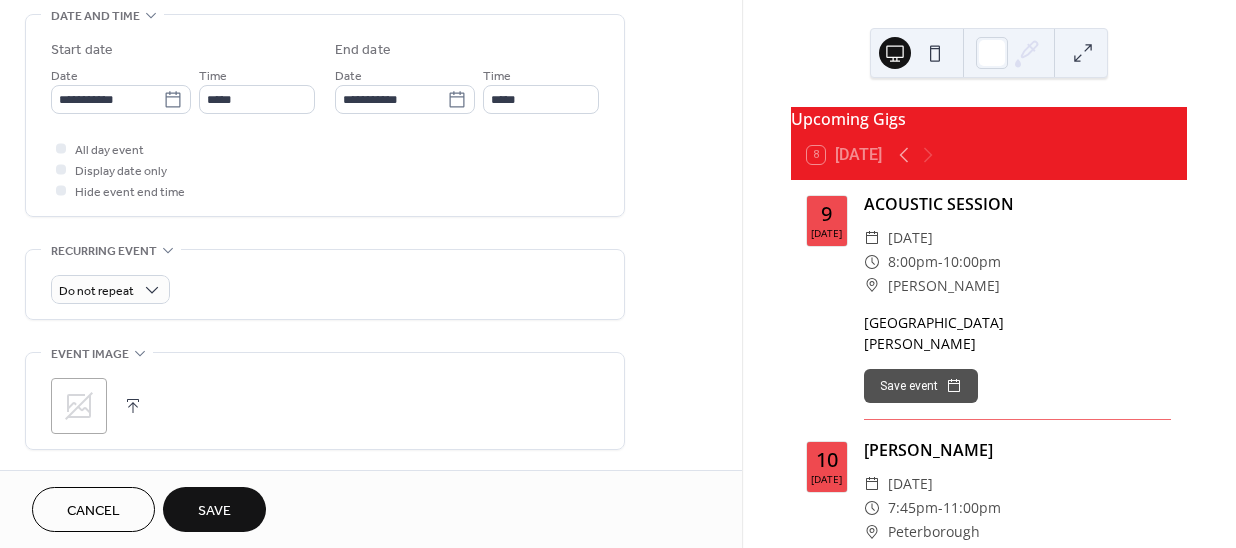 click on "Save" at bounding box center [214, 509] 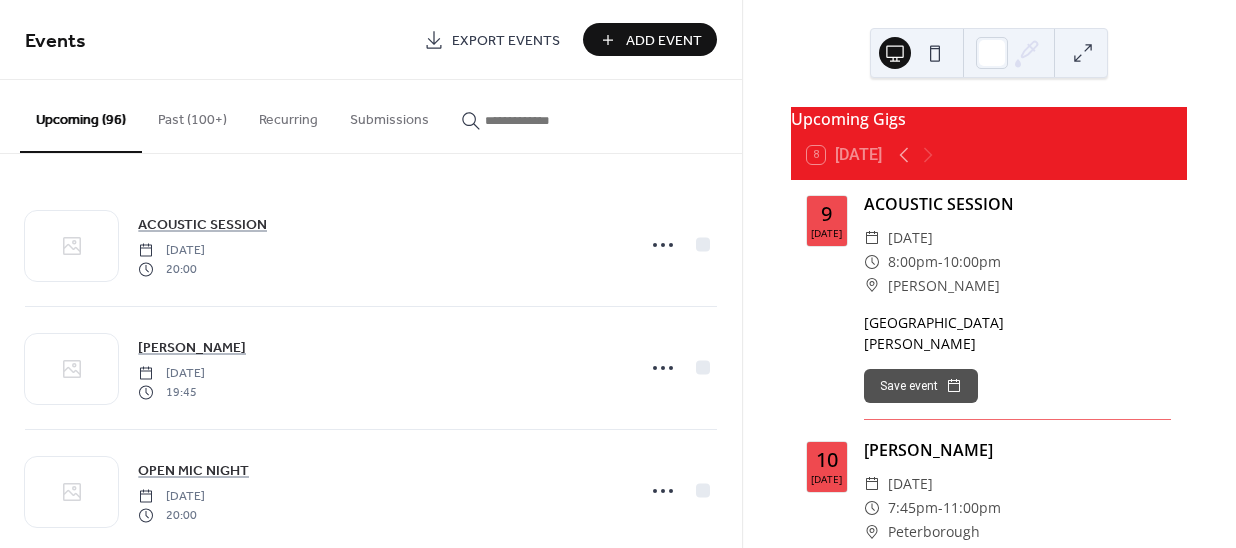 click on "Add Event" at bounding box center (664, 41) 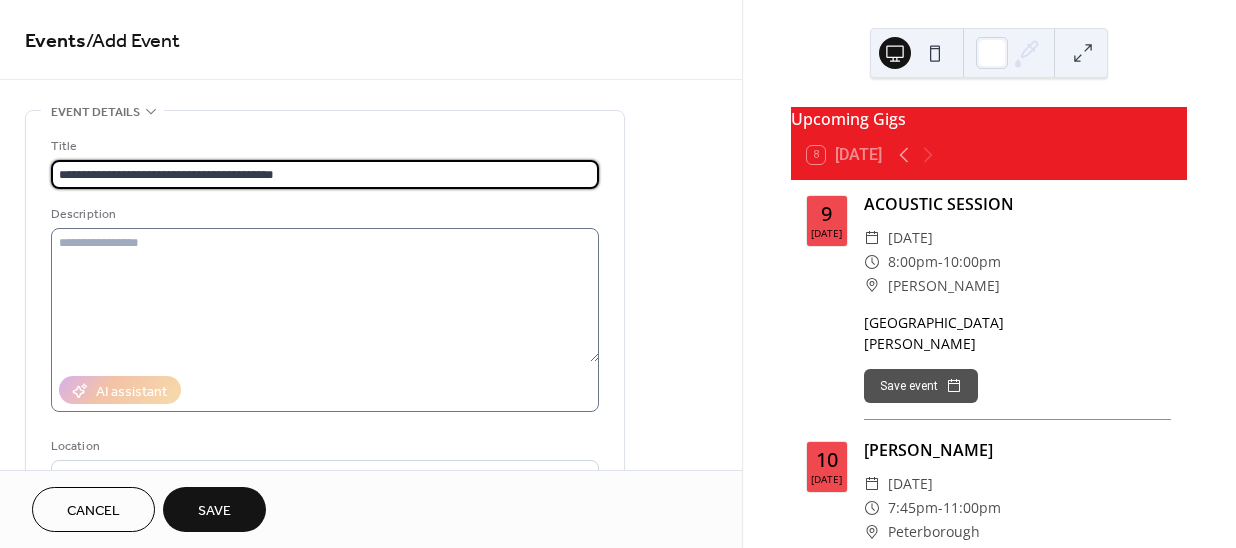 type on "**********" 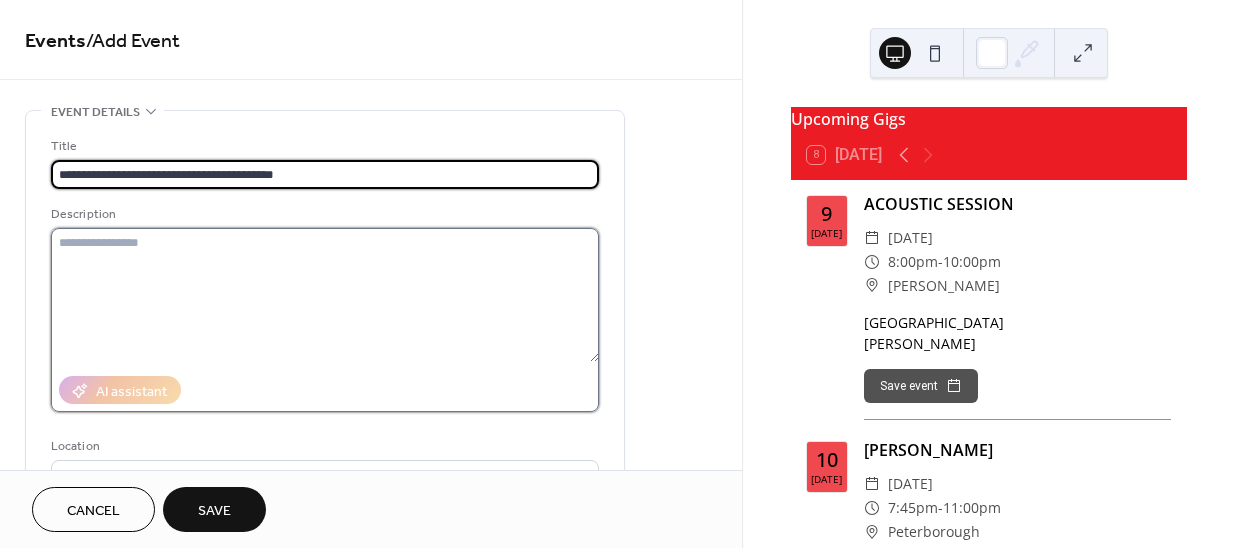 click at bounding box center (325, 295) 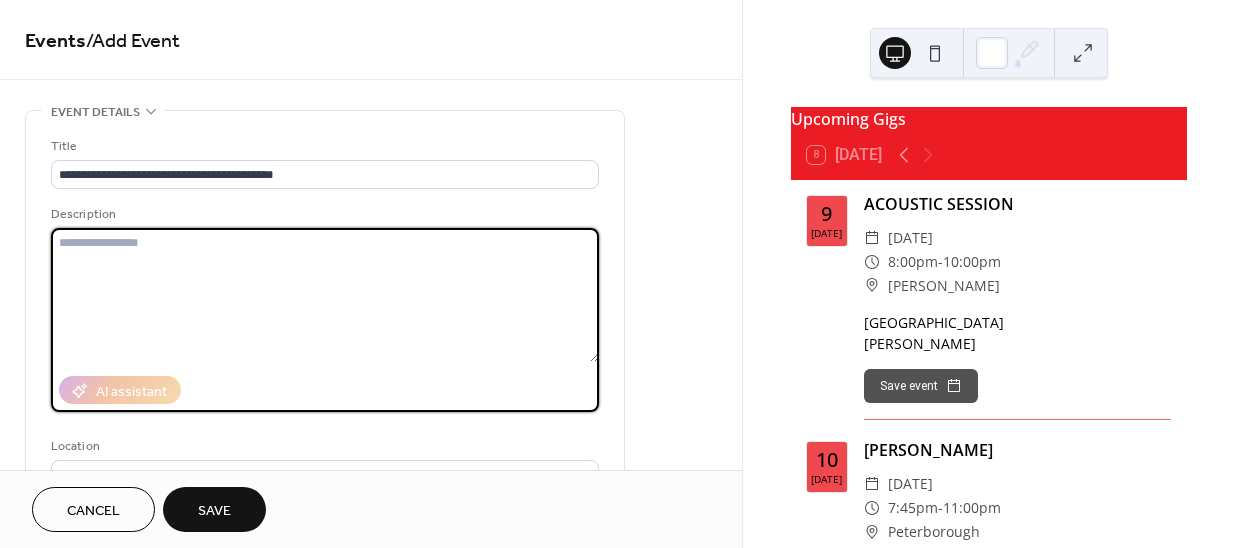 paste on "**********" 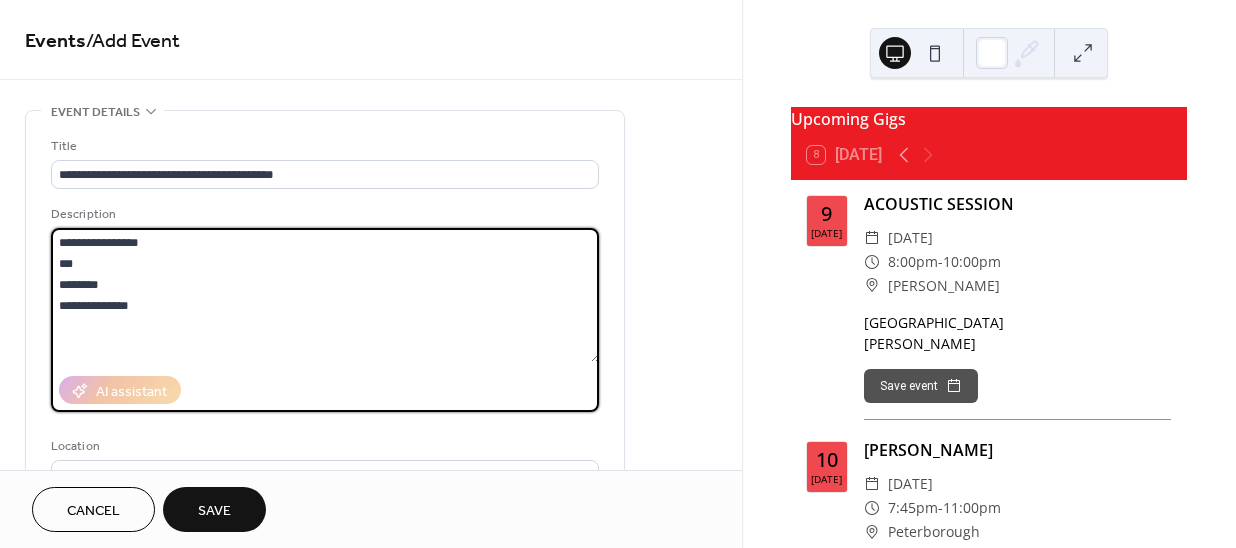 drag, startPoint x: 198, startPoint y: 235, endPoint x: 6, endPoint y: 234, distance: 192.00261 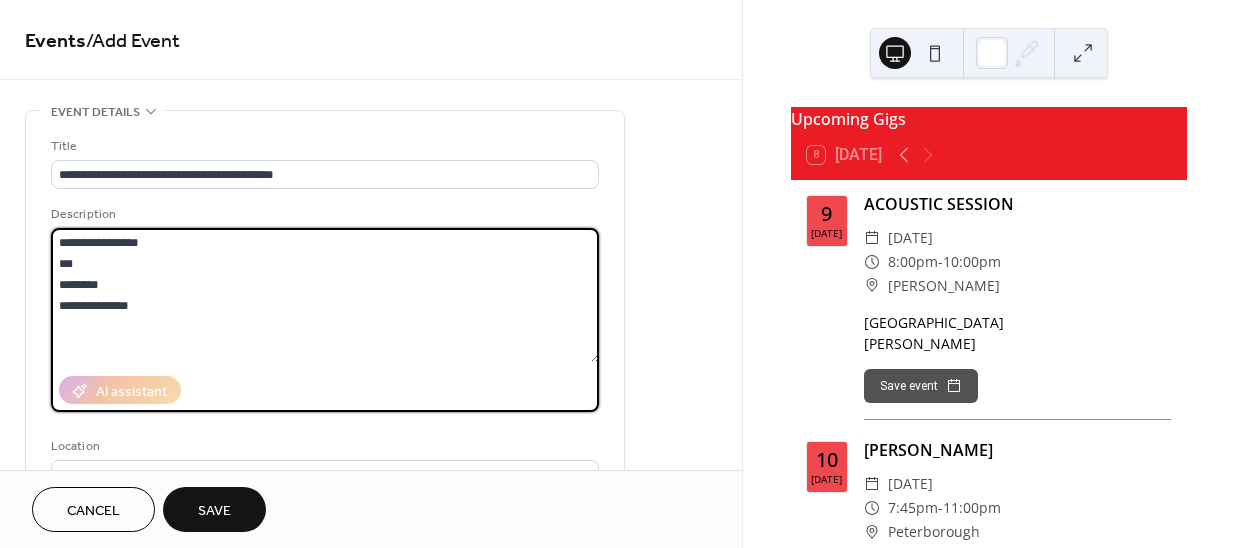 click on "**********" at bounding box center (371, 719) 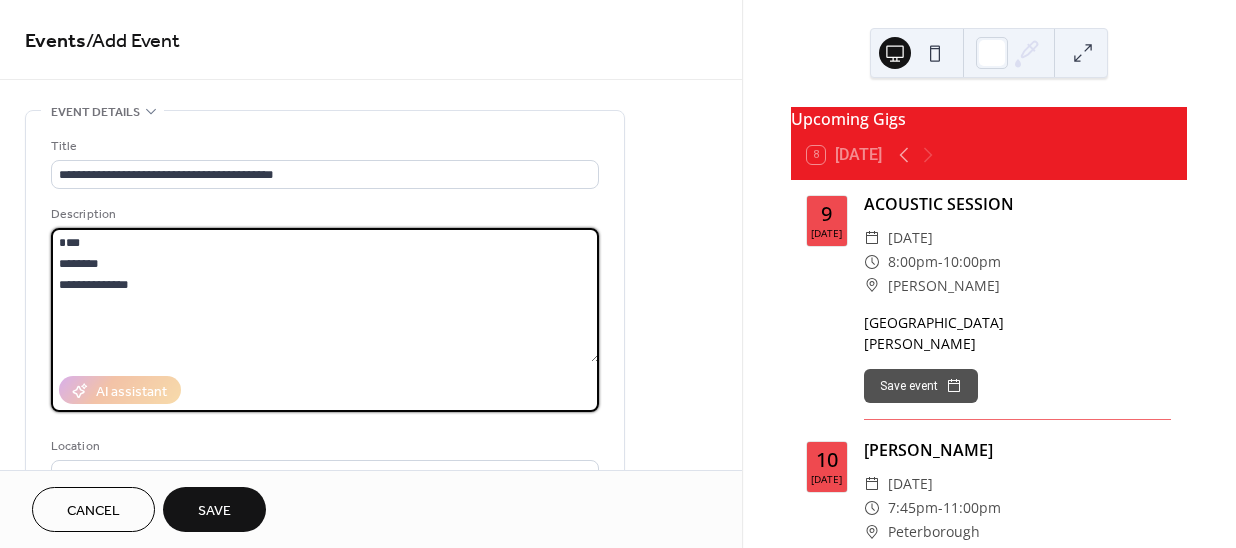 drag, startPoint x: 70, startPoint y: 255, endPoint x: 45, endPoint y: 227, distance: 37.536648 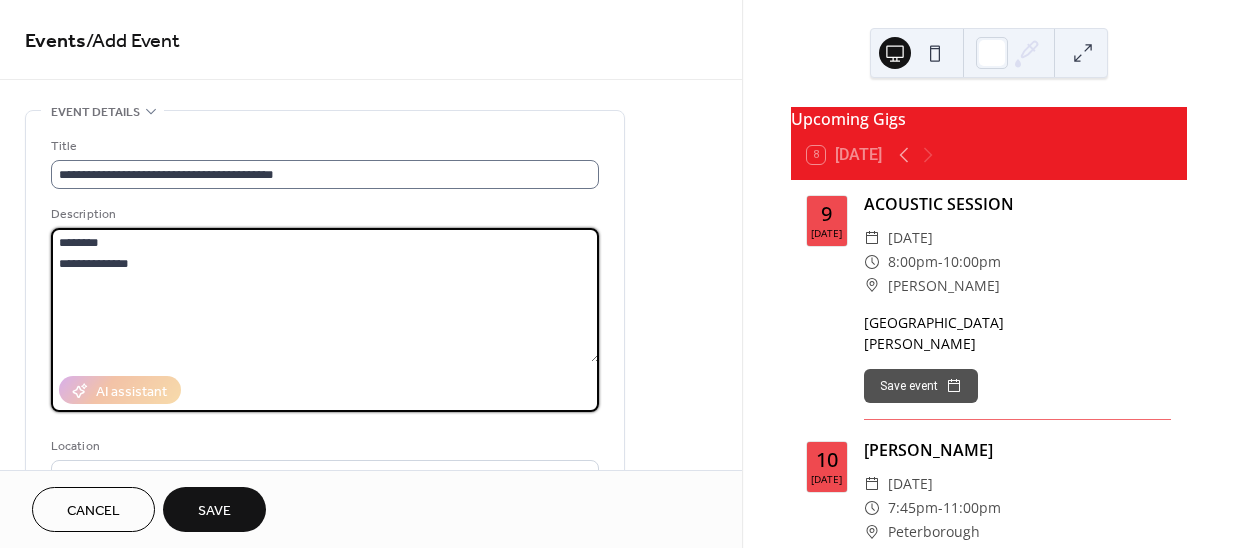 type on "**********" 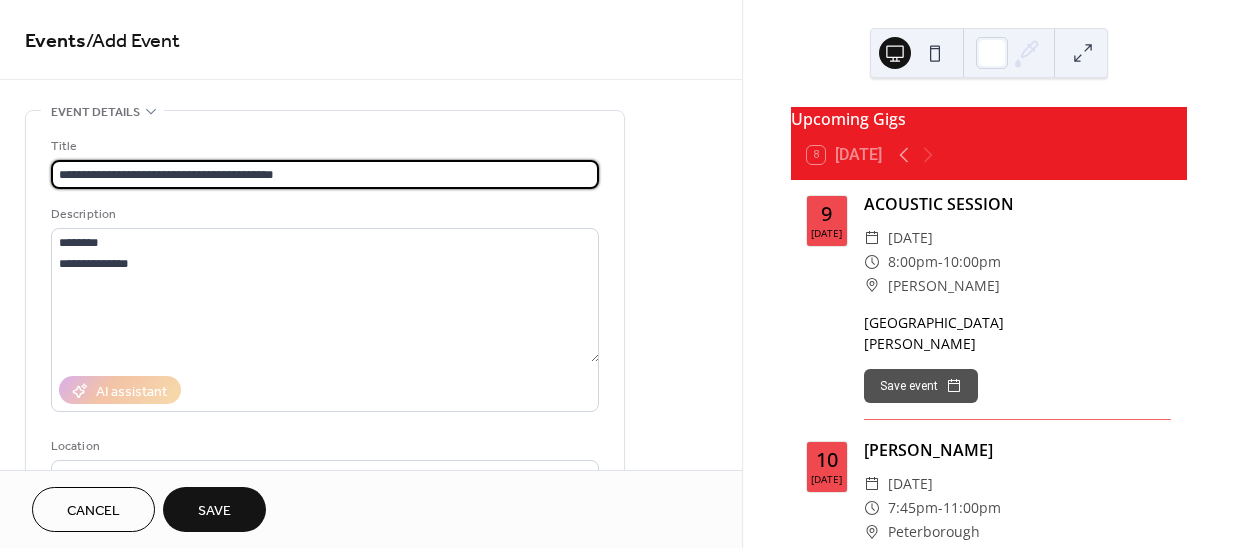 drag, startPoint x: 342, startPoint y: 173, endPoint x: 177, endPoint y: 175, distance: 165.01212 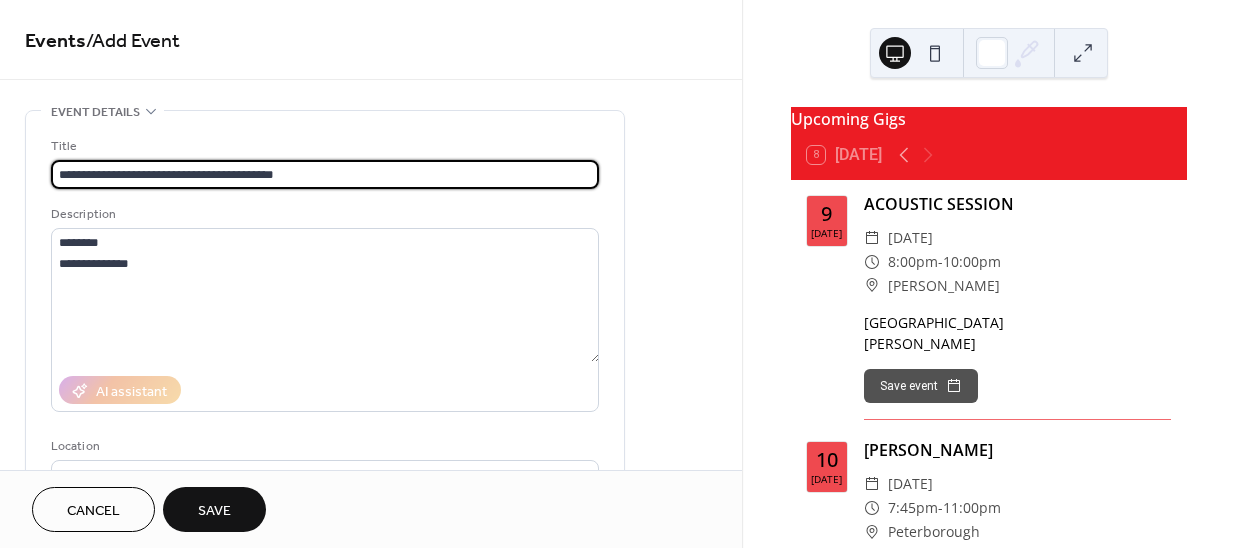 click on "**********" at bounding box center [325, 174] 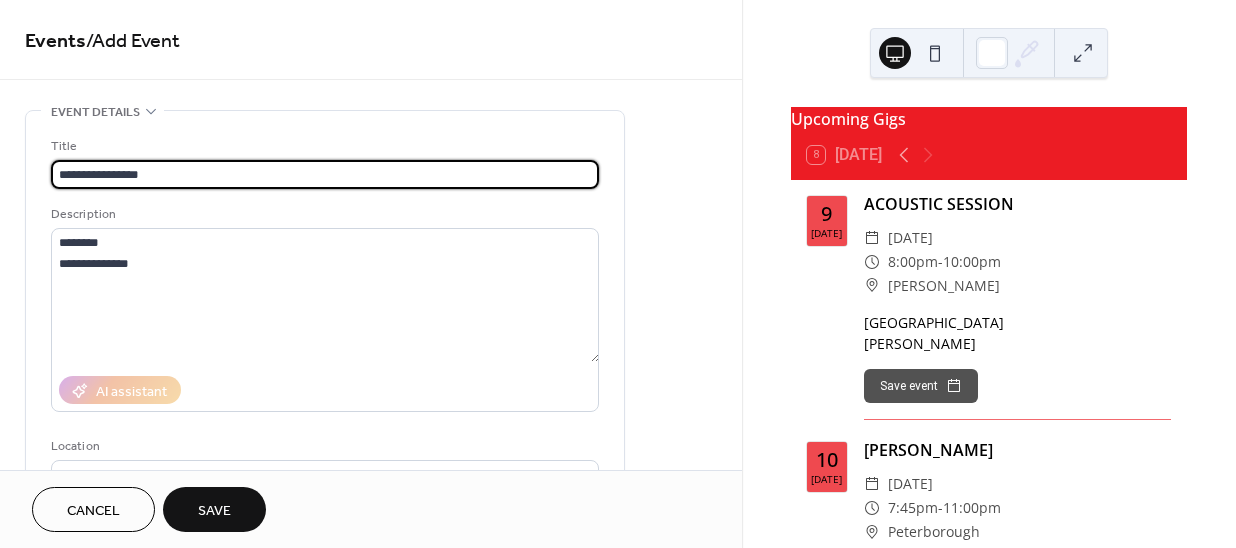 scroll, scrollTop: 0, scrollLeft: 0, axis: both 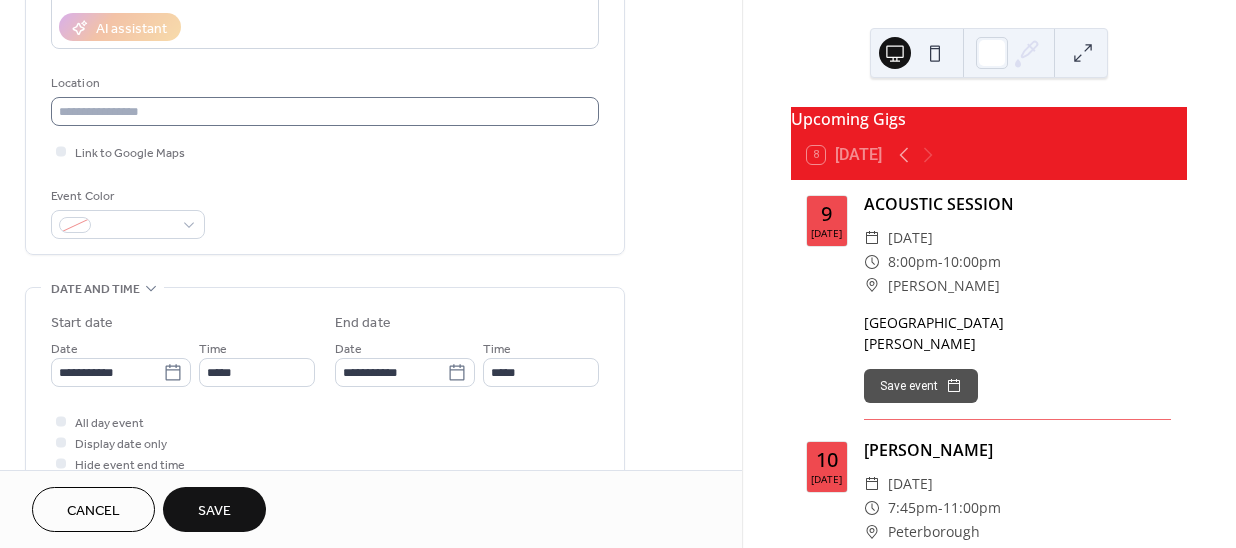 type on "**********" 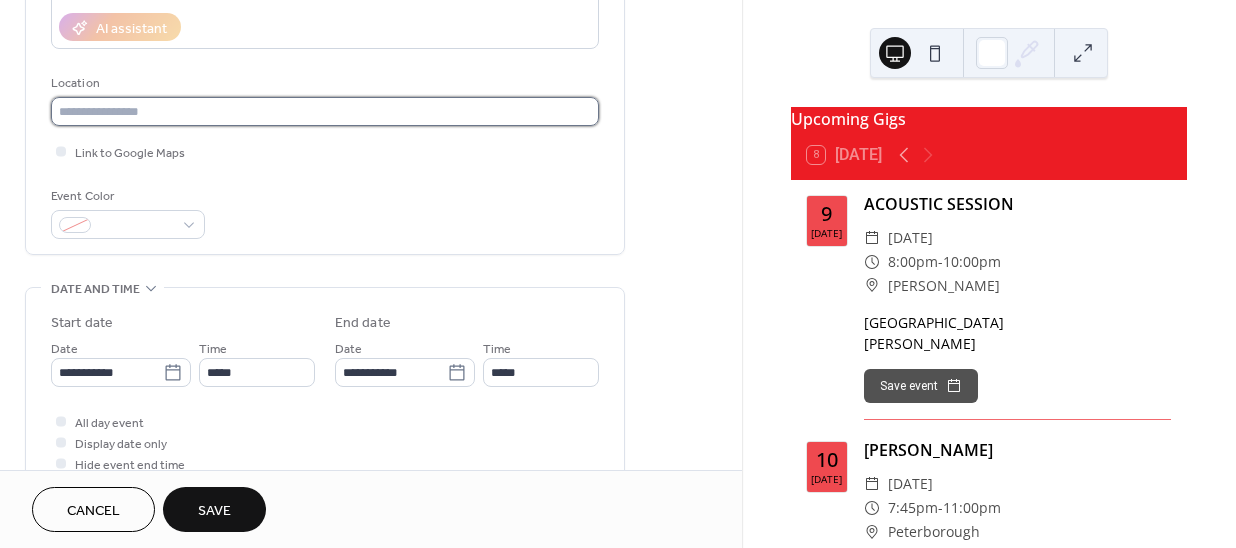 click at bounding box center (325, 111) 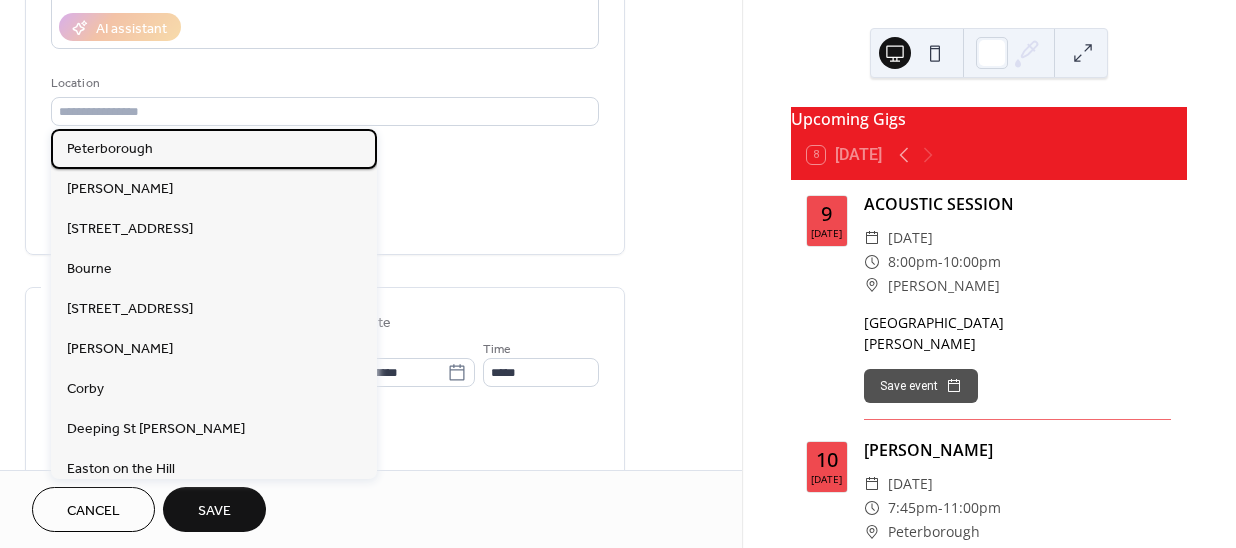 drag, startPoint x: 126, startPoint y: 145, endPoint x: 168, endPoint y: 169, distance: 48.373547 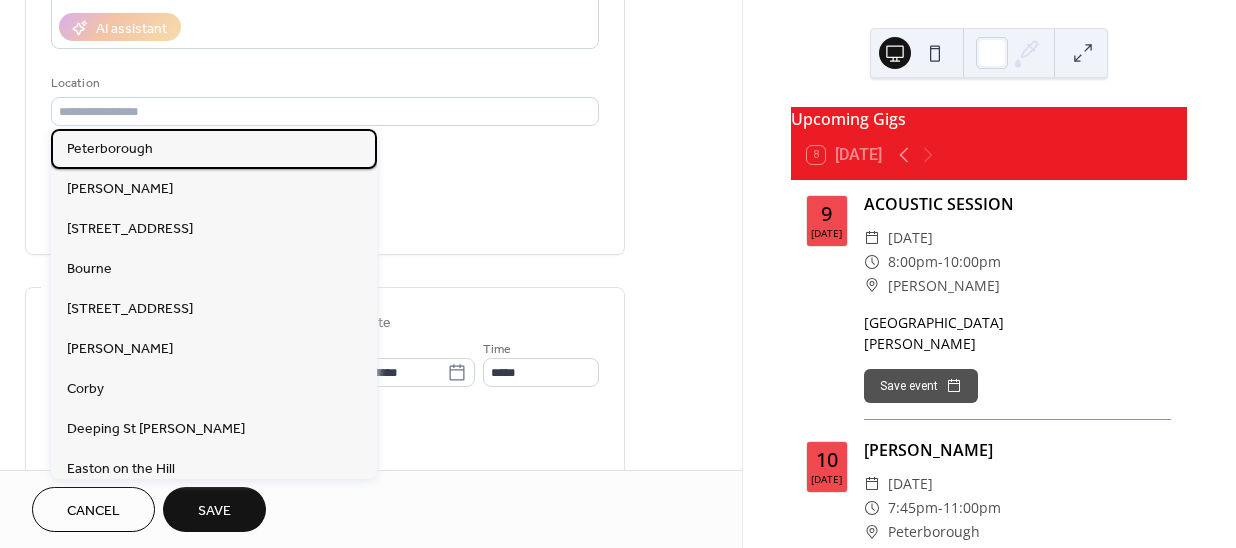 click on "Peterborough" at bounding box center (110, 149) 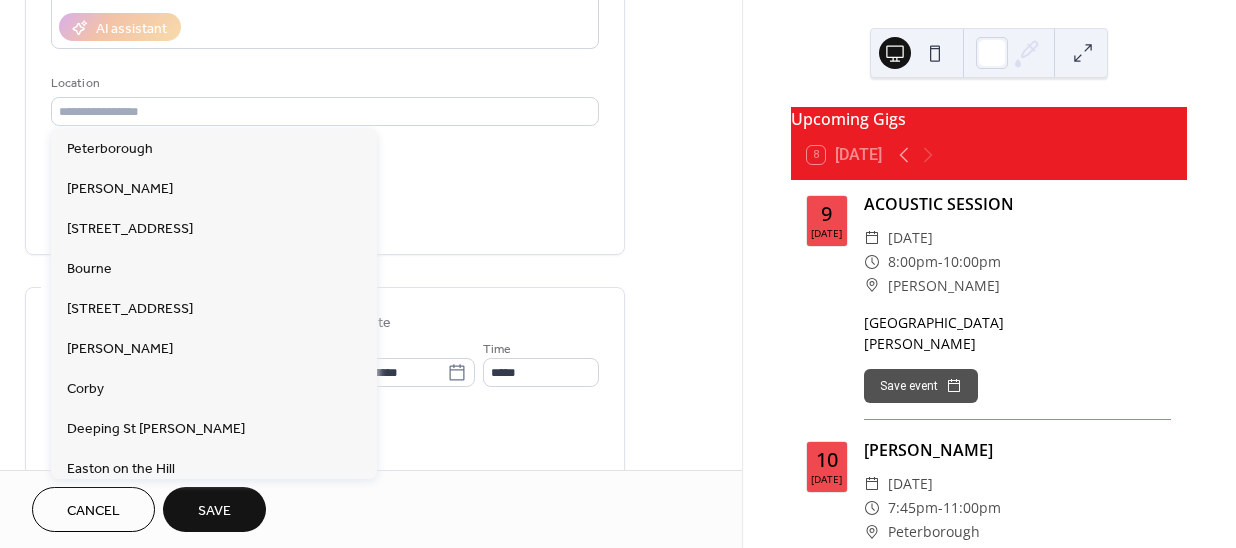 type on "**********" 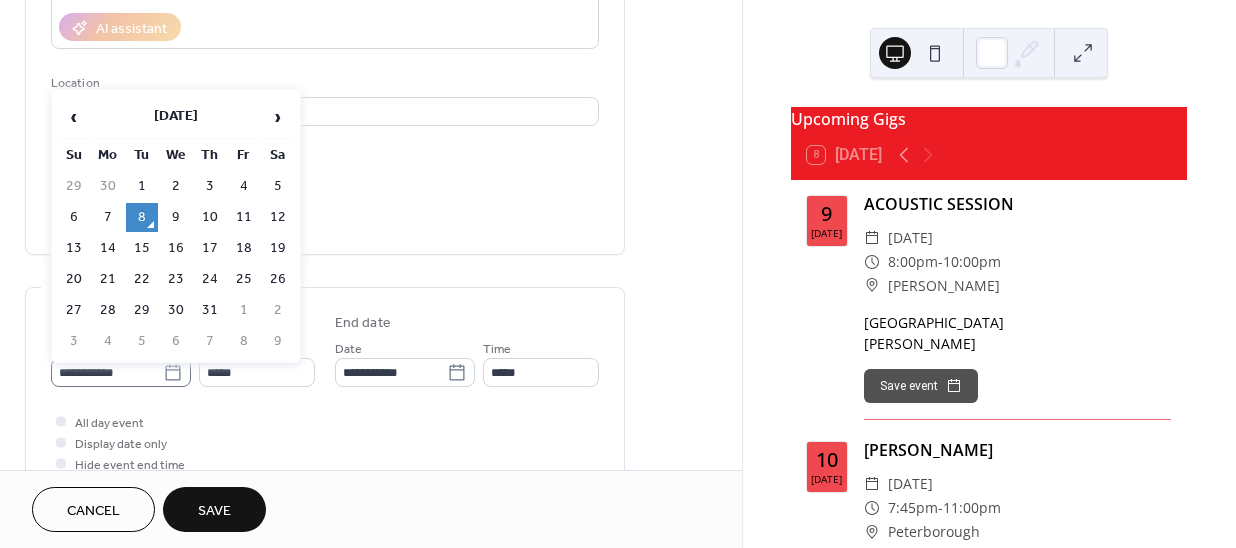 click 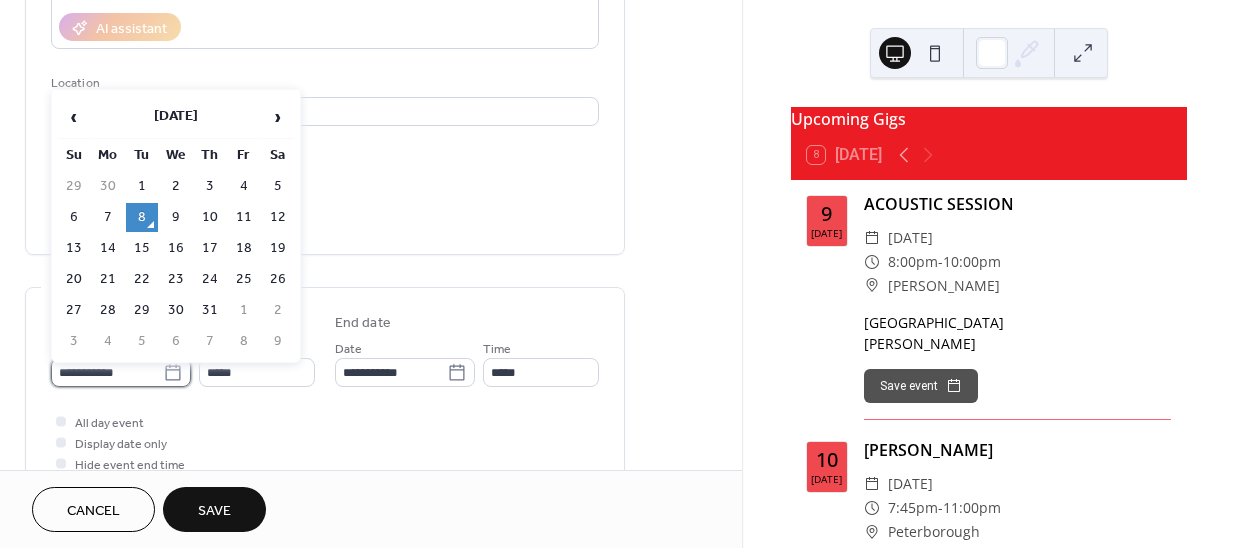 click on "**********" at bounding box center [107, 372] 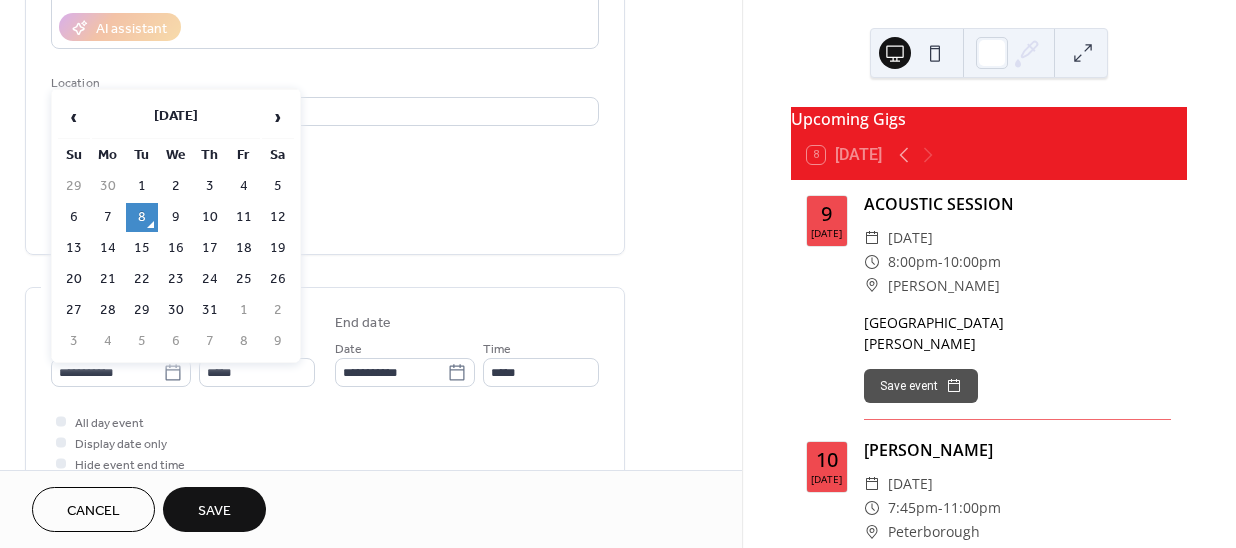 drag, startPoint x: 284, startPoint y: 112, endPoint x: 283, endPoint y: 157, distance: 45.01111 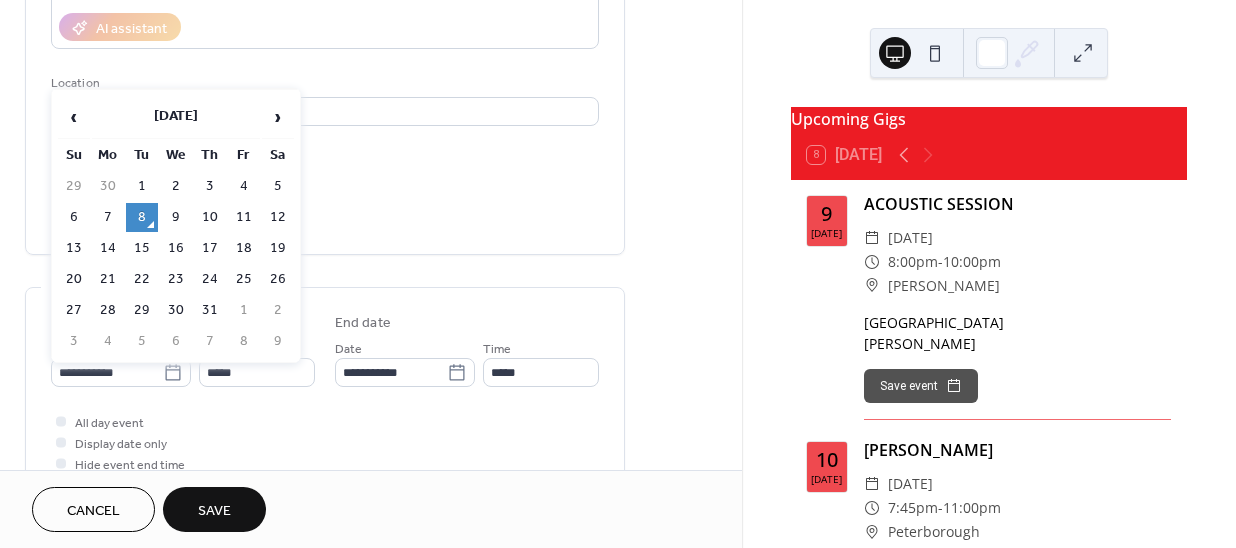 click on "›" at bounding box center [278, 117] 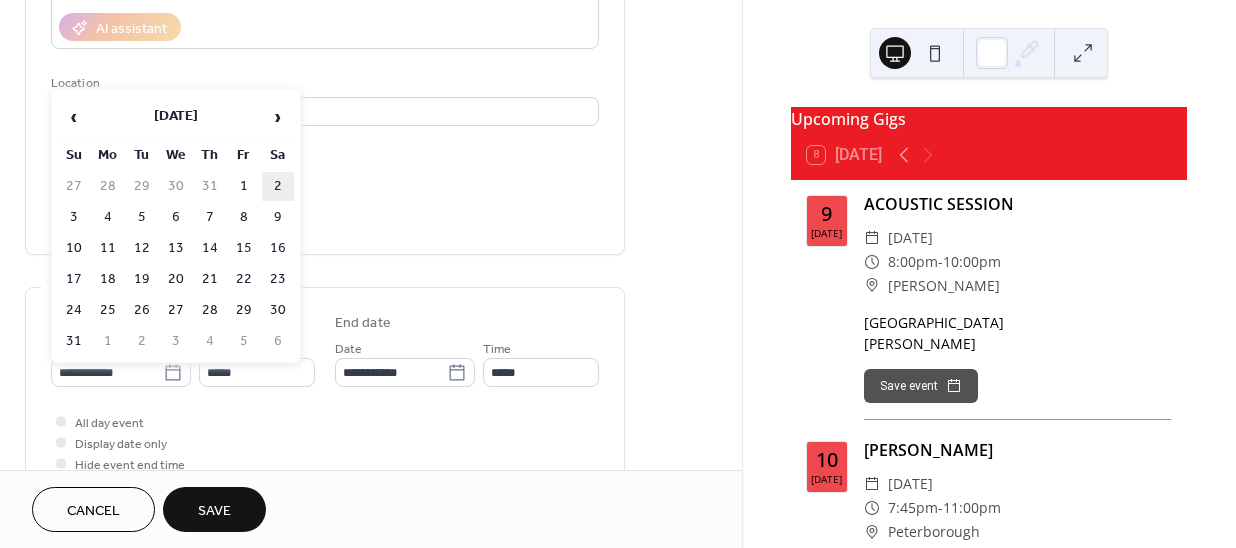 click on "2" at bounding box center [278, 186] 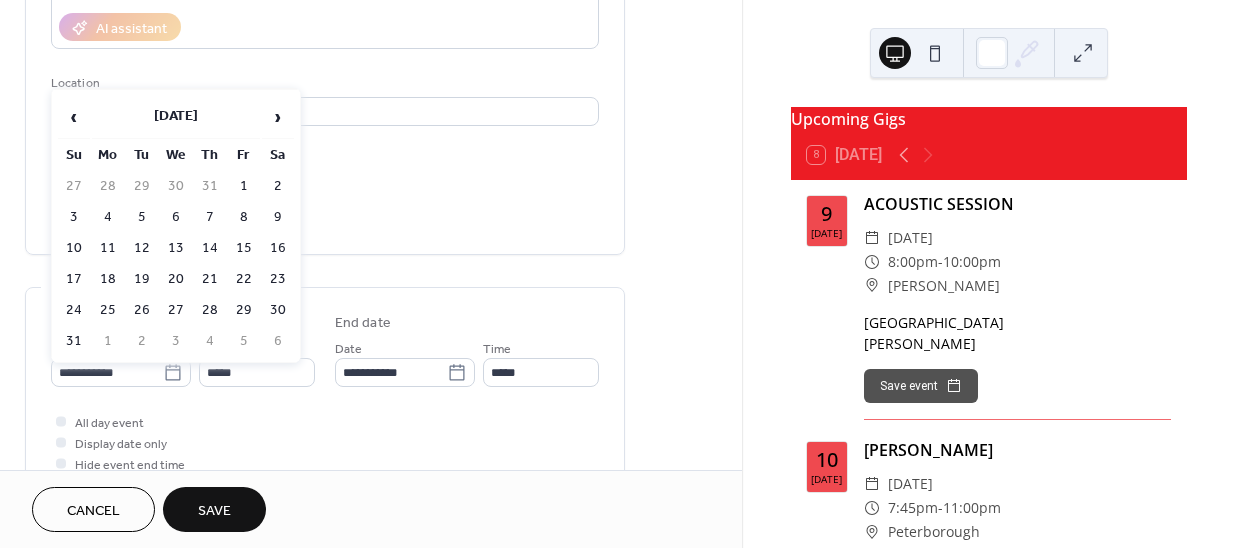 type on "**********" 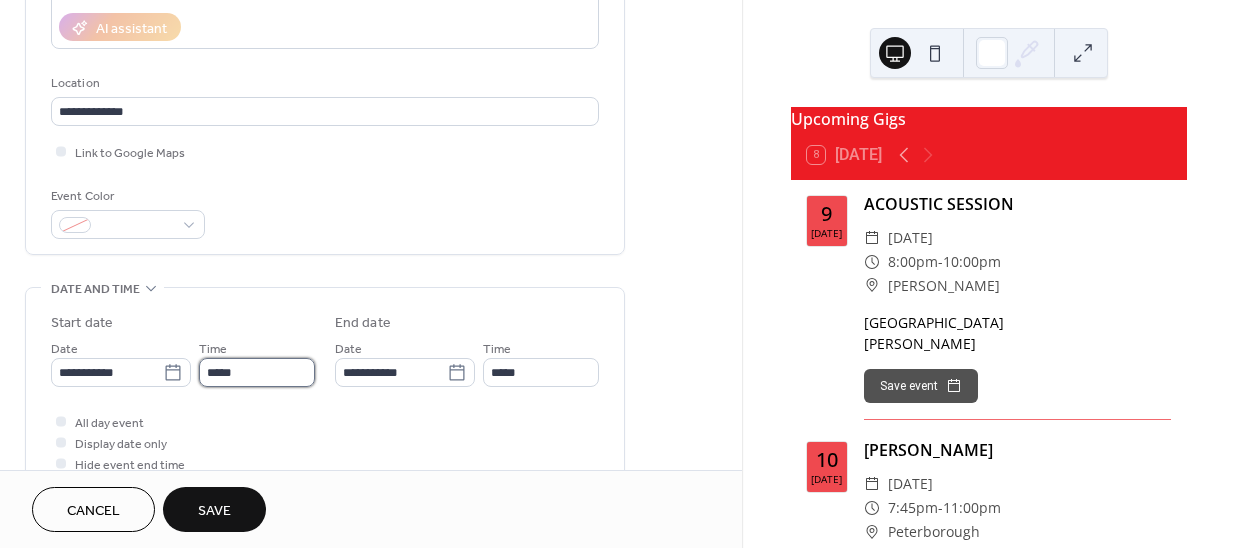 click on "*****" at bounding box center (257, 372) 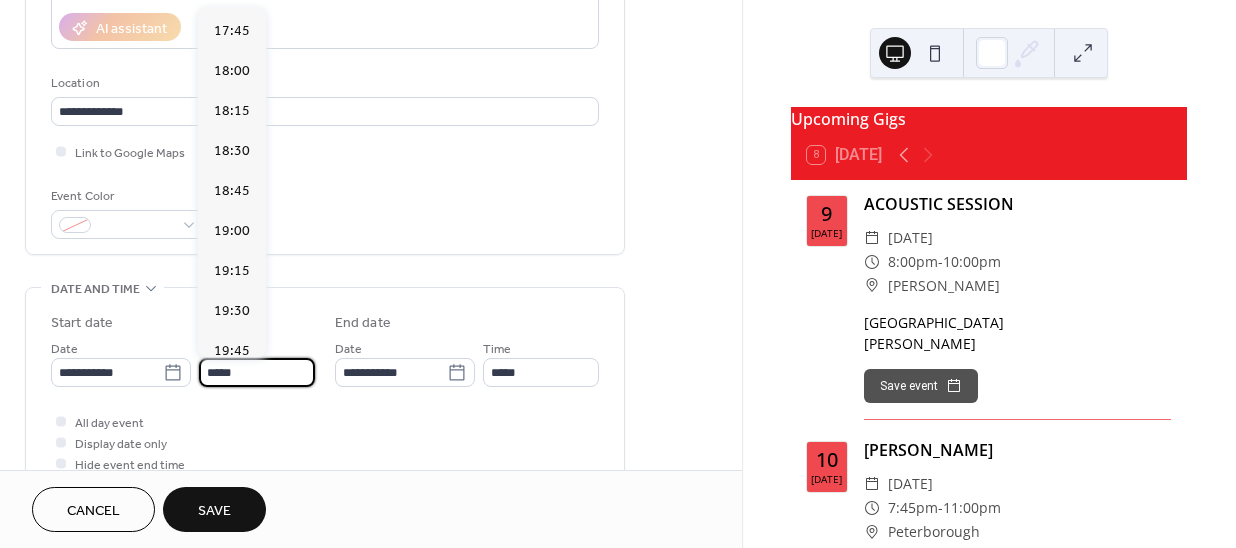 scroll, scrollTop: 2859, scrollLeft: 0, axis: vertical 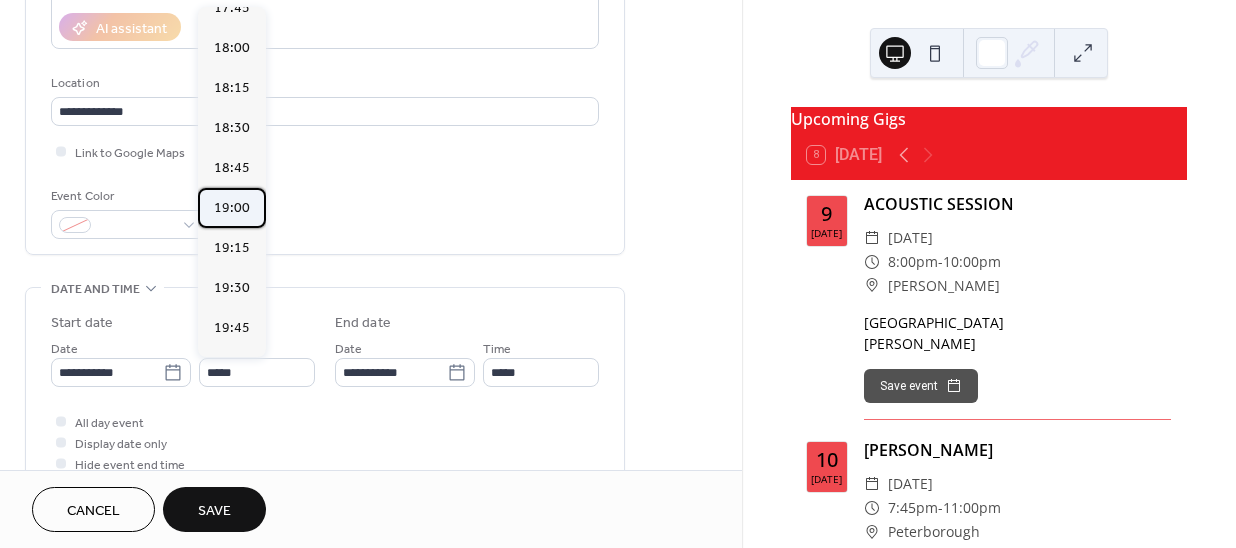 click on "19:00" at bounding box center (232, 207) 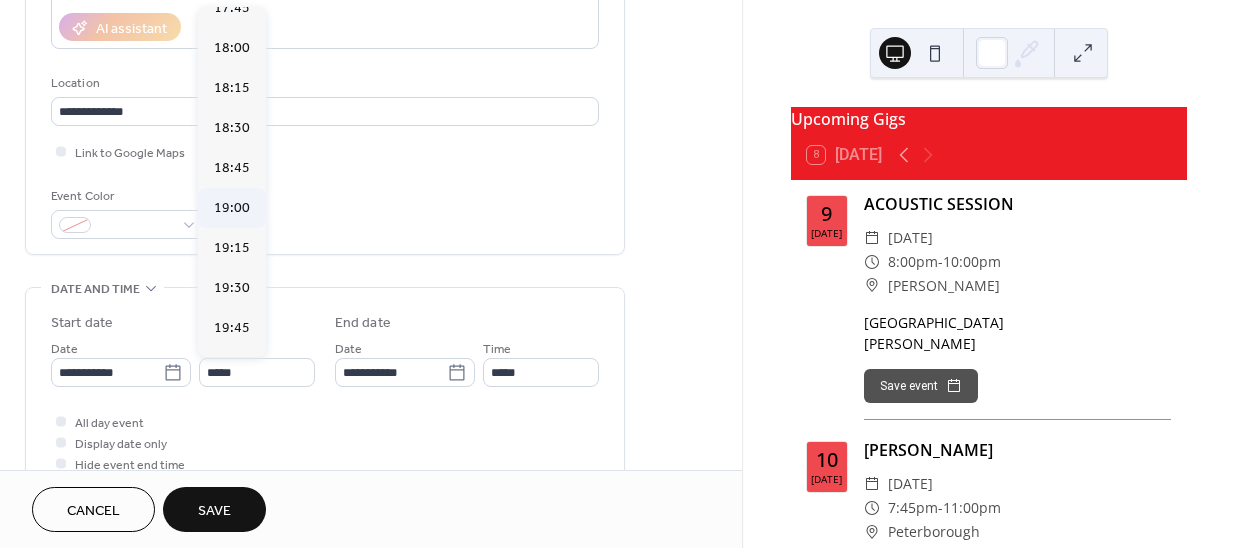 type on "*****" 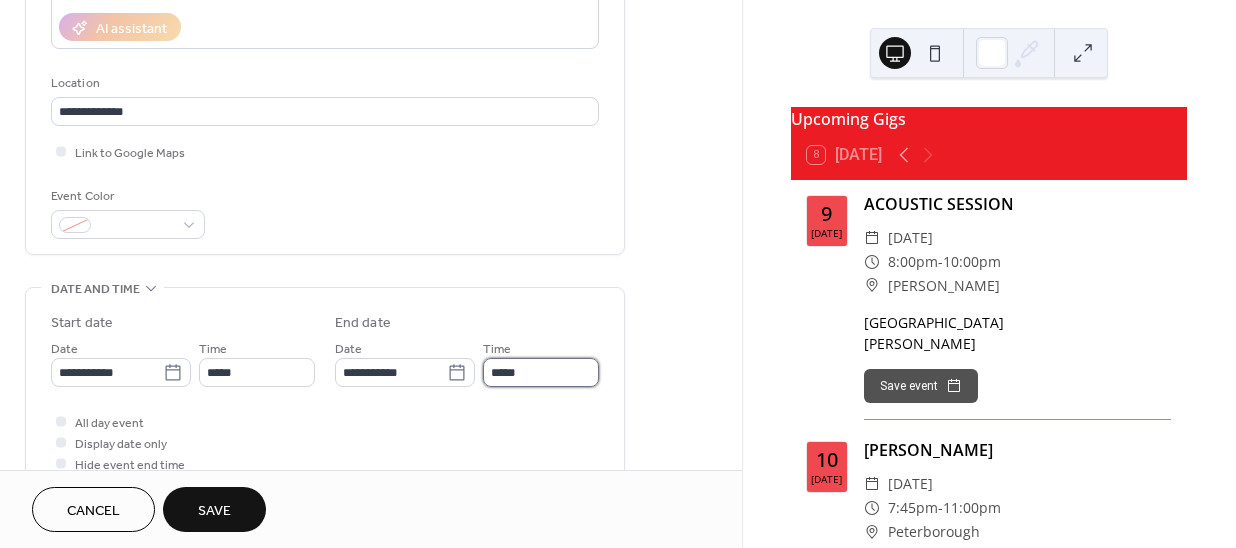 click on "*****" at bounding box center (541, 372) 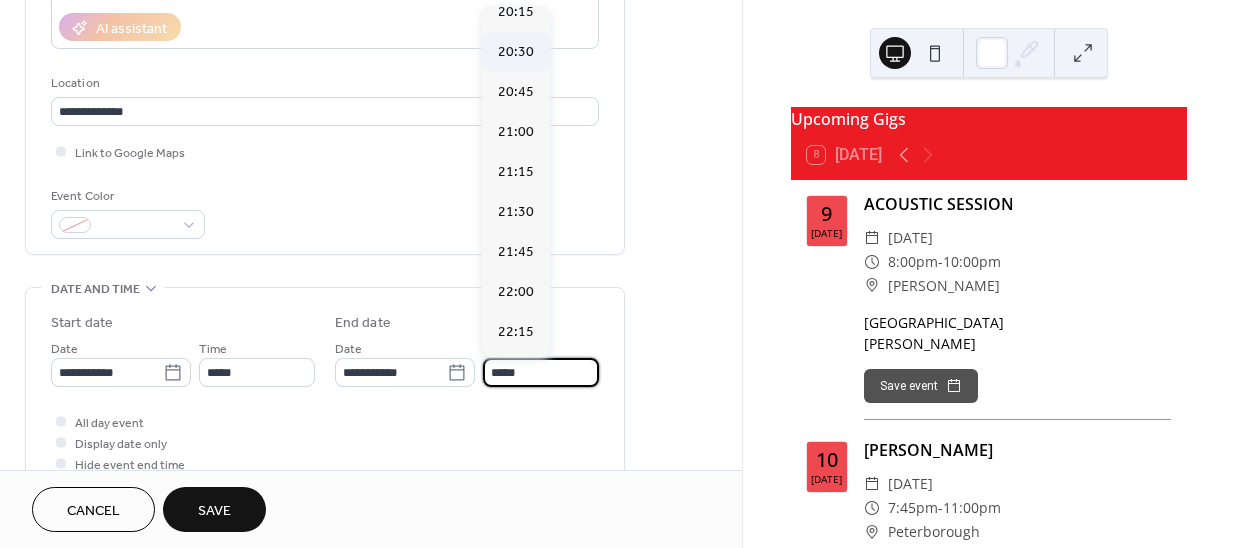 scroll, scrollTop: 272, scrollLeft: 0, axis: vertical 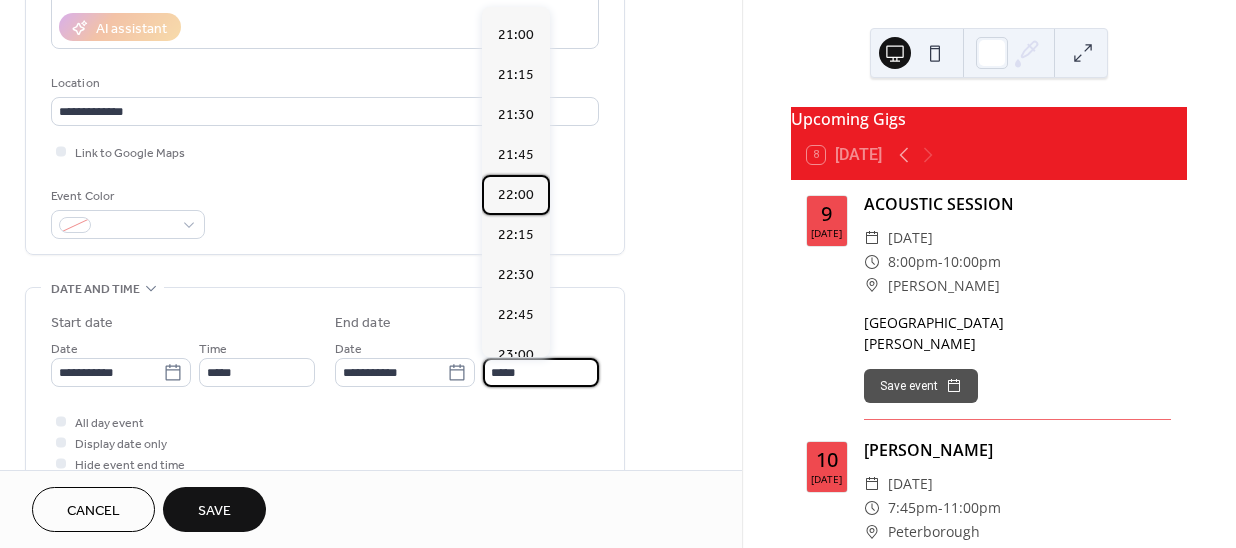 drag, startPoint x: 516, startPoint y: 198, endPoint x: 496, endPoint y: 209, distance: 22.825424 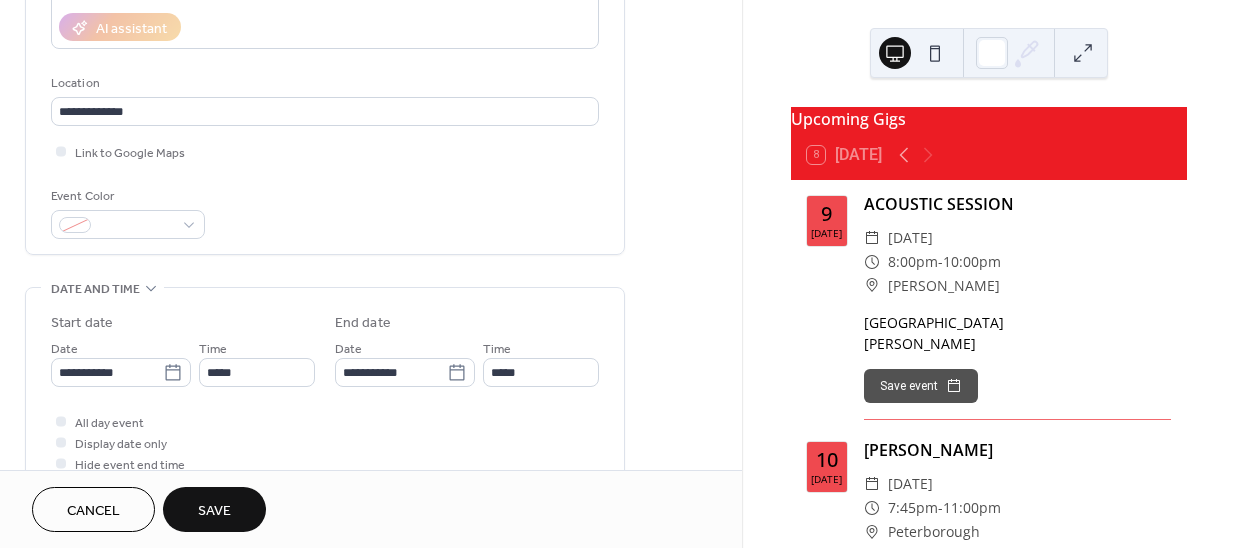 type on "*****" 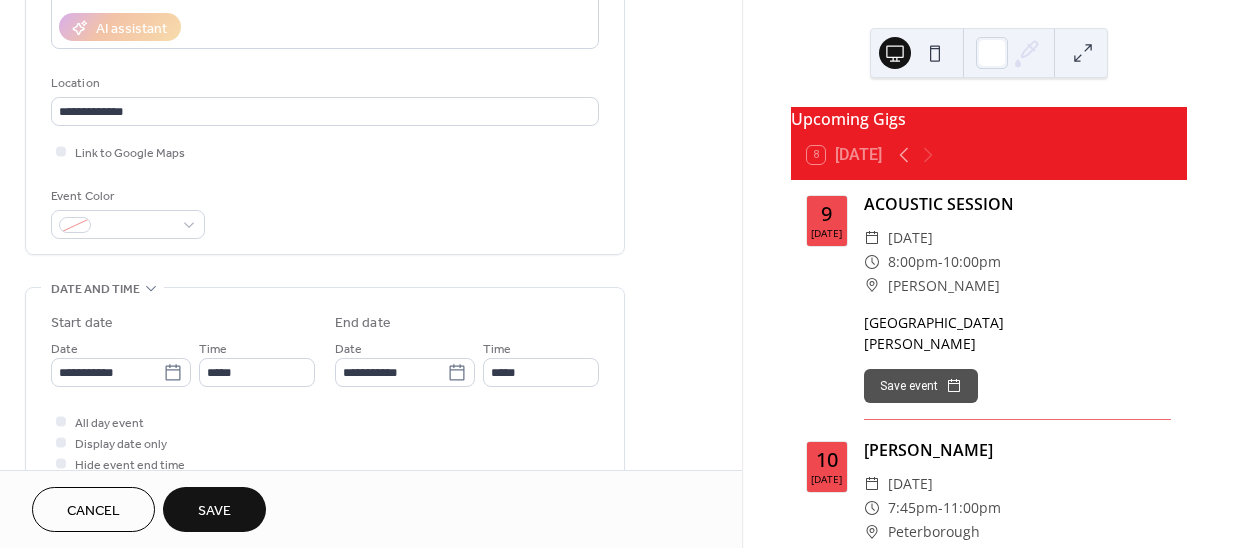 click on "Save" at bounding box center [214, 511] 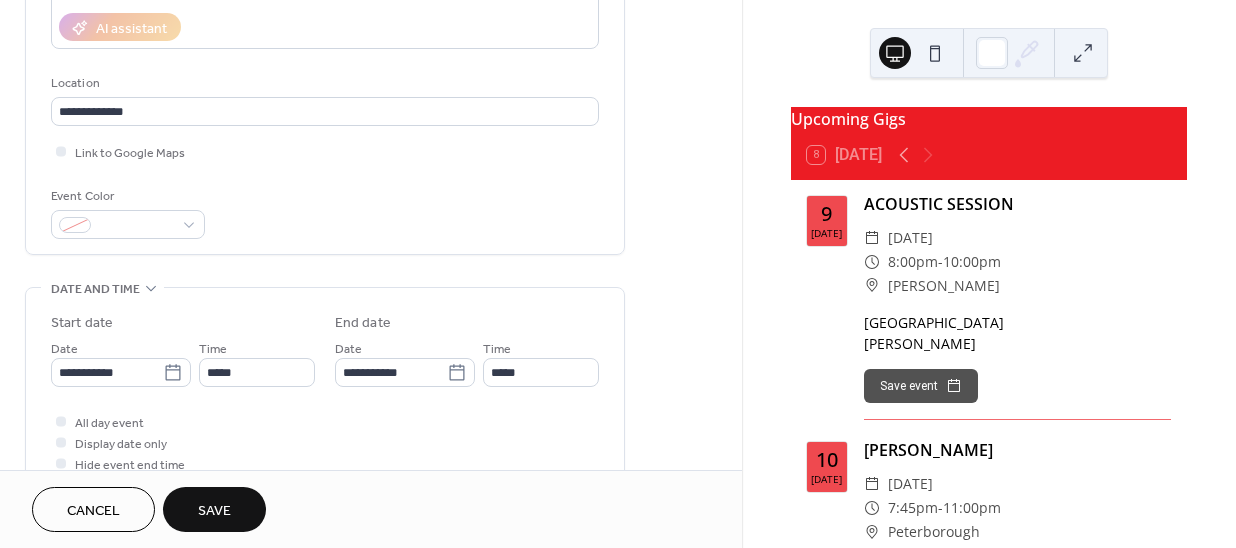 click 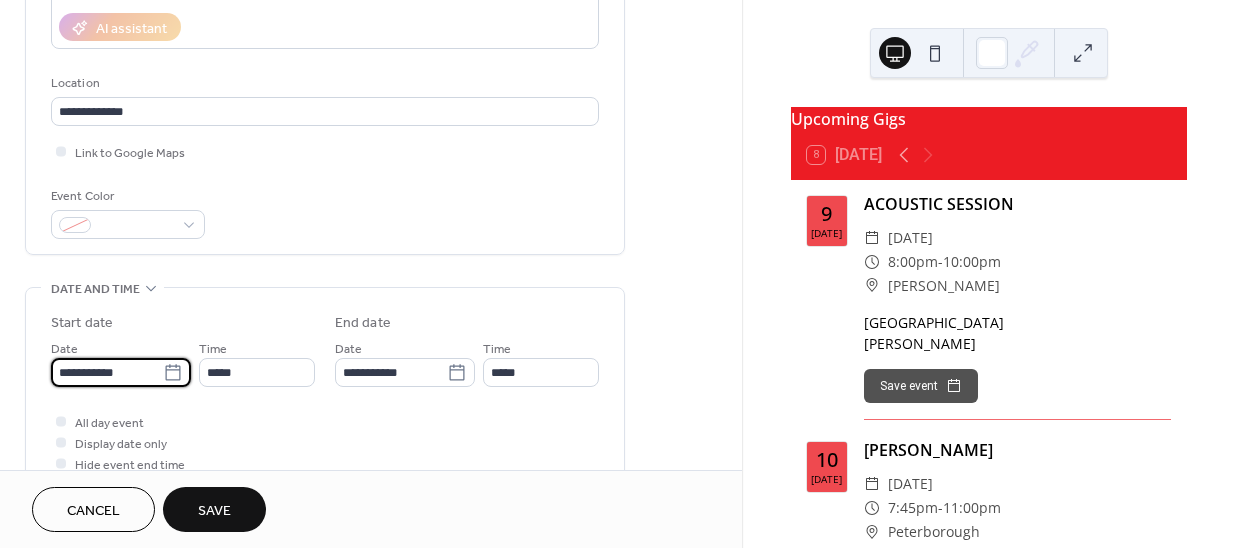 click on "**********" at bounding box center (107, 372) 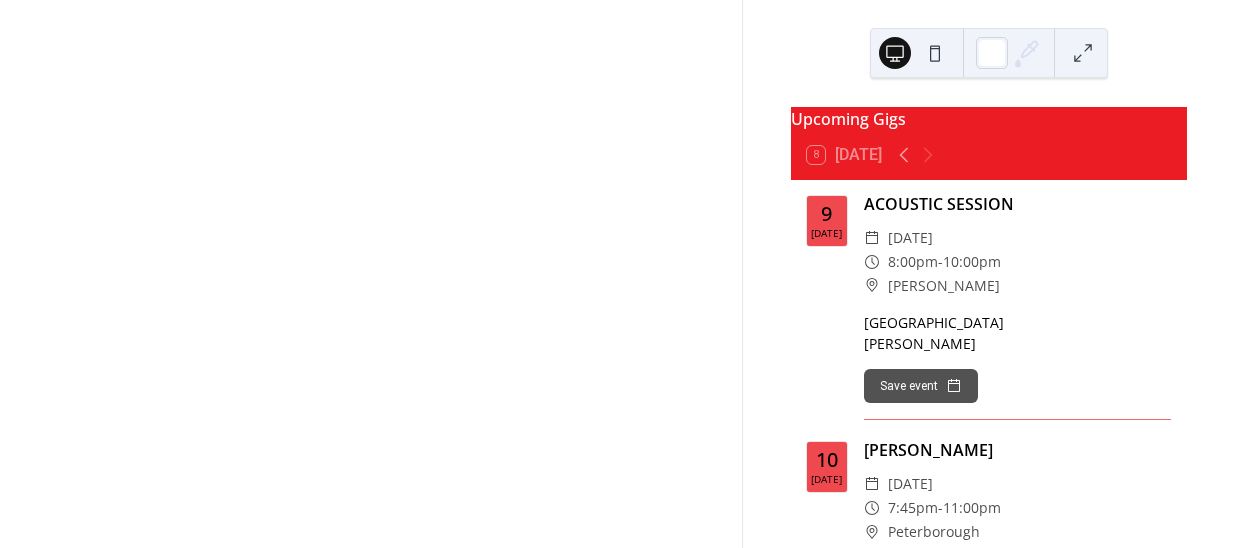click at bounding box center [371, 274] 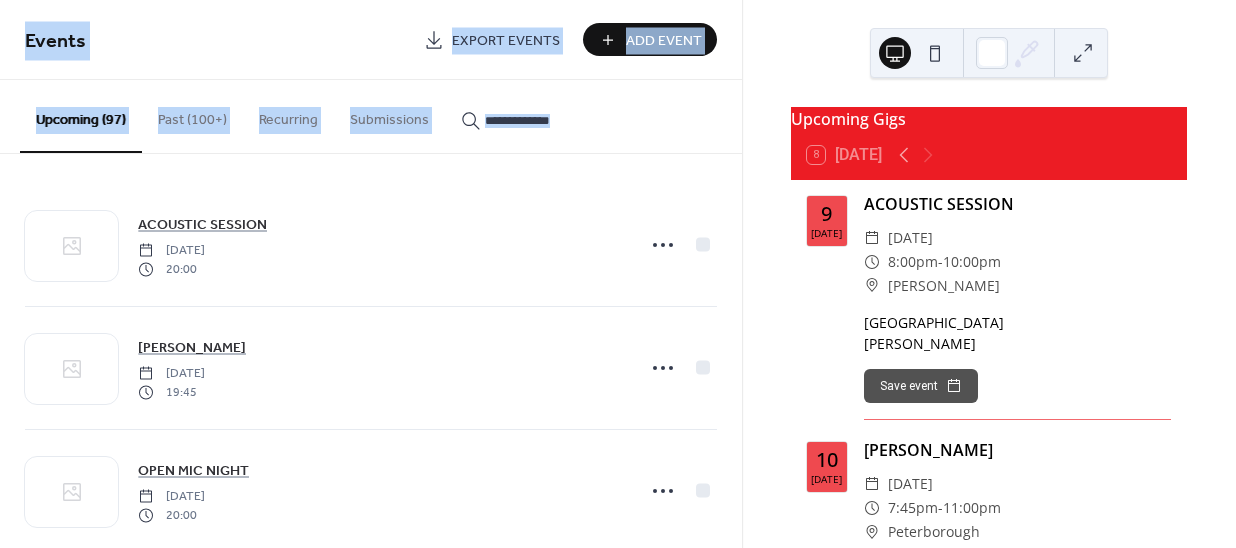 drag, startPoint x: 630, startPoint y: 33, endPoint x: 623, endPoint y: 67, distance: 34.713108 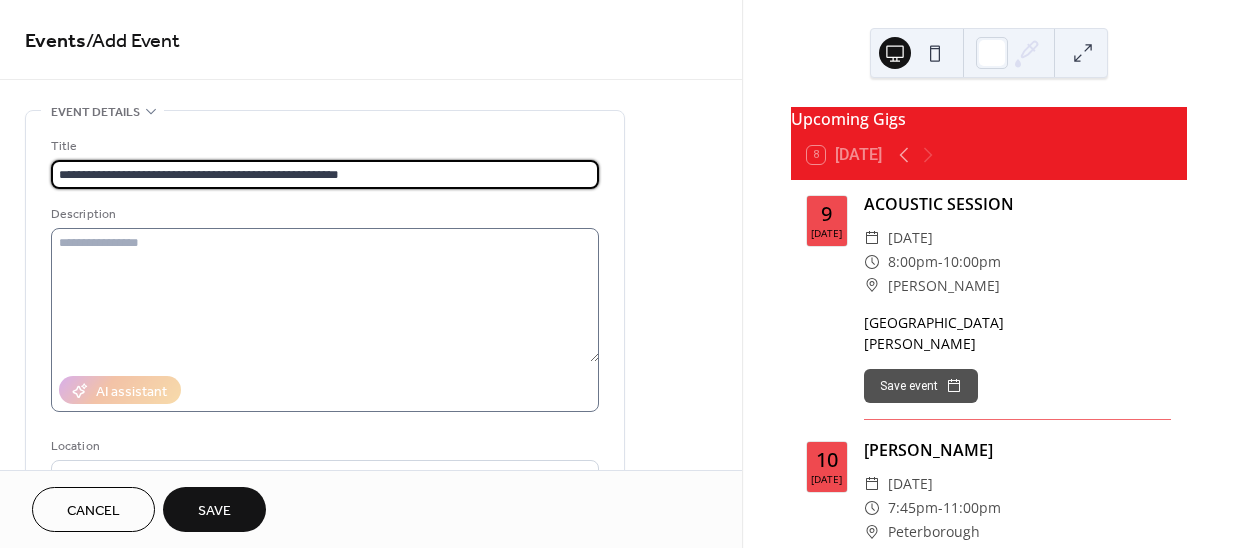 type on "**********" 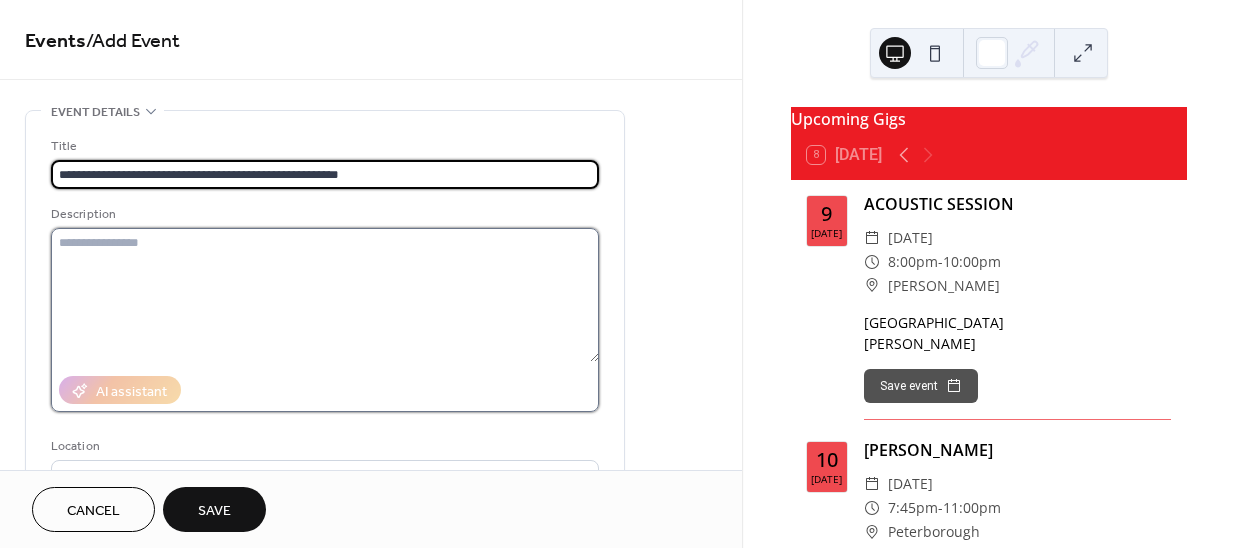 click at bounding box center [325, 295] 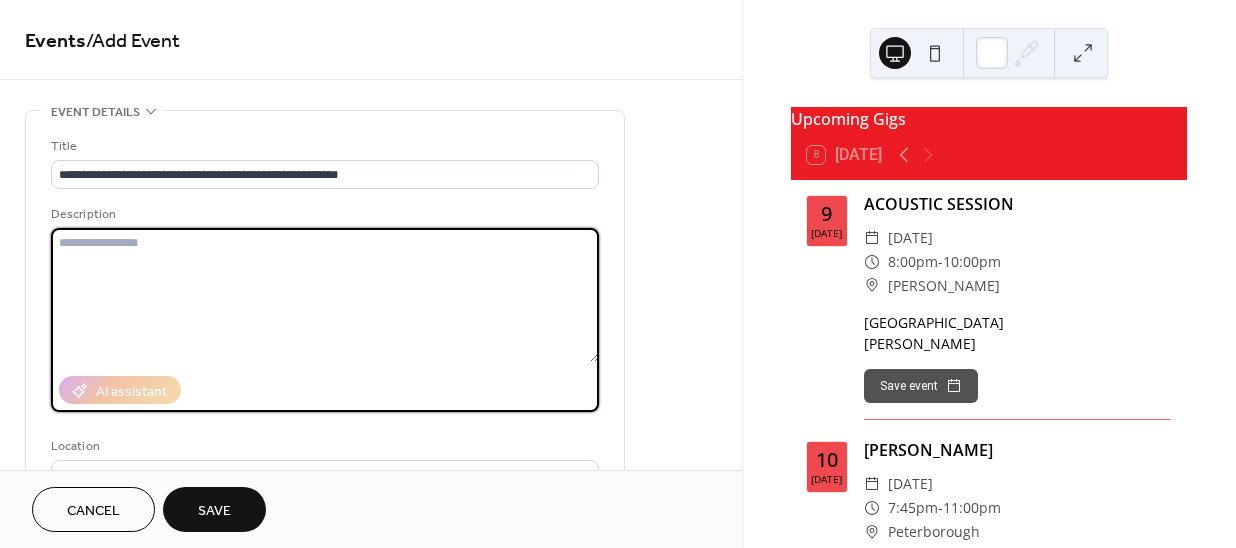 paste on "**********" 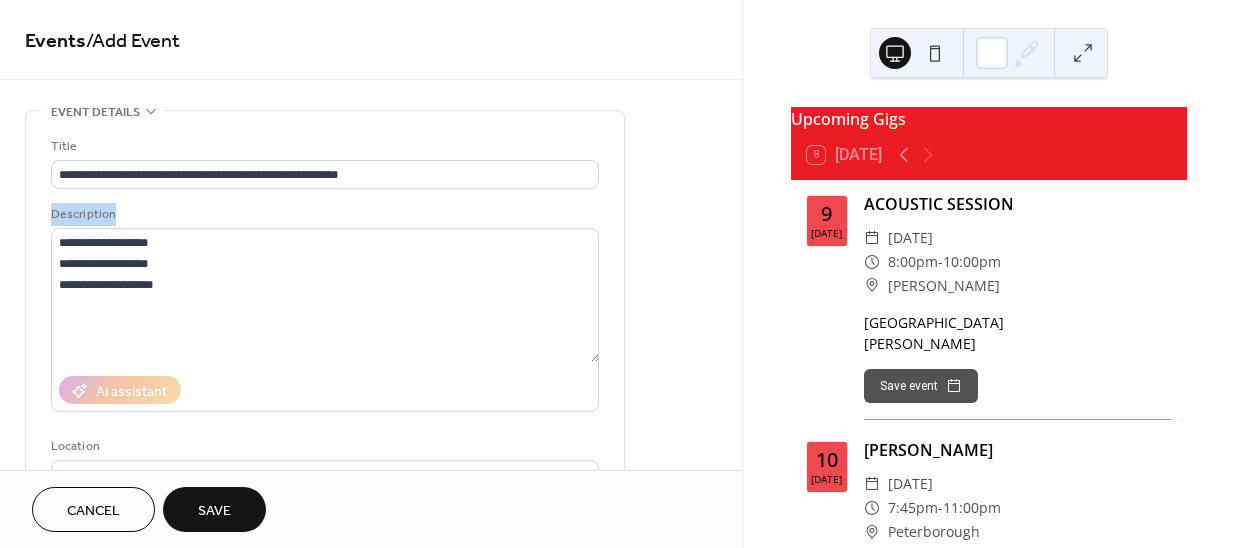 drag, startPoint x: 201, startPoint y: 226, endPoint x: 30, endPoint y: 237, distance: 171.35344 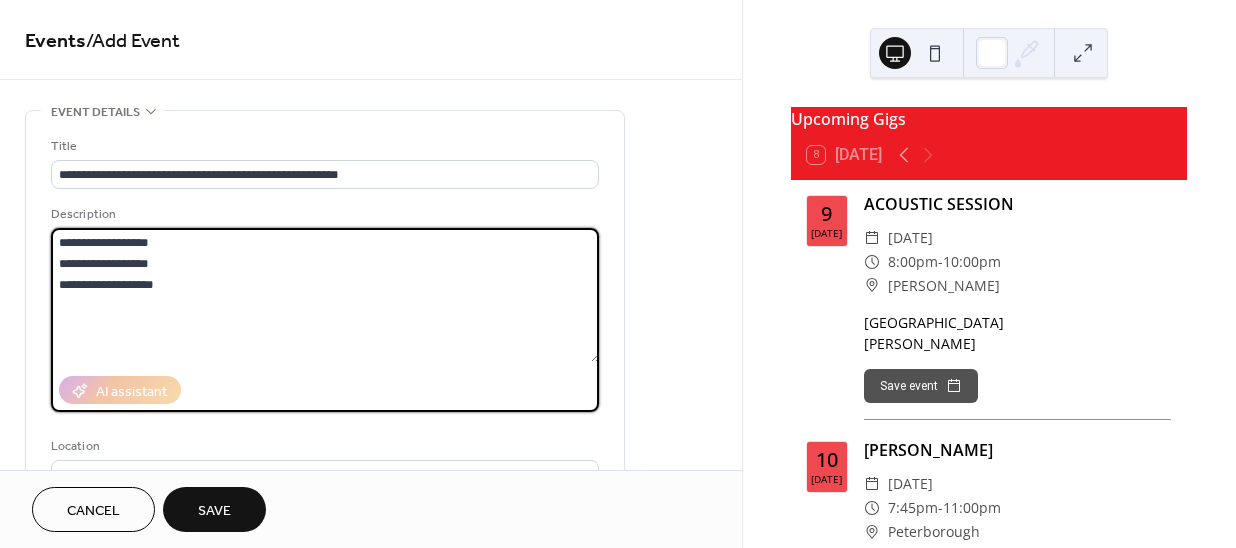 drag, startPoint x: 184, startPoint y: 239, endPoint x: 40, endPoint y: 237, distance: 144.01389 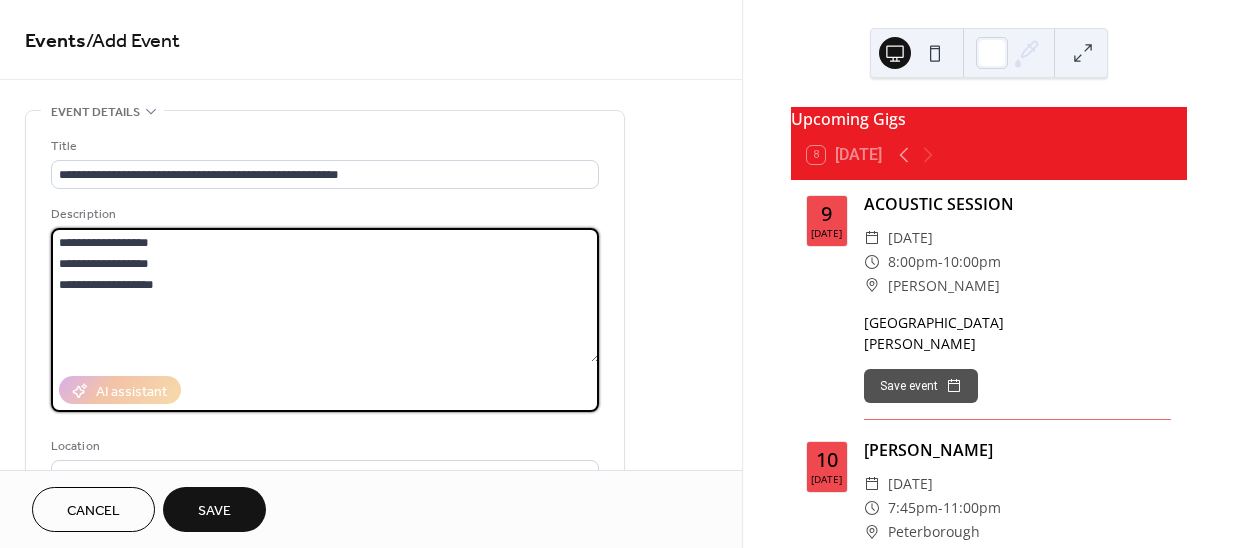 click on "**********" at bounding box center (325, 364) 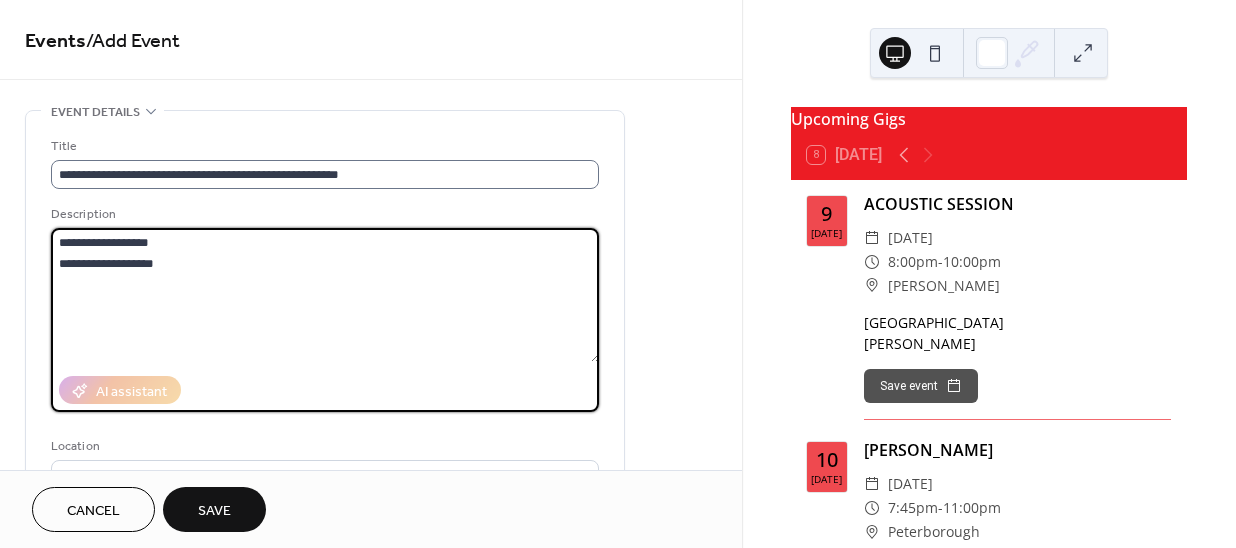 type on "**********" 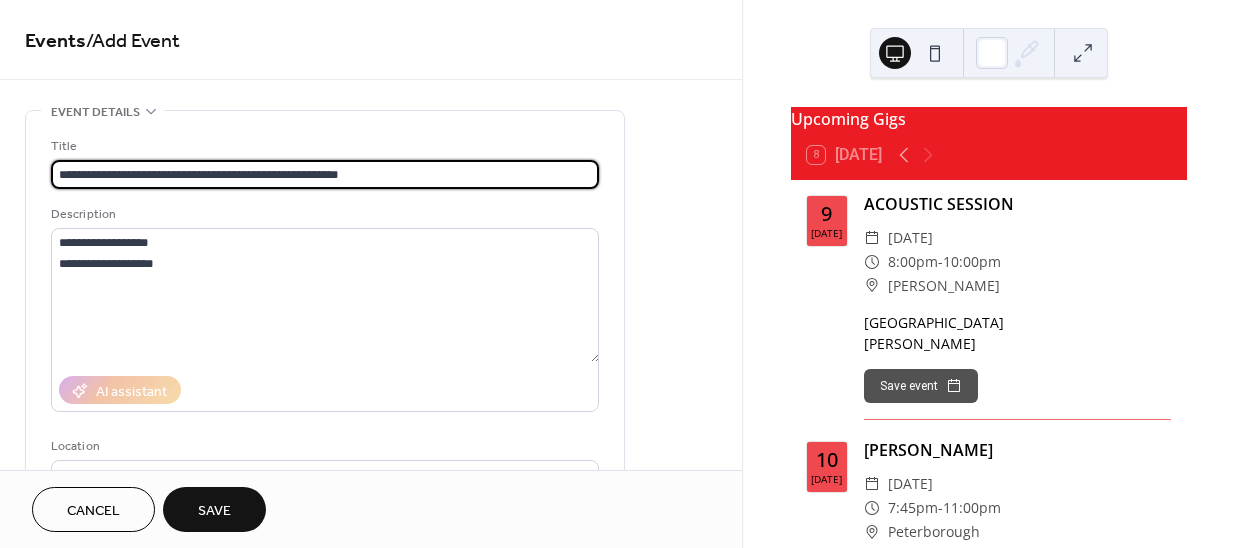 scroll, scrollTop: 0, scrollLeft: 0, axis: both 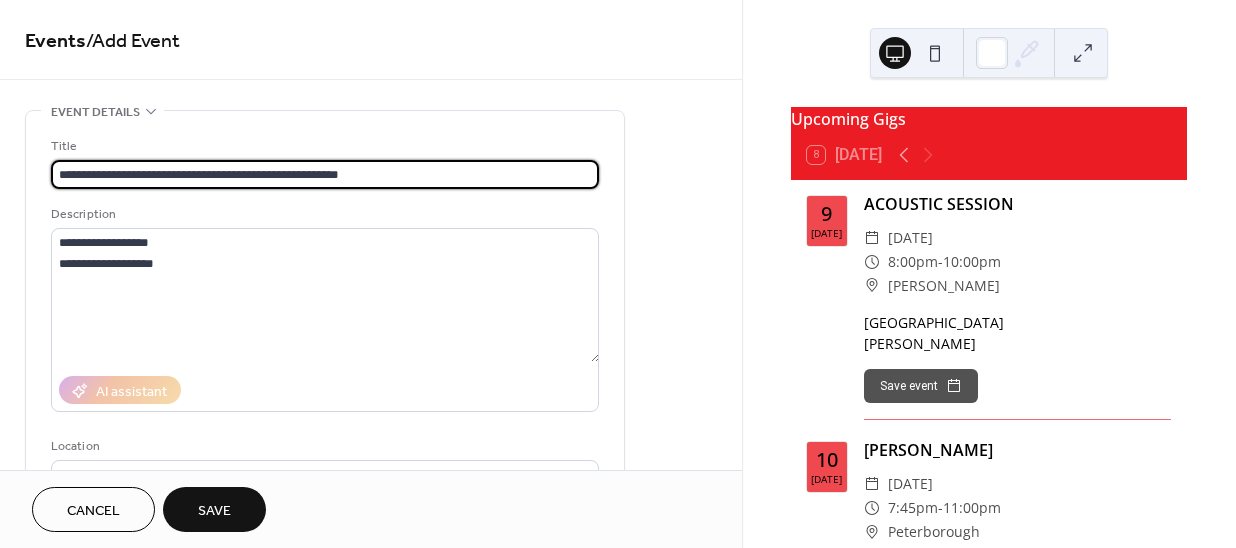drag, startPoint x: 390, startPoint y: 174, endPoint x: 176, endPoint y: 178, distance: 214.03738 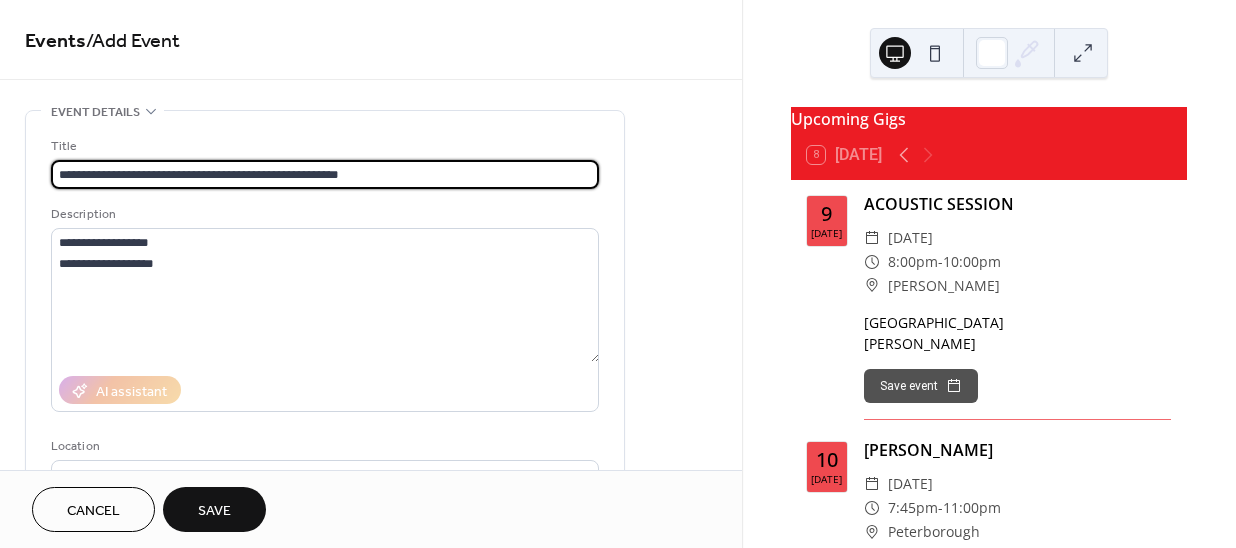 click on "**********" at bounding box center (325, 174) 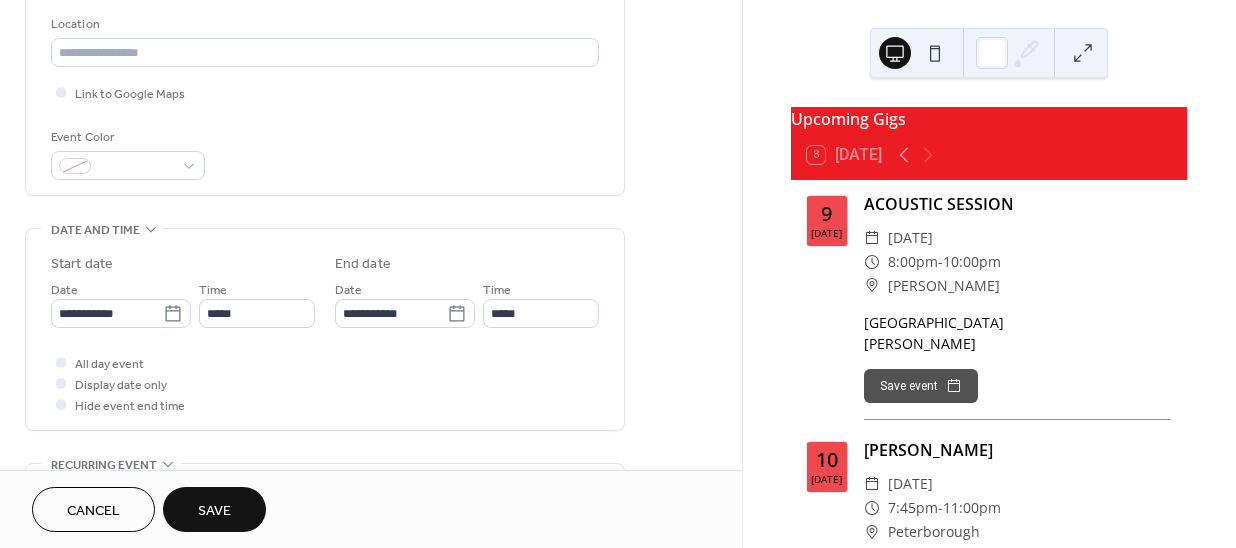 scroll, scrollTop: 454, scrollLeft: 0, axis: vertical 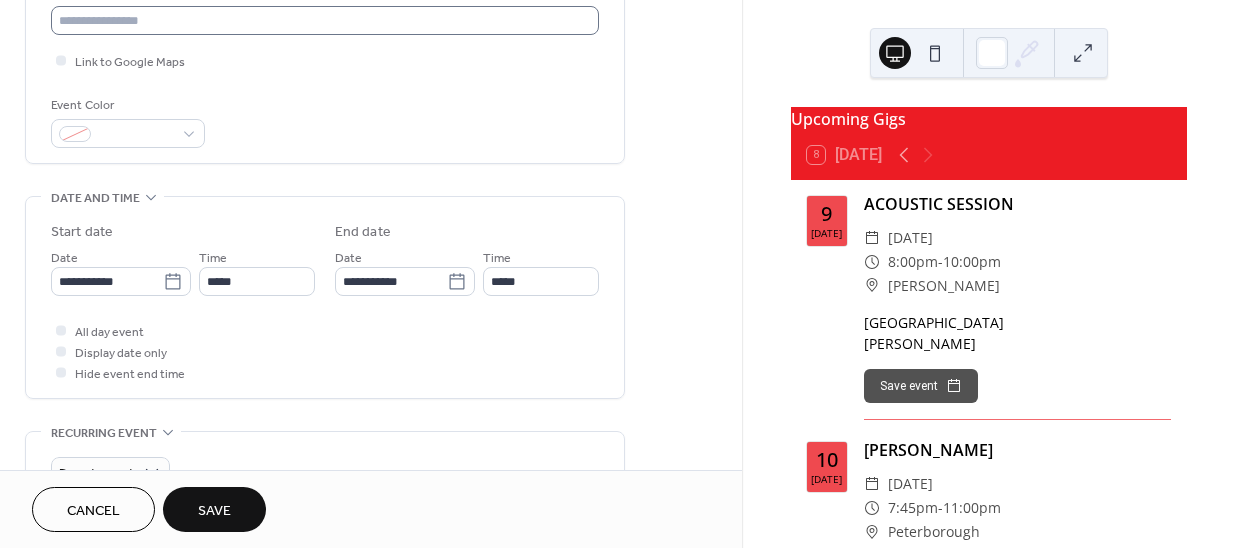type on "**********" 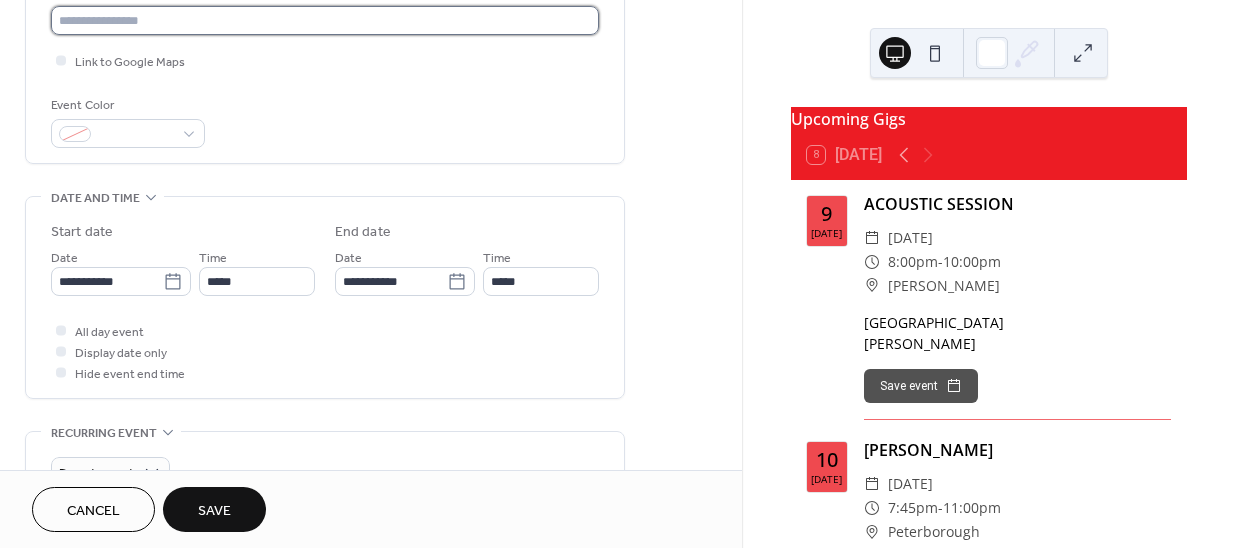 click at bounding box center [325, 20] 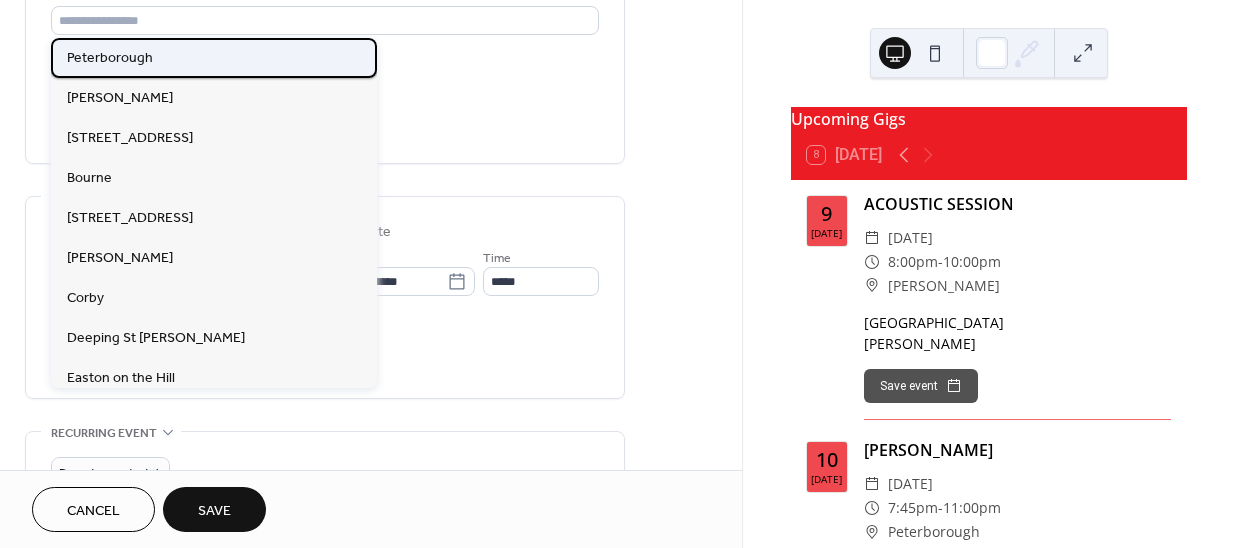 click on "Peterborough" at bounding box center [110, 58] 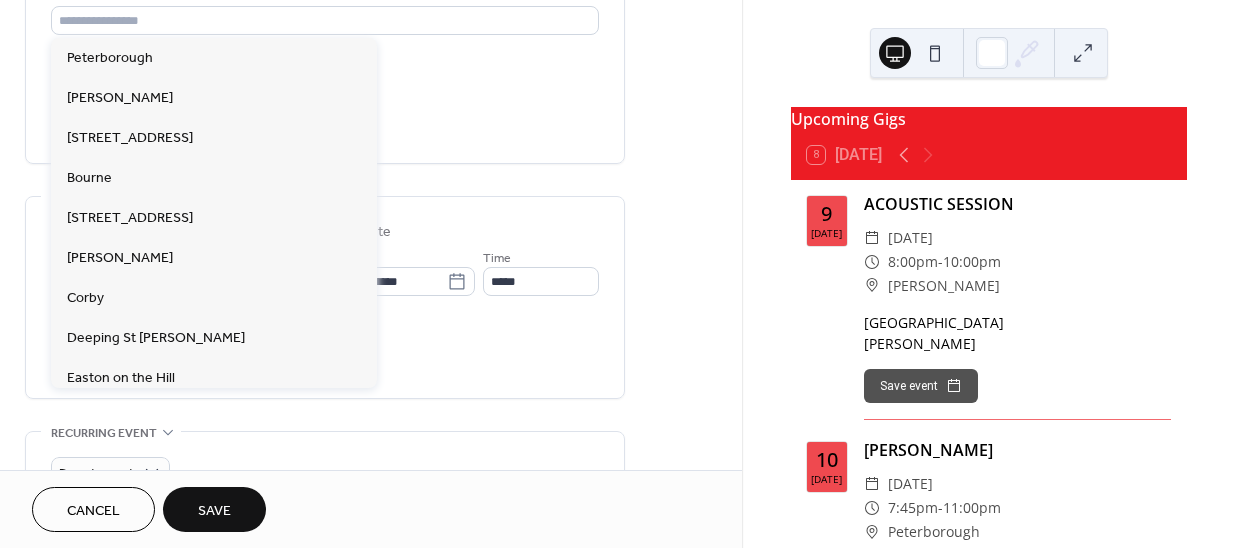 type on "**********" 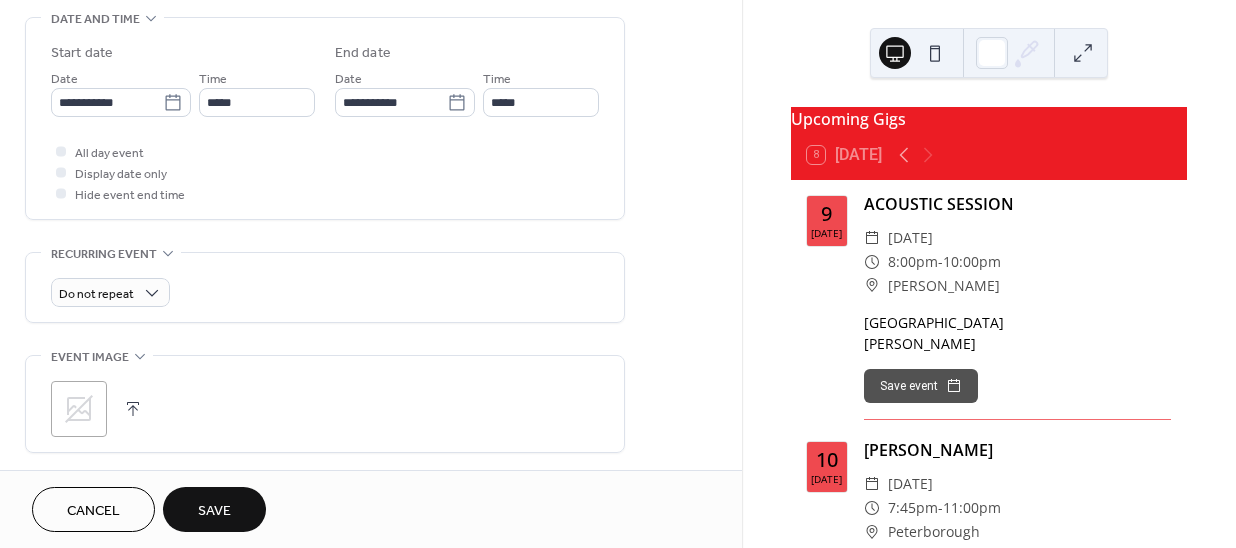 scroll, scrollTop: 636, scrollLeft: 0, axis: vertical 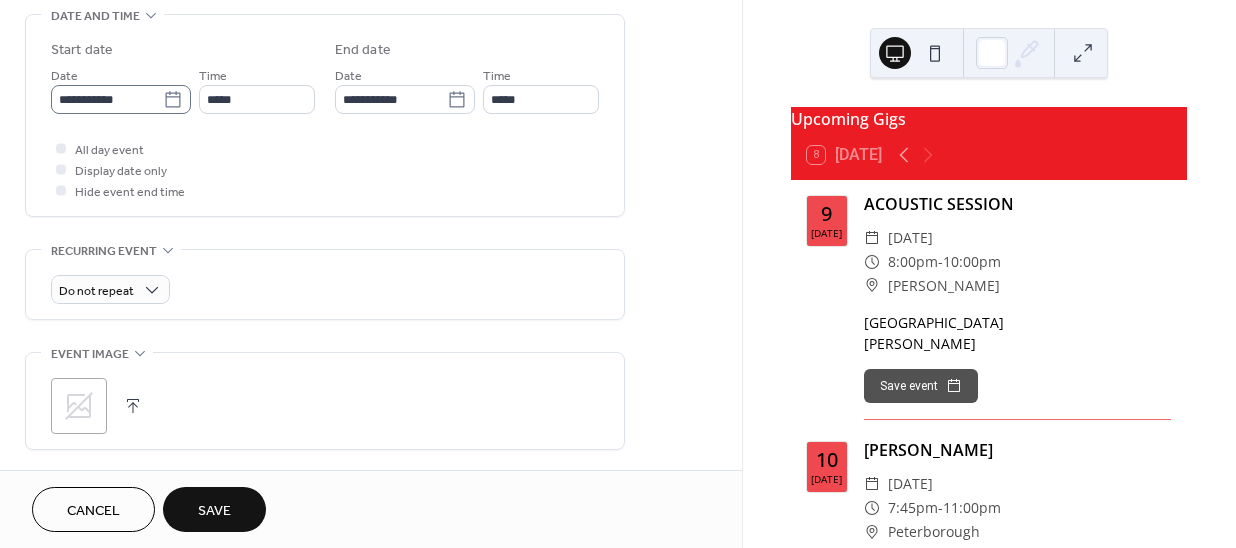 click 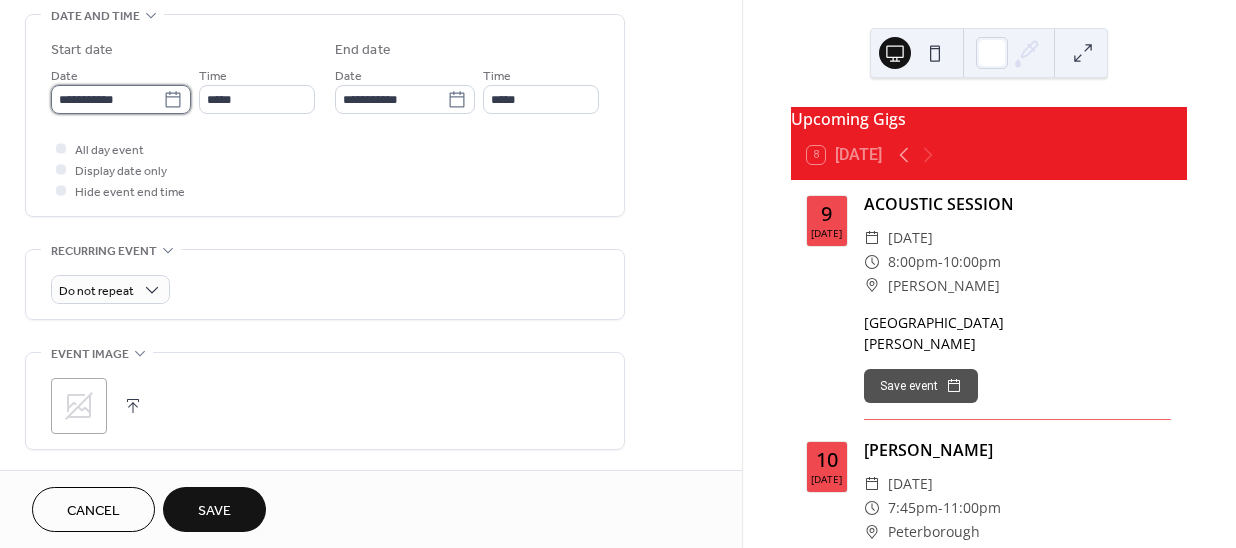 click on "**********" at bounding box center [107, 99] 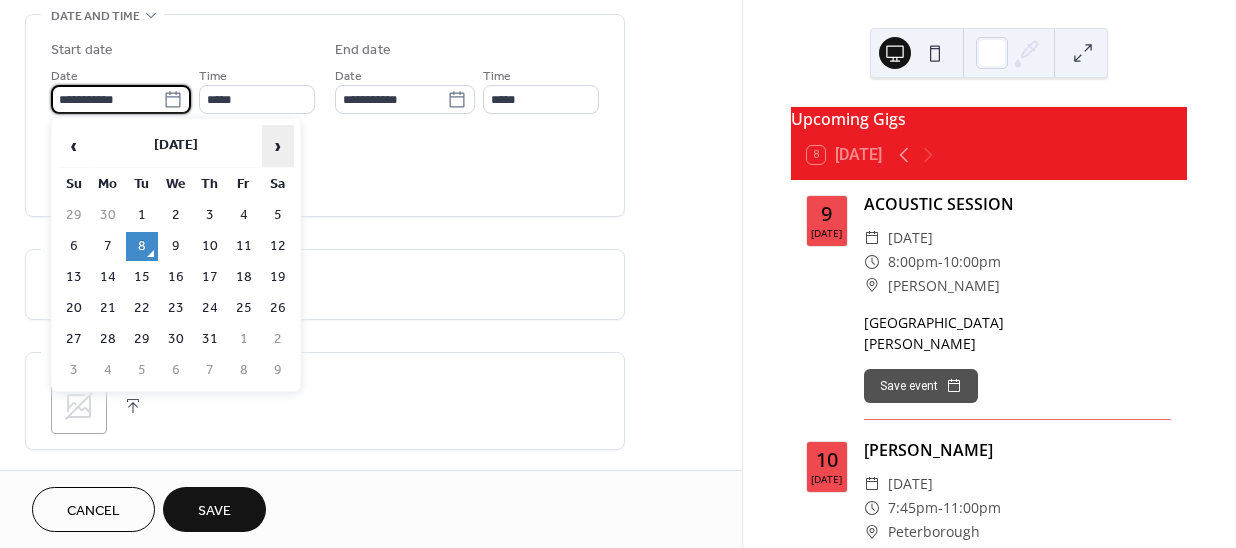 click on "›" at bounding box center [278, 146] 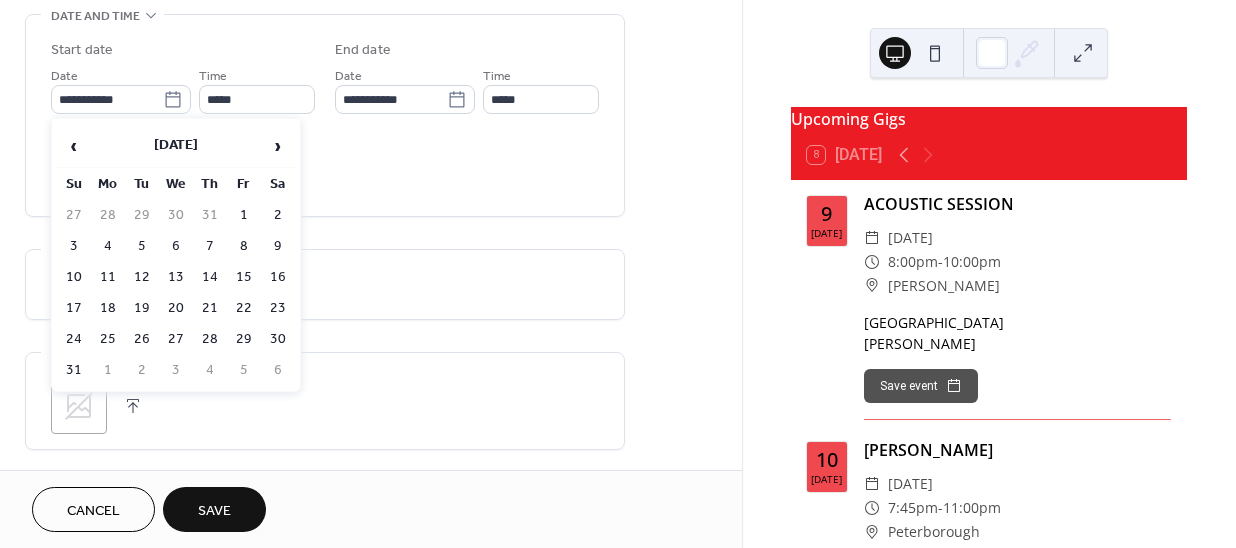click on "2" at bounding box center [278, 215] 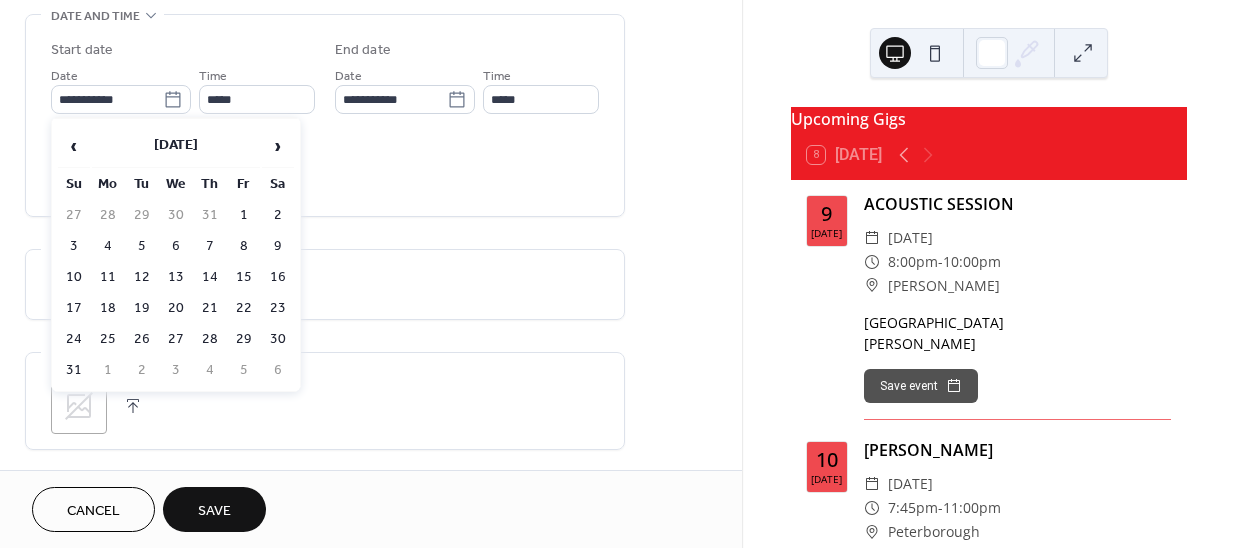 type on "**********" 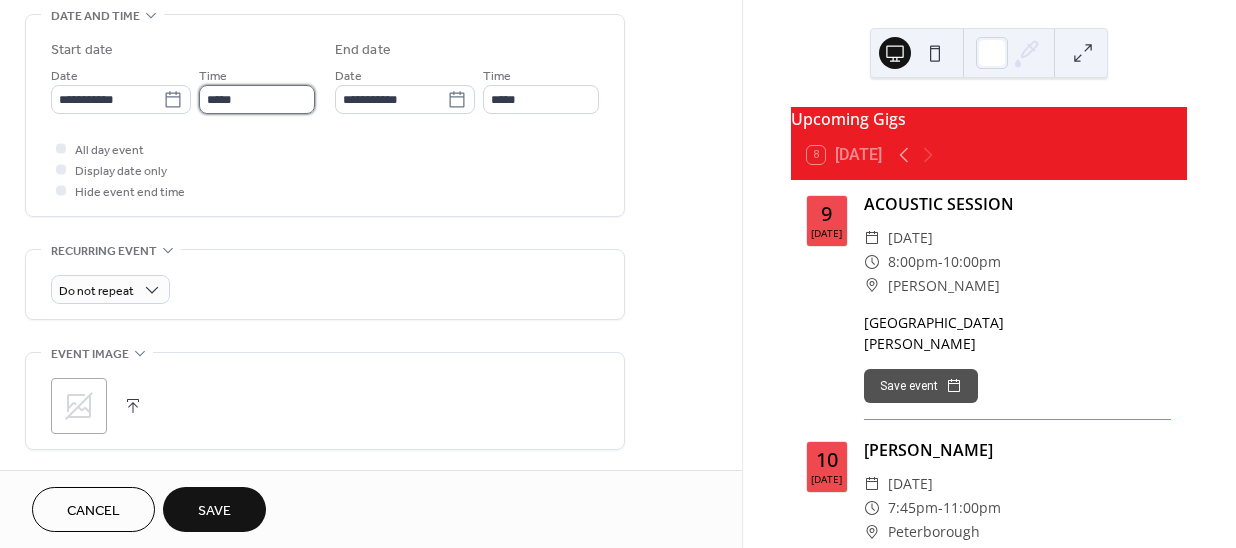 click on "*****" at bounding box center [257, 99] 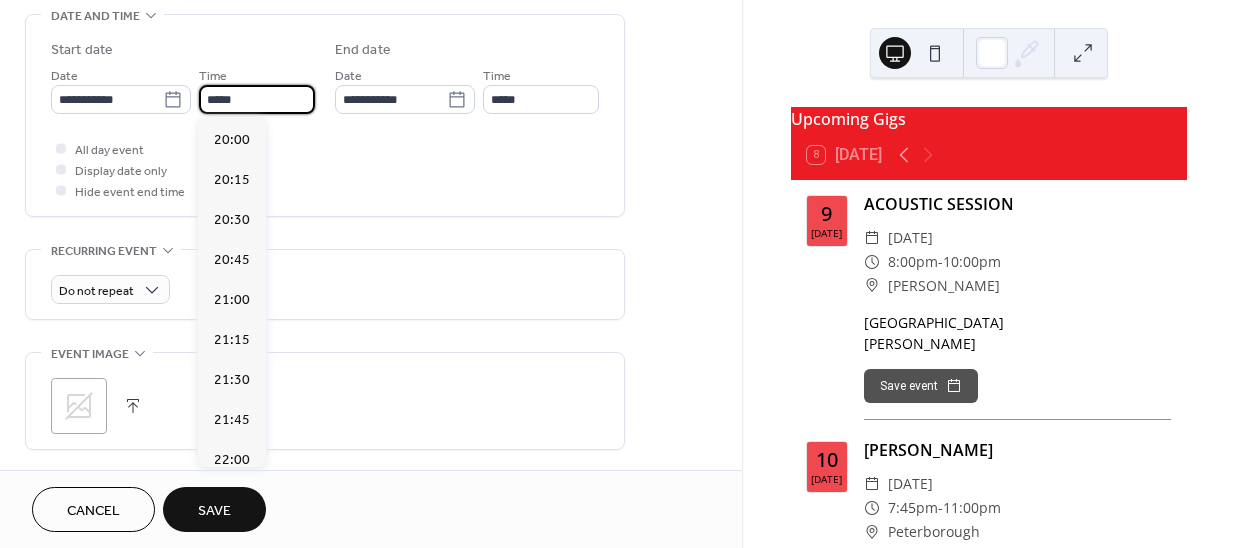 scroll, scrollTop: 3223, scrollLeft: 0, axis: vertical 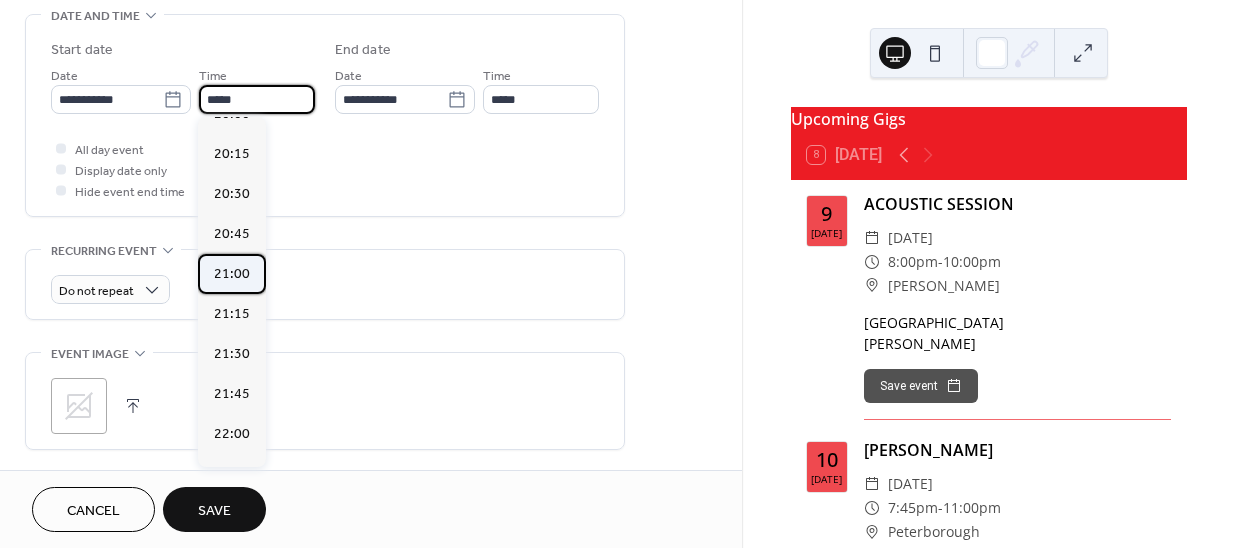 click on "21:00" at bounding box center [232, 273] 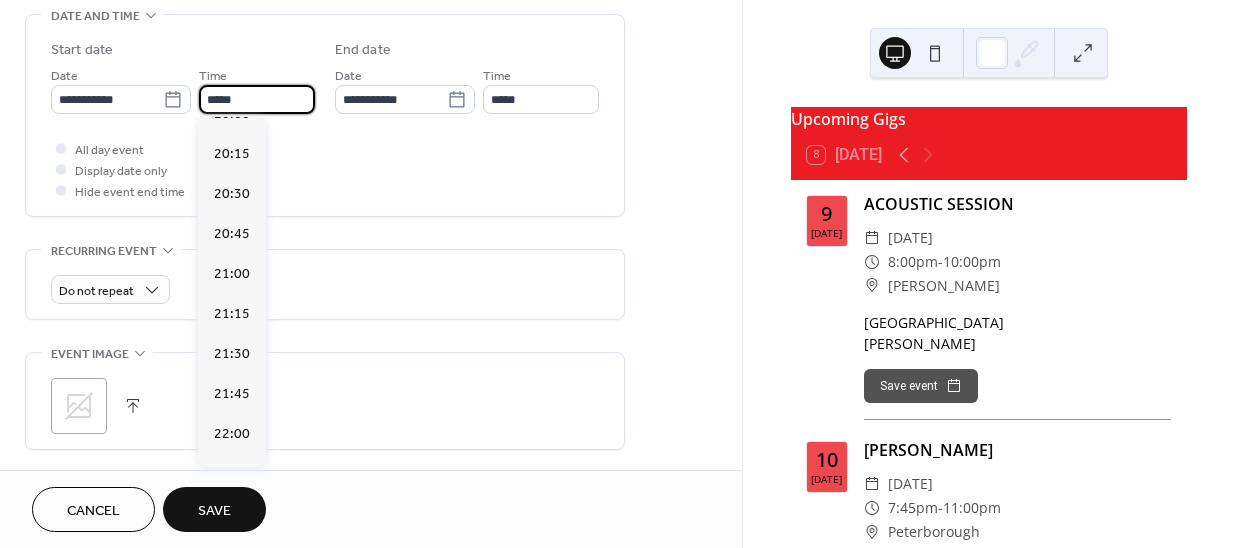 type on "*****" 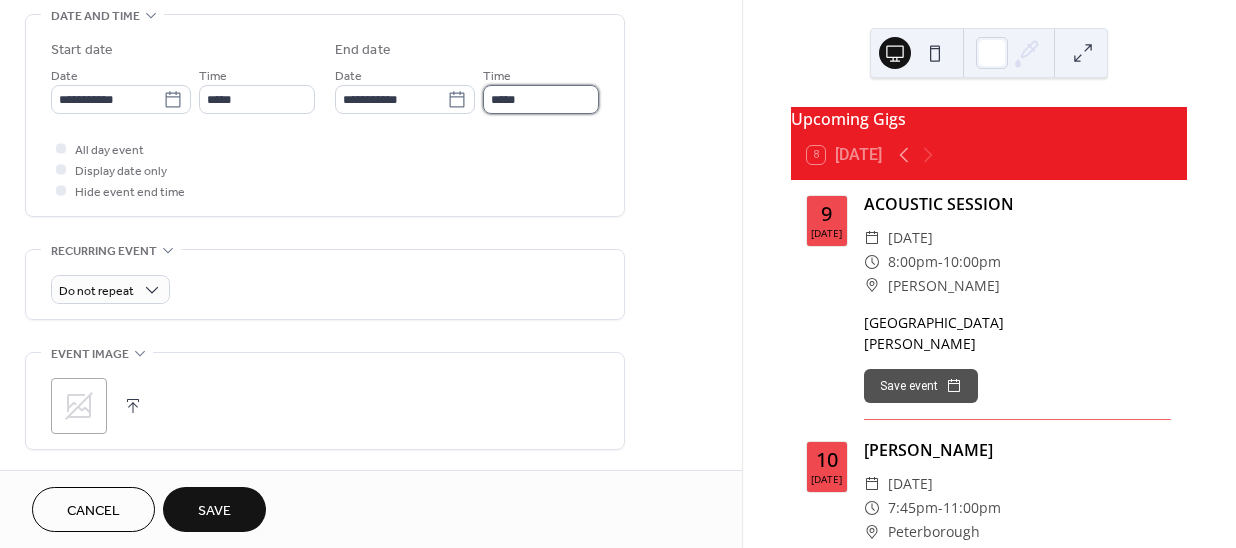 click on "*****" at bounding box center (541, 99) 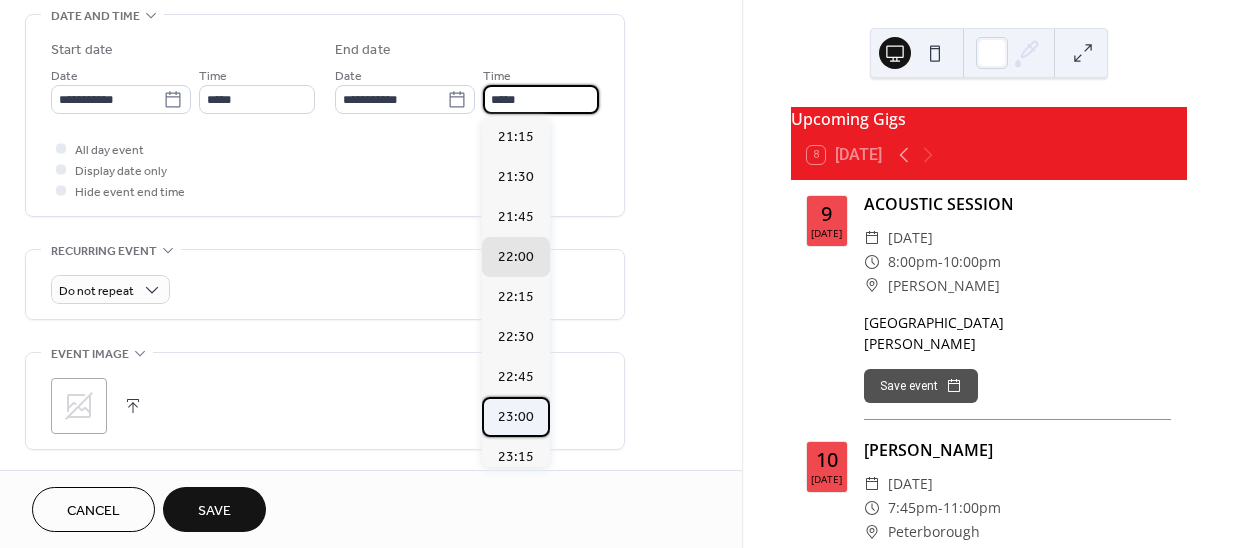 click on "23:00" at bounding box center [516, 416] 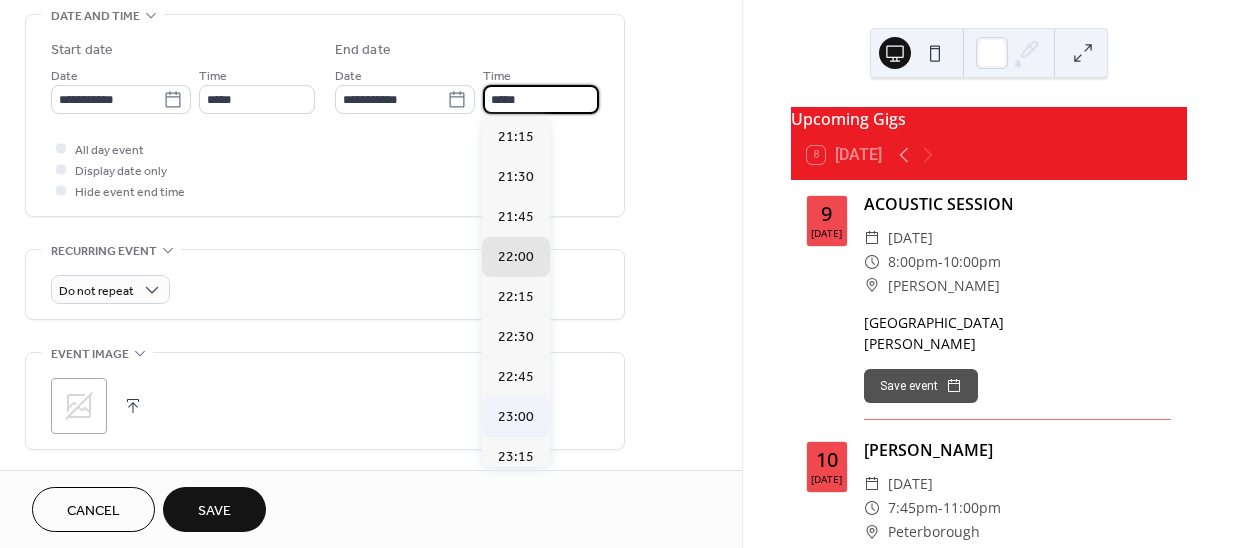 type on "*****" 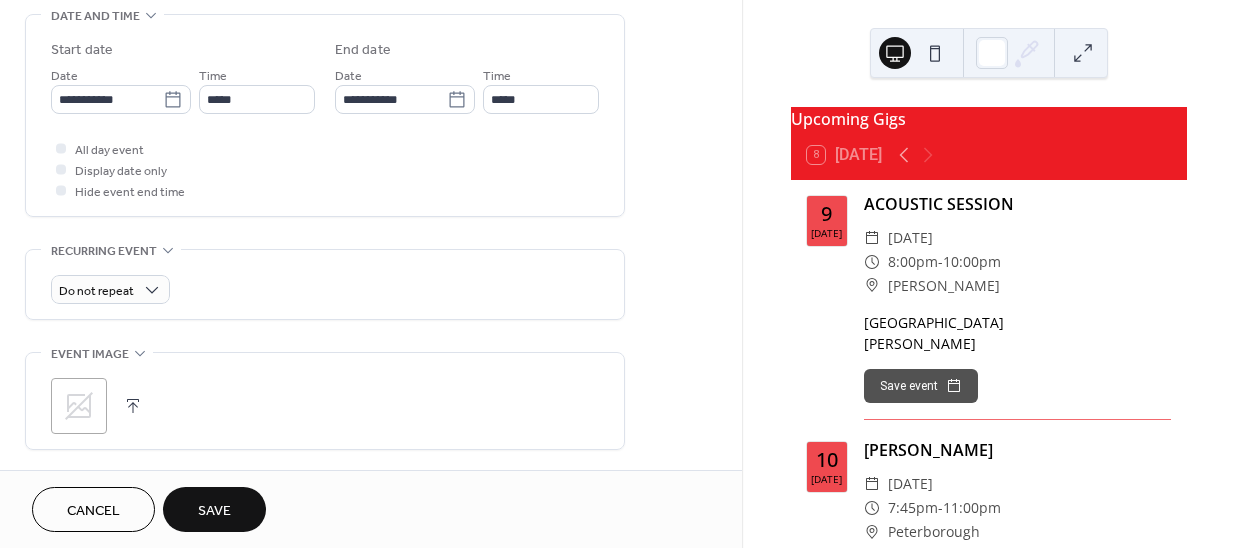 click on "Save" at bounding box center (214, 511) 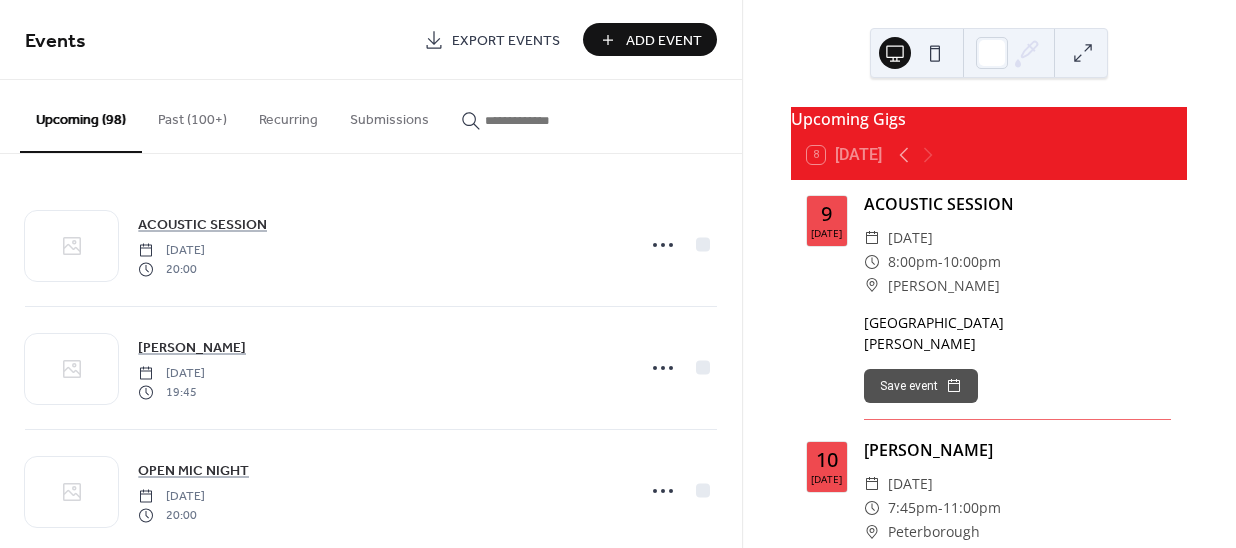 drag, startPoint x: 713, startPoint y: 33, endPoint x: 689, endPoint y: 32, distance: 24.020824 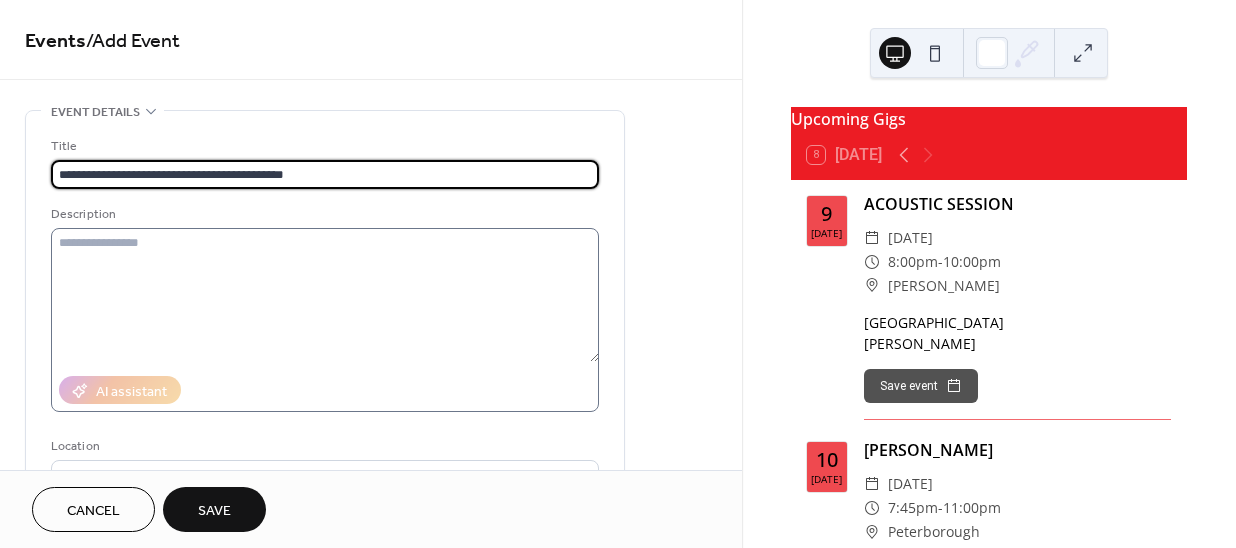 type on "**********" 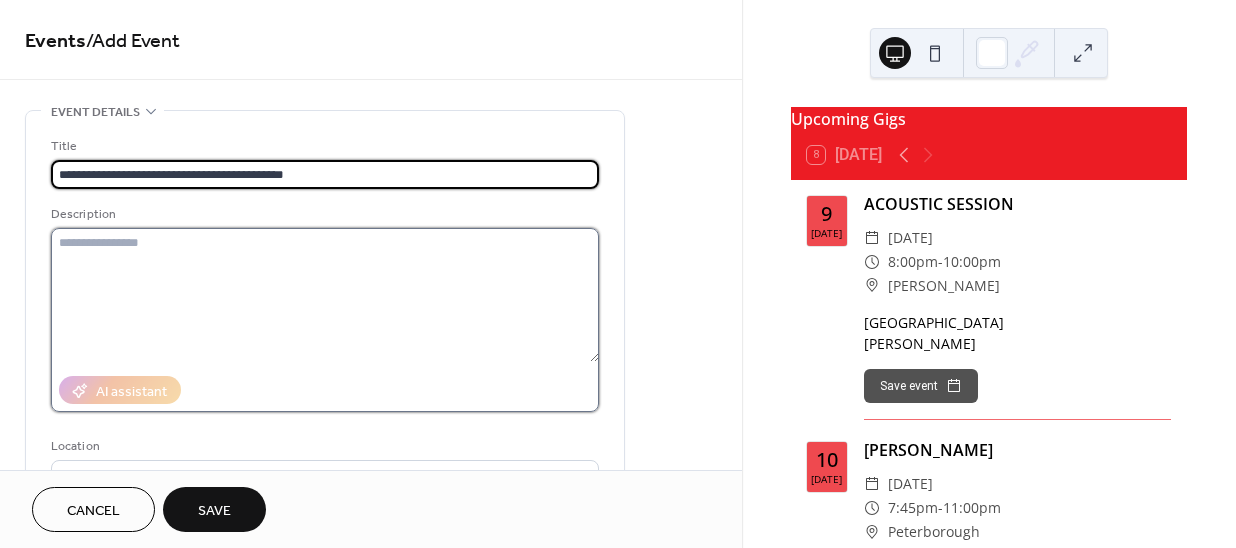 click at bounding box center (325, 295) 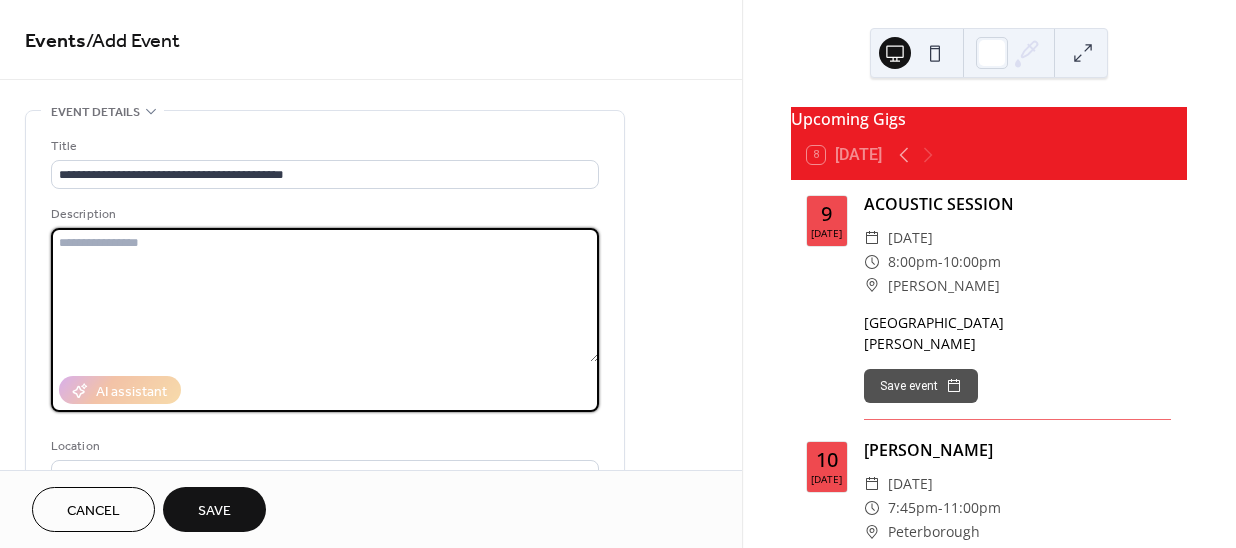 paste on "**********" 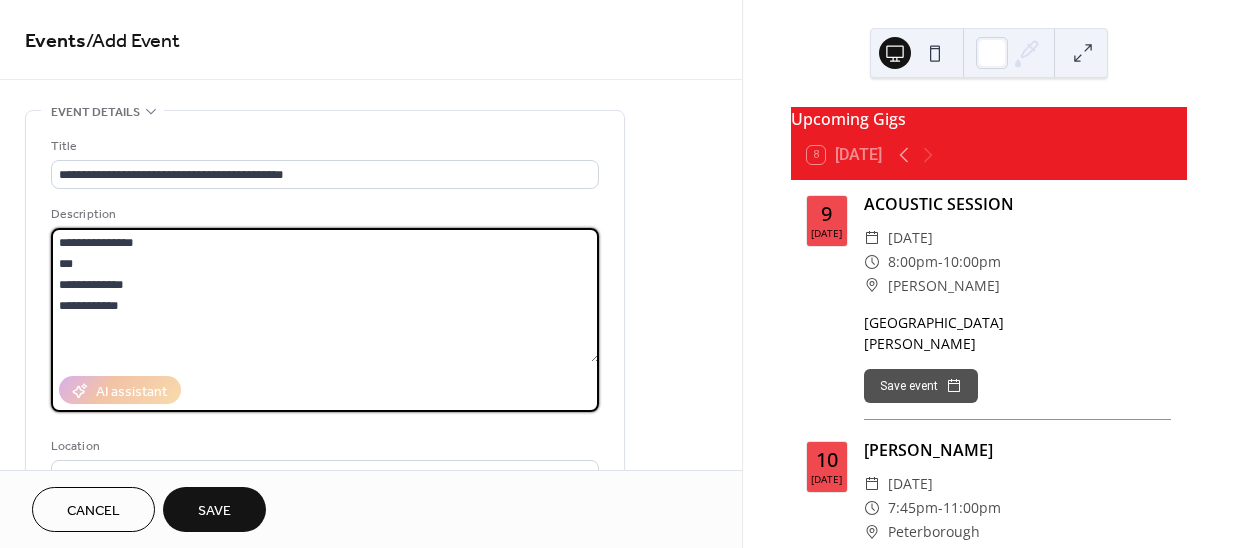 drag, startPoint x: 97, startPoint y: 260, endPoint x: 50, endPoint y: 230, distance: 55.758408 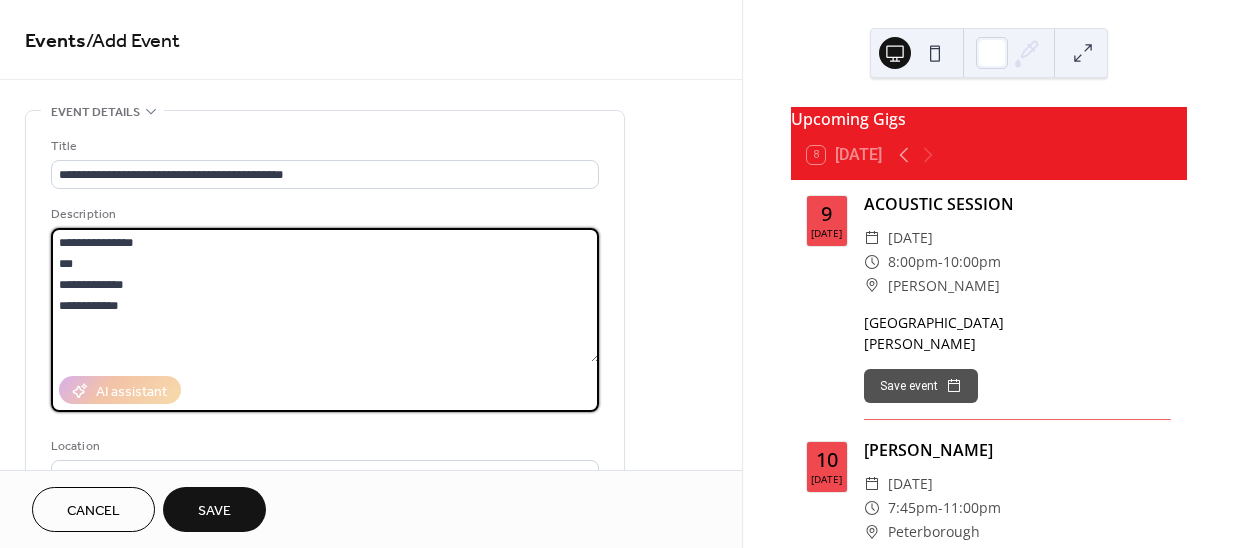 click on "**********" at bounding box center (325, 295) 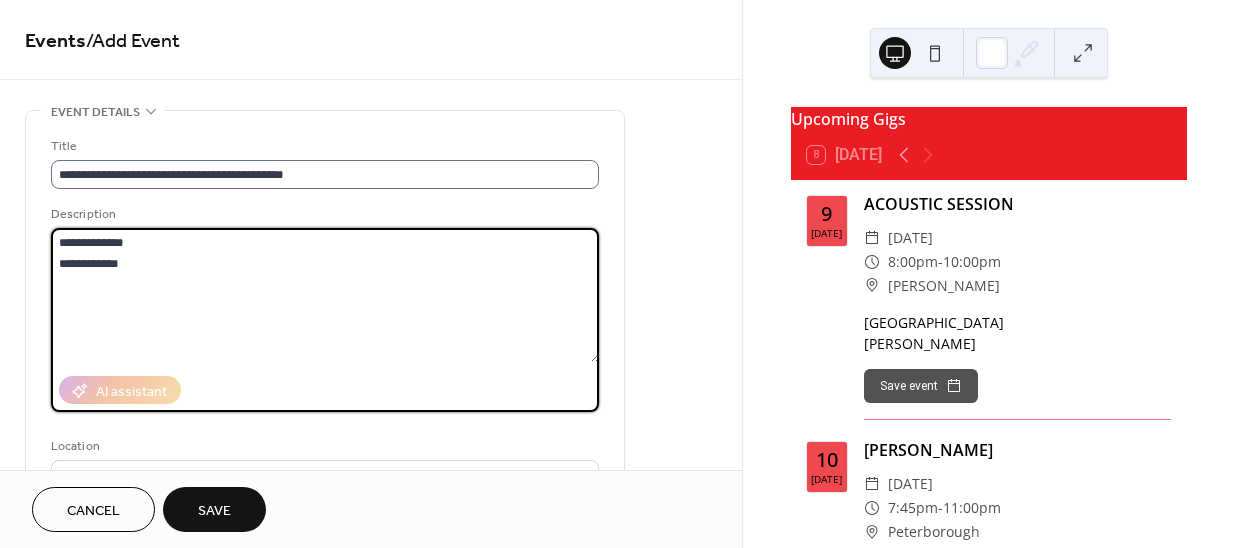 type on "**********" 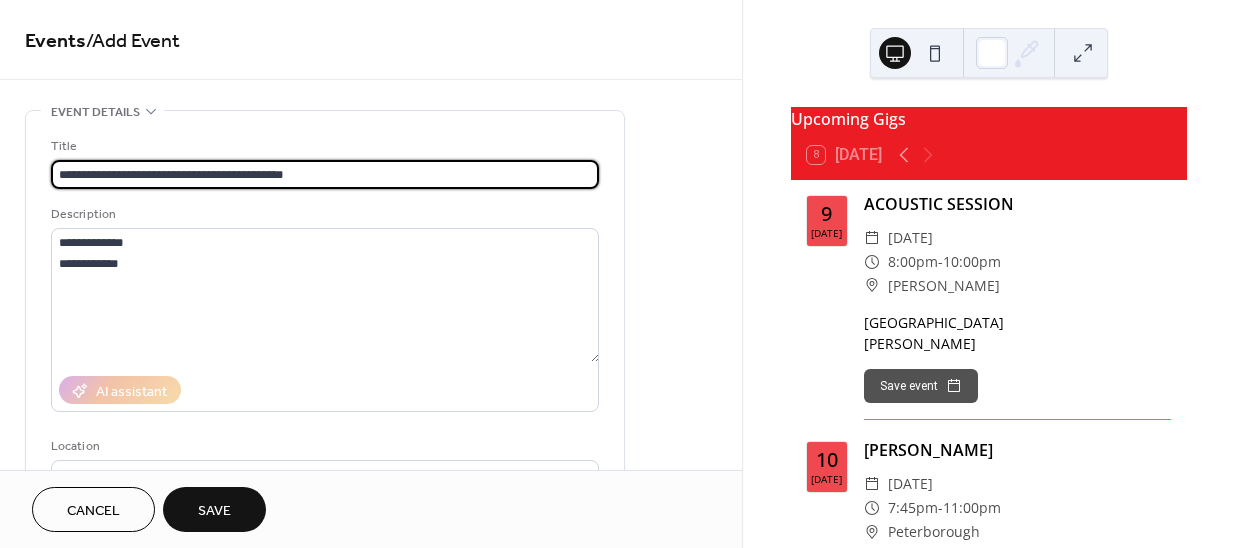 scroll, scrollTop: 0, scrollLeft: 0, axis: both 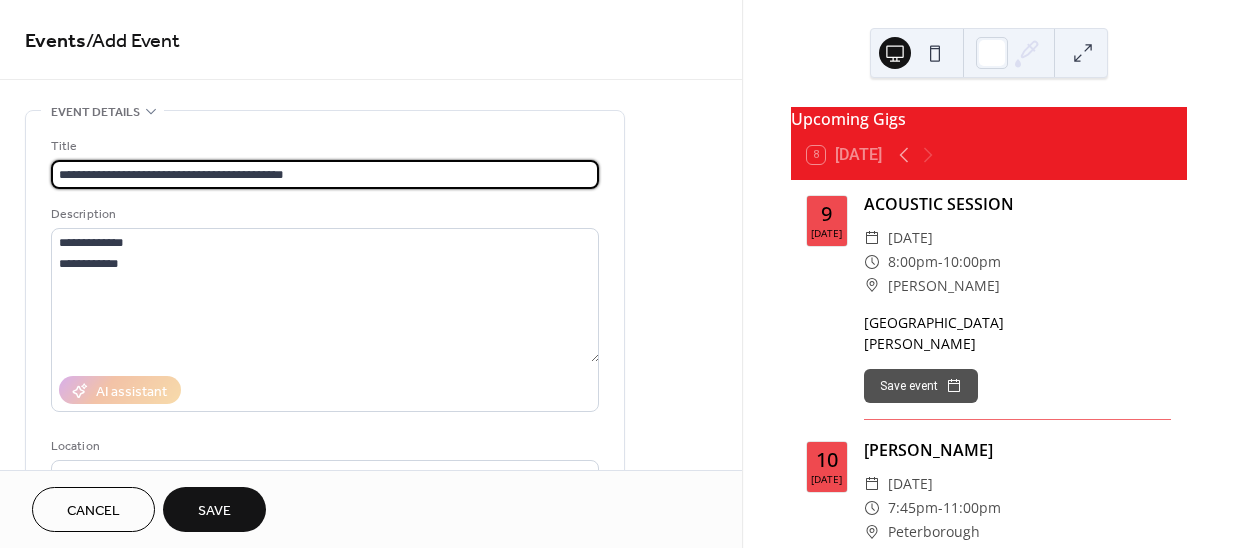 drag, startPoint x: 296, startPoint y: 179, endPoint x: 168, endPoint y: 167, distance: 128.56126 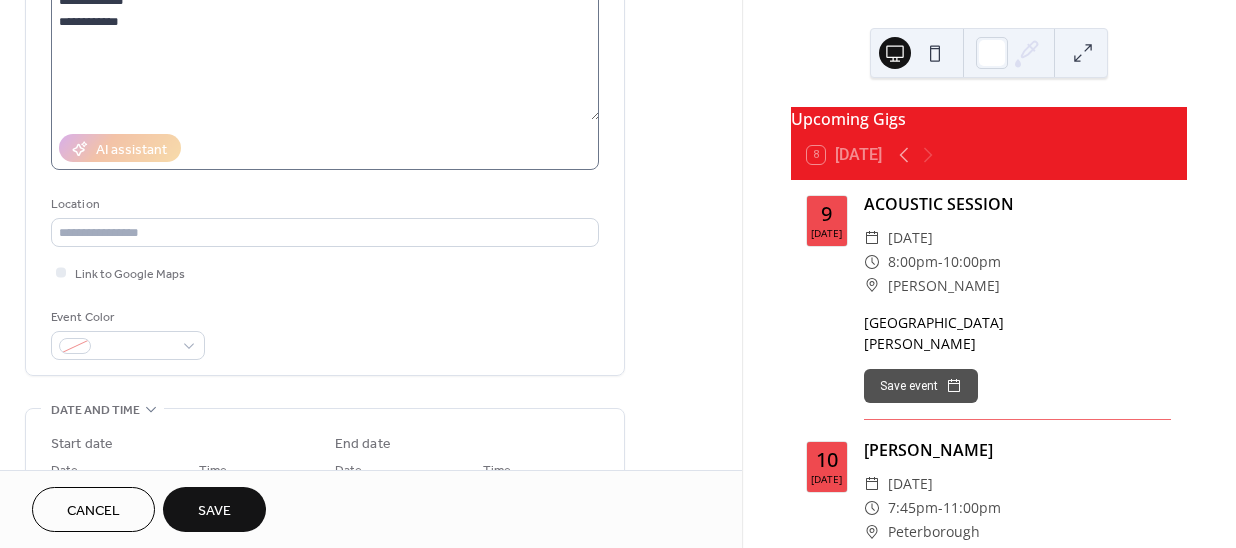 scroll, scrollTop: 272, scrollLeft: 0, axis: vertical 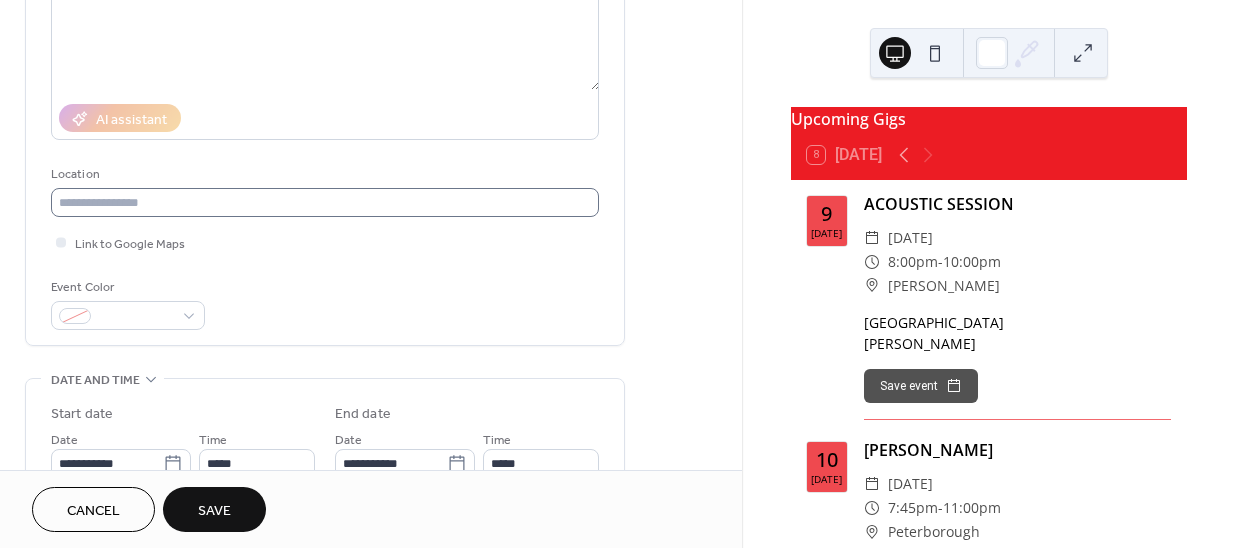 type on "**********" 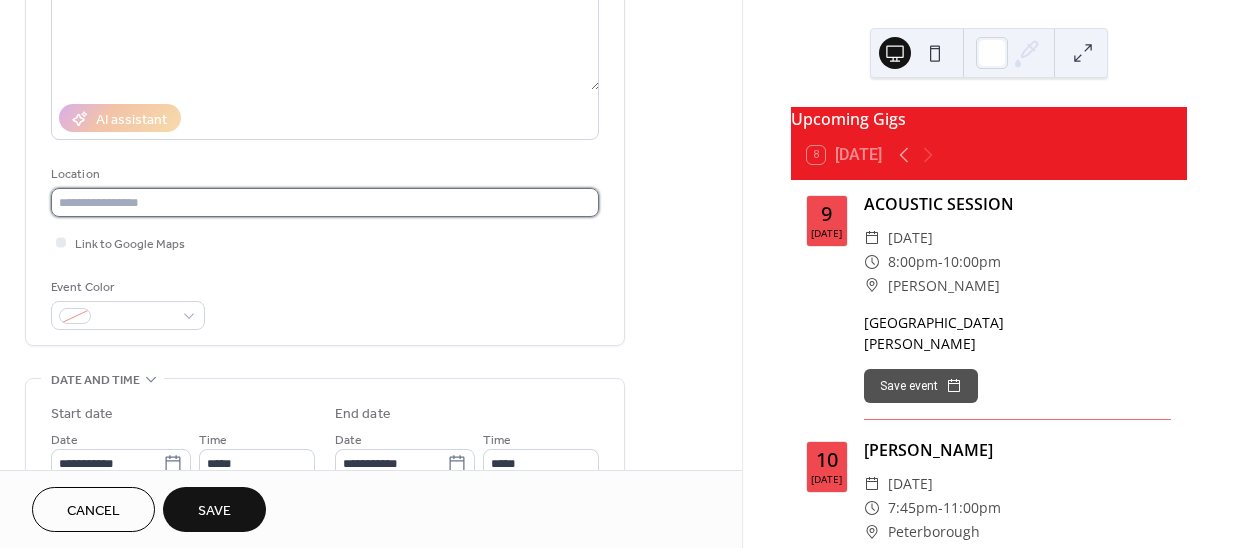 click at bounding box center [325, 202] 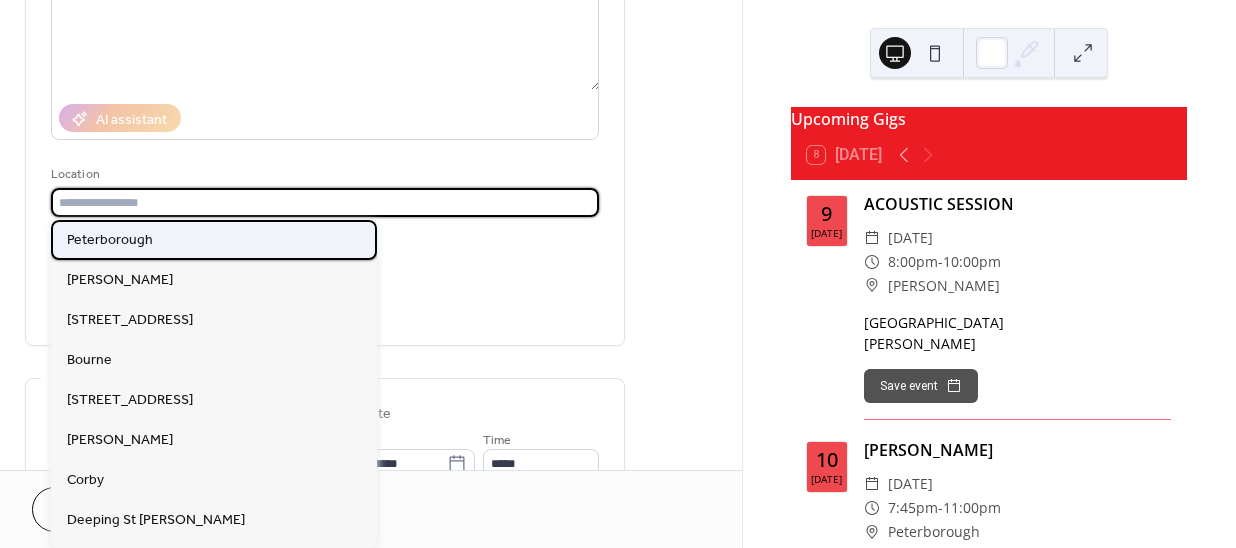 click on "Peterborough" at bounding box center [110, 240] 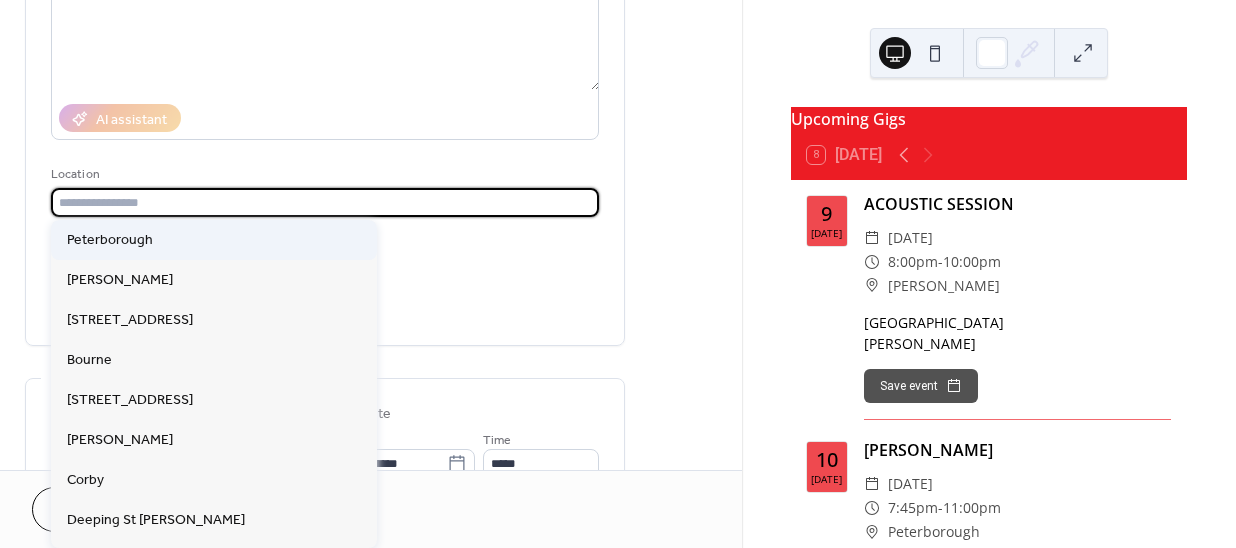 type on "**********" 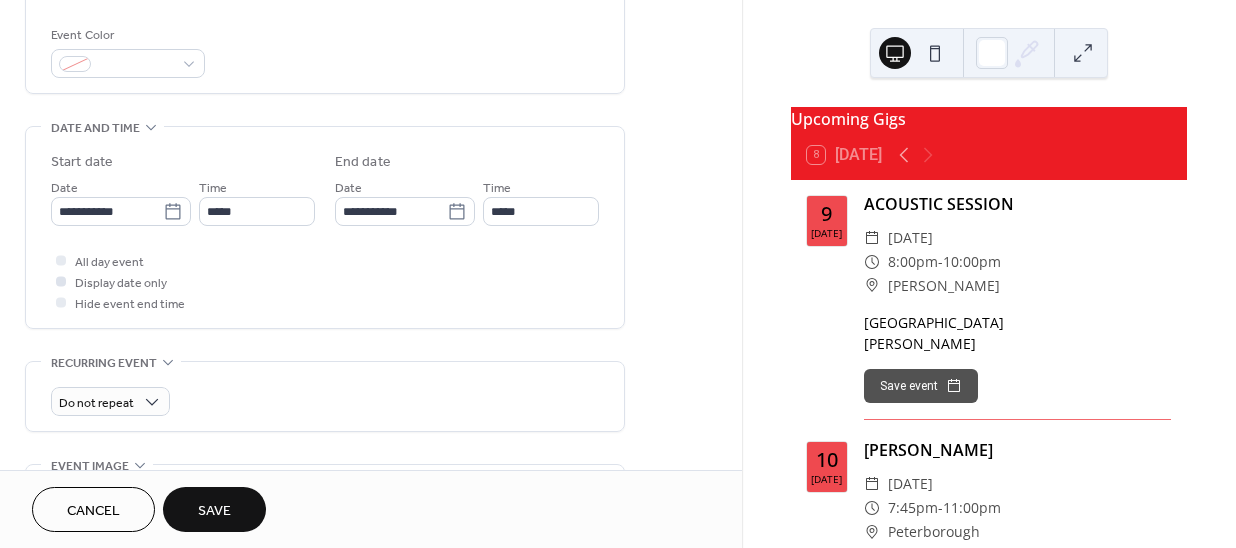 scroll, scrollTop: 545, scrollLeft: 0, axis: vertical 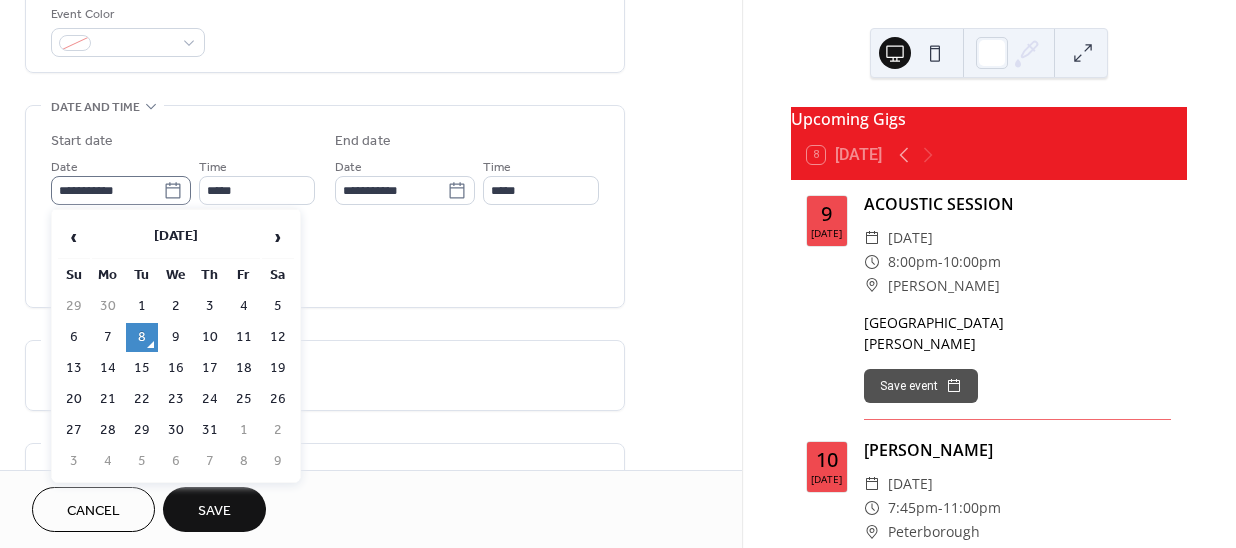 click 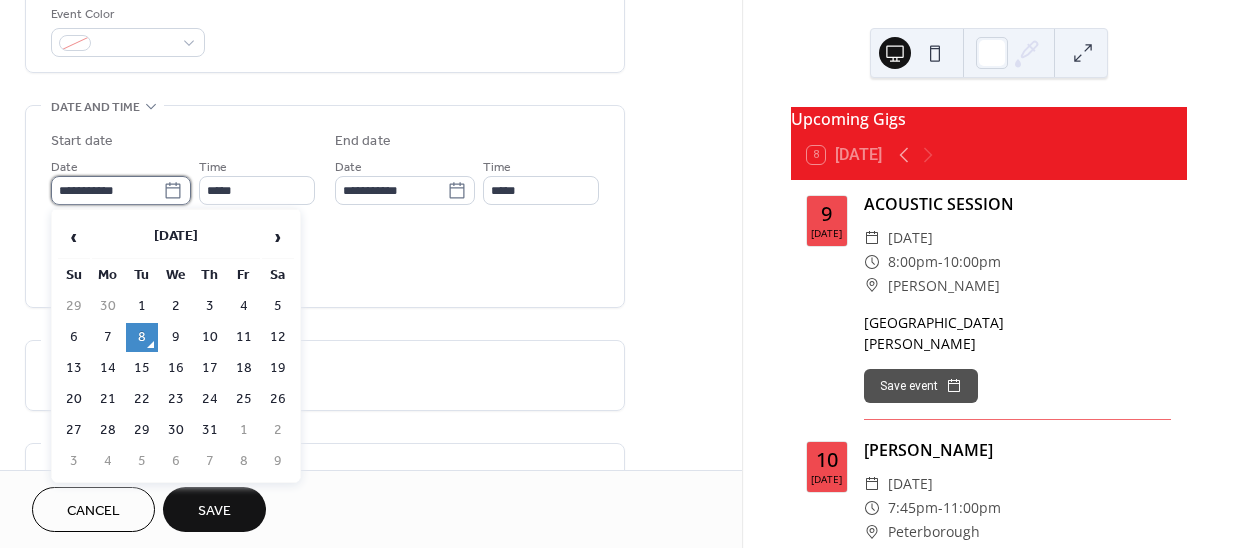 click on "**********" at bounding box center [107, 190] 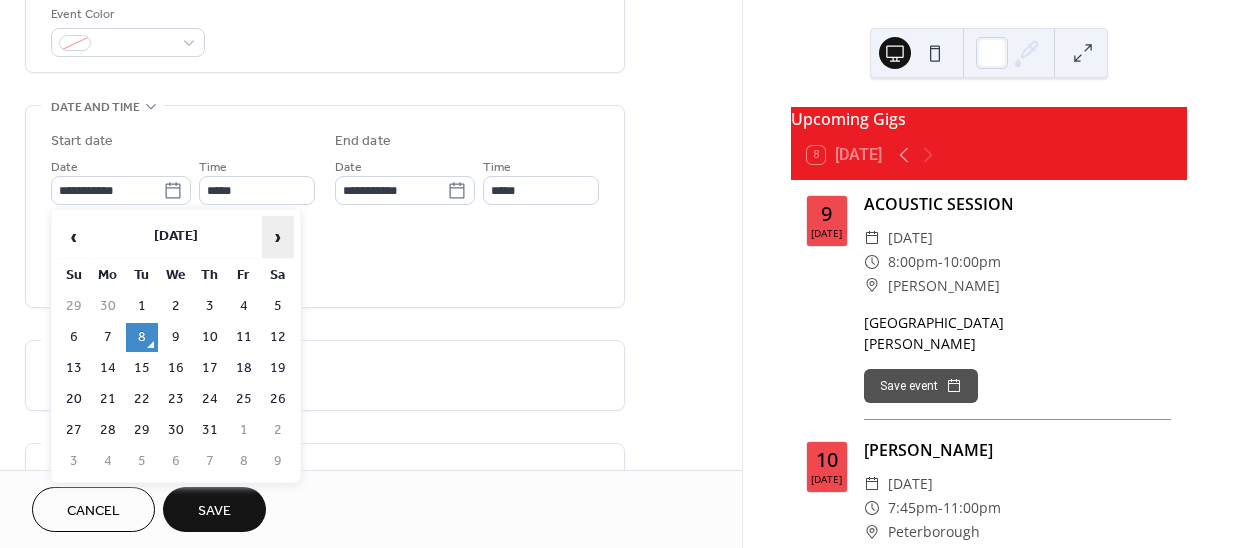 click on "›" at bounding box center (278, 237) 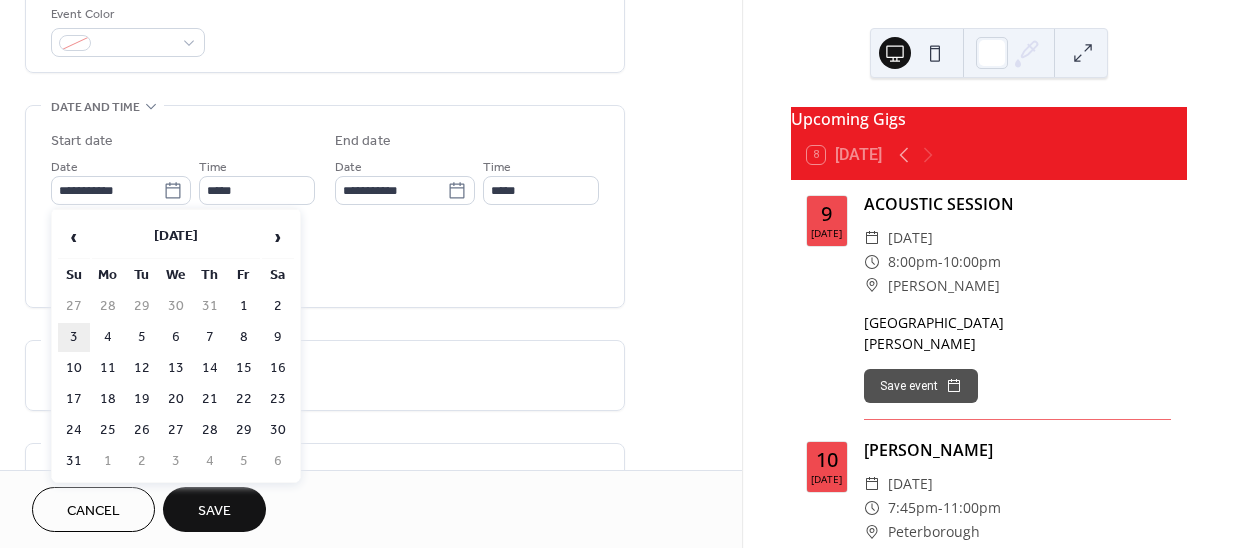 click on "3" at bounding box center (74, 337) 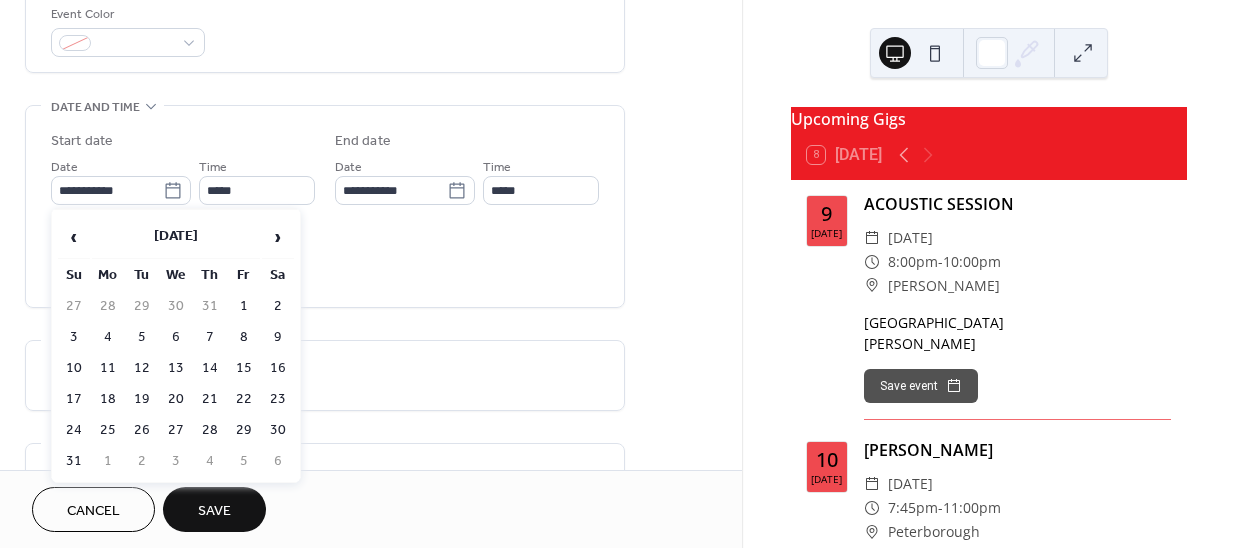 type on "**********" 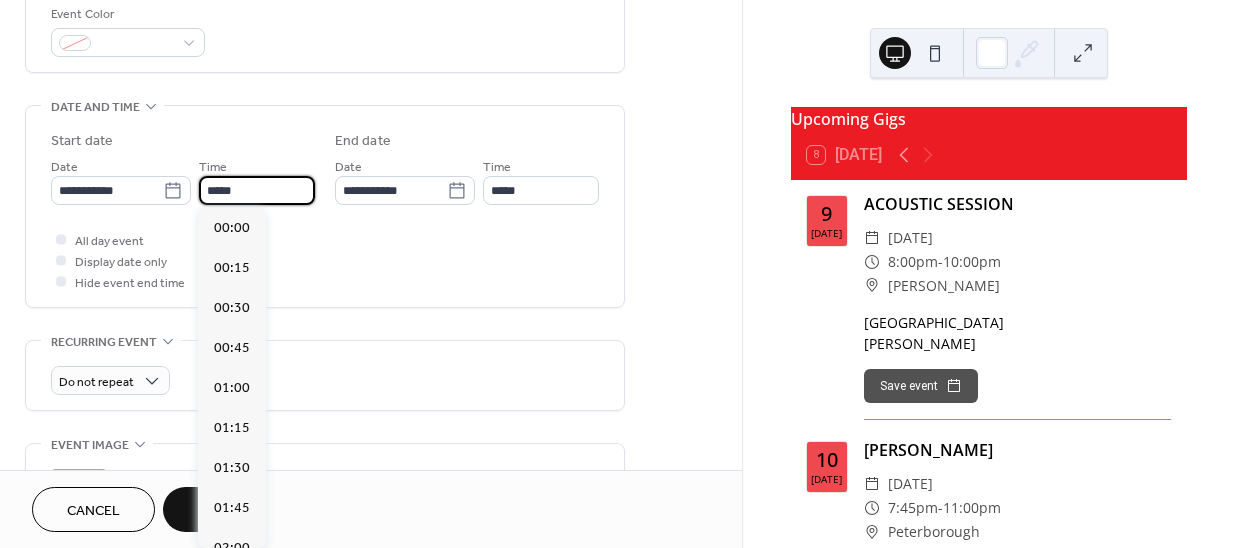 click on "*****" at bounding box center [257, 190] 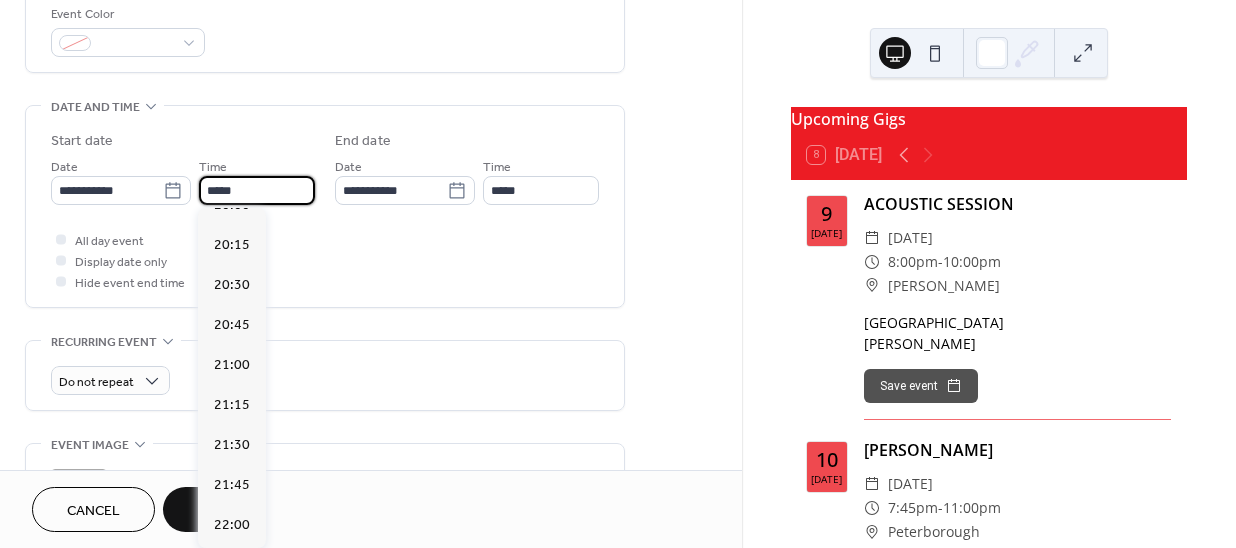 scroll, scrollTop: 3314, scrollLeft: 0, axis: vertical 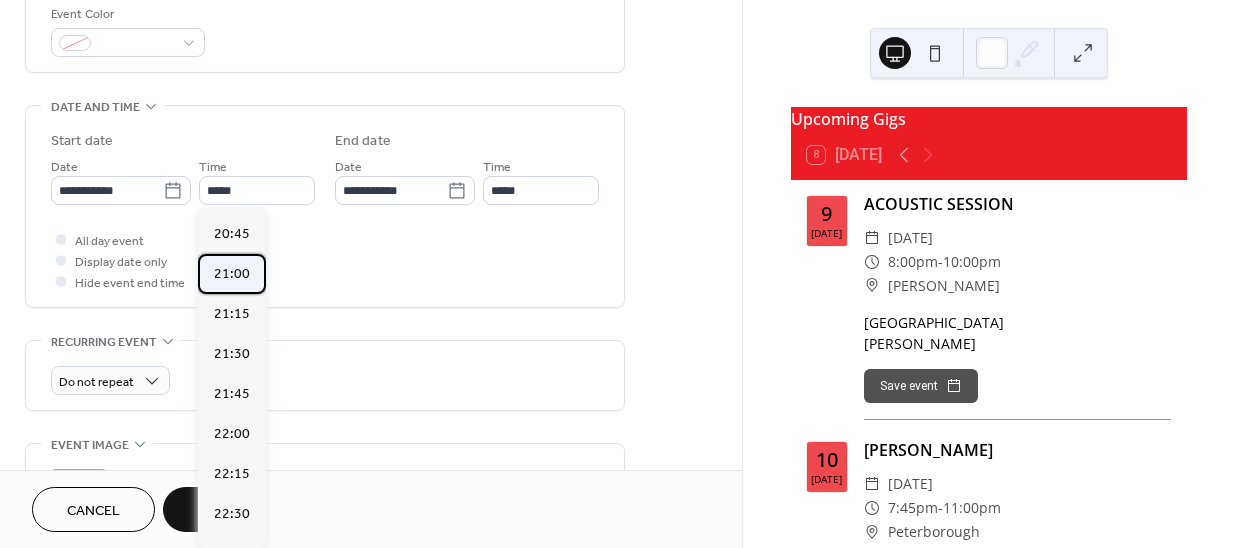 click on "21:00" at bounding box center [232, 273] 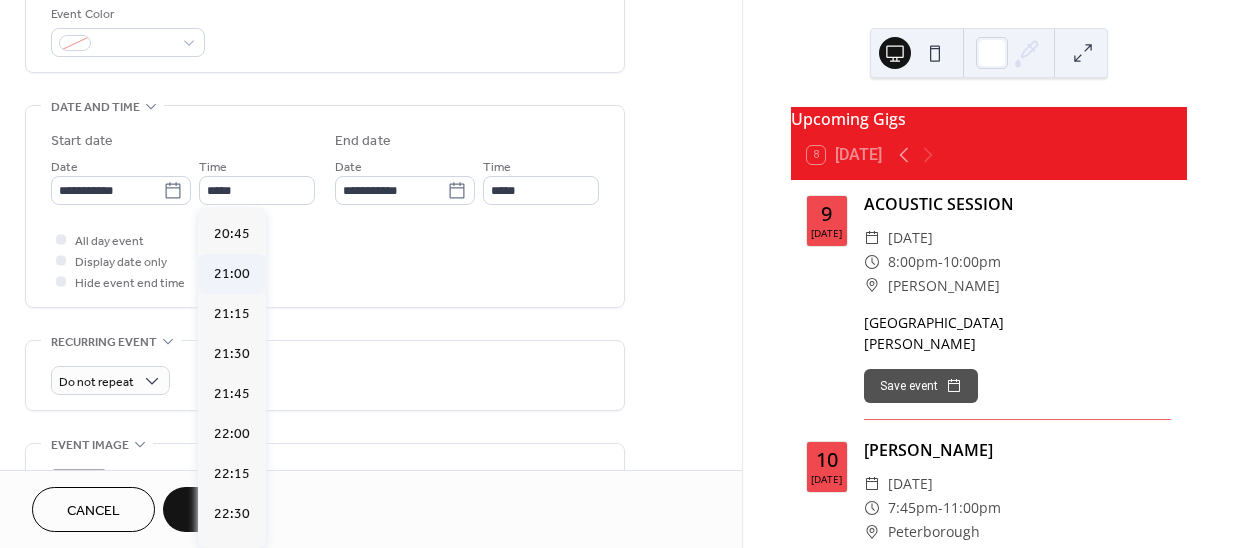 type on "*****" 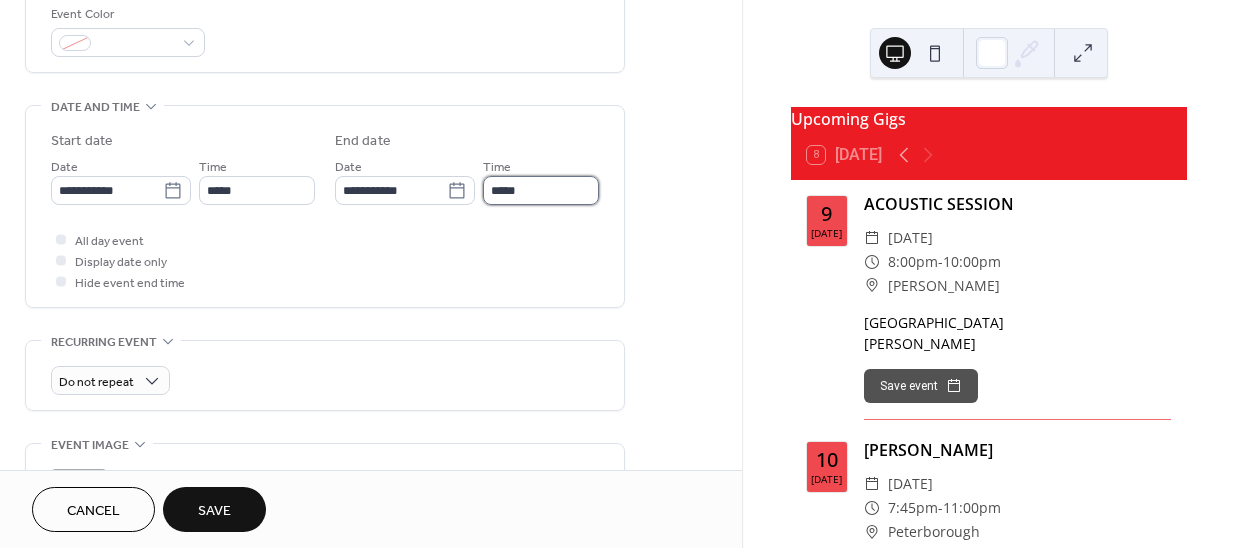 click on "*****" at bounding box center (541, 190) 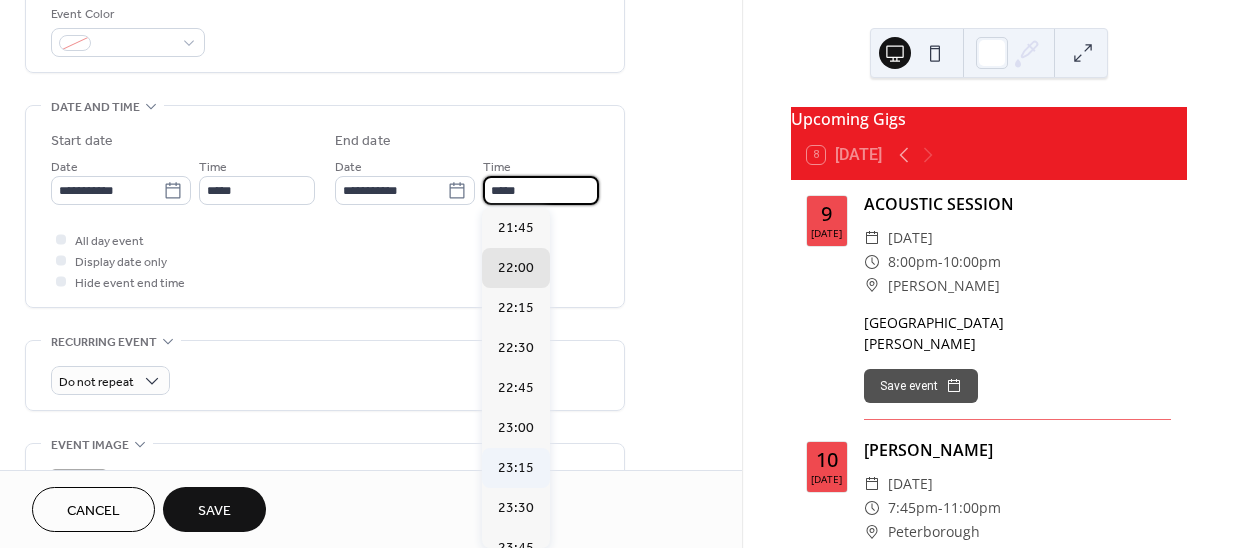 scroll, scrollTop: 90, scrollLeft: 0, axis: vertical 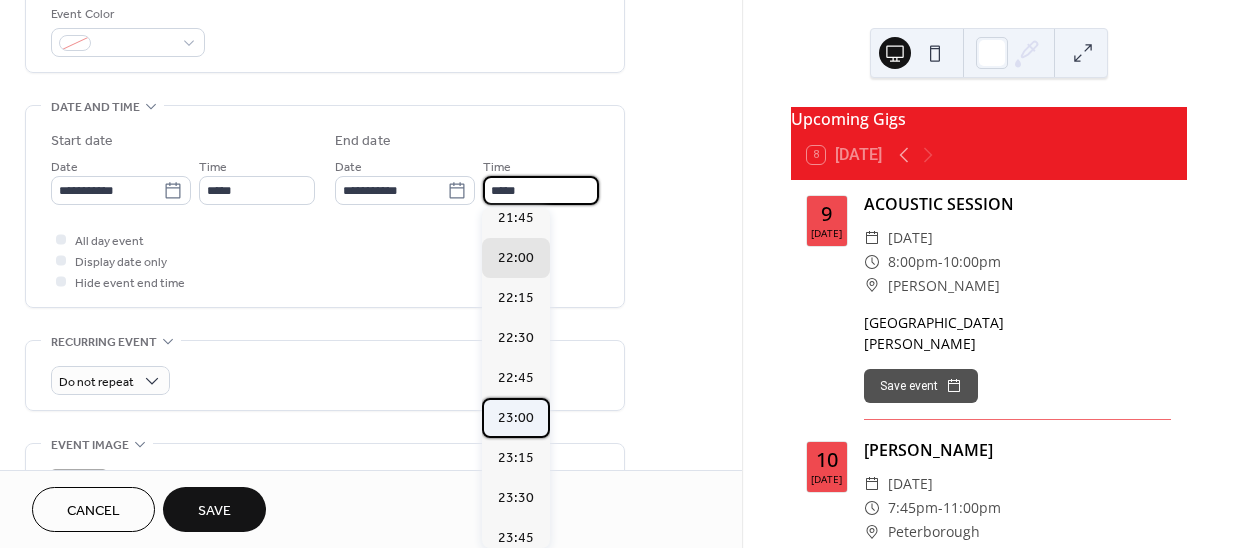 click on "23:00" at bounding box center [516, 417] 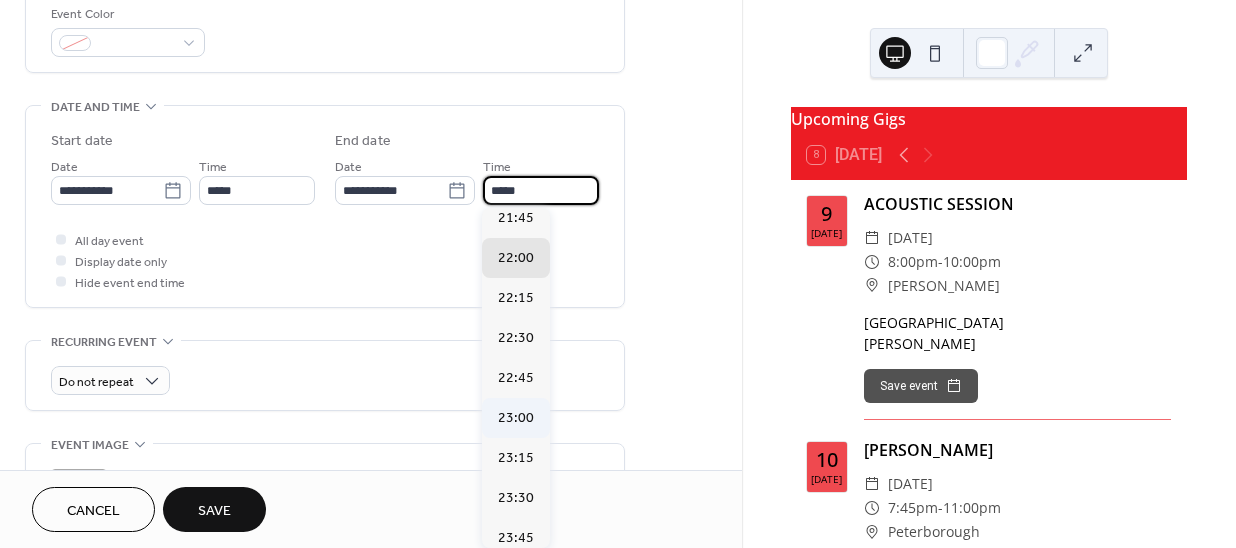 type on "*****" 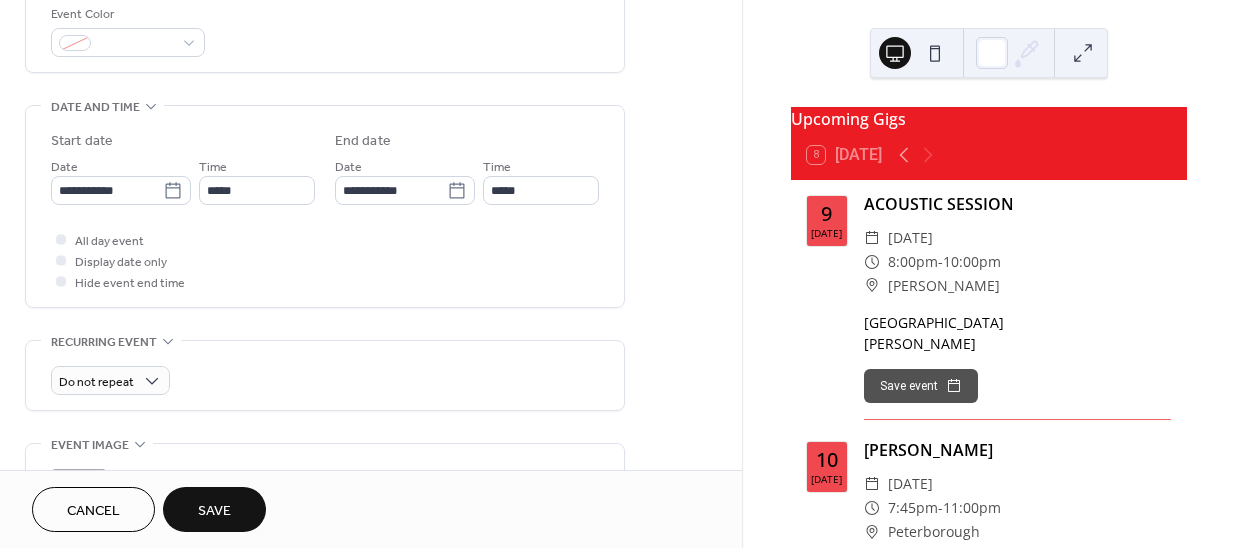 click on "Save" at bounding box center (214, 509) 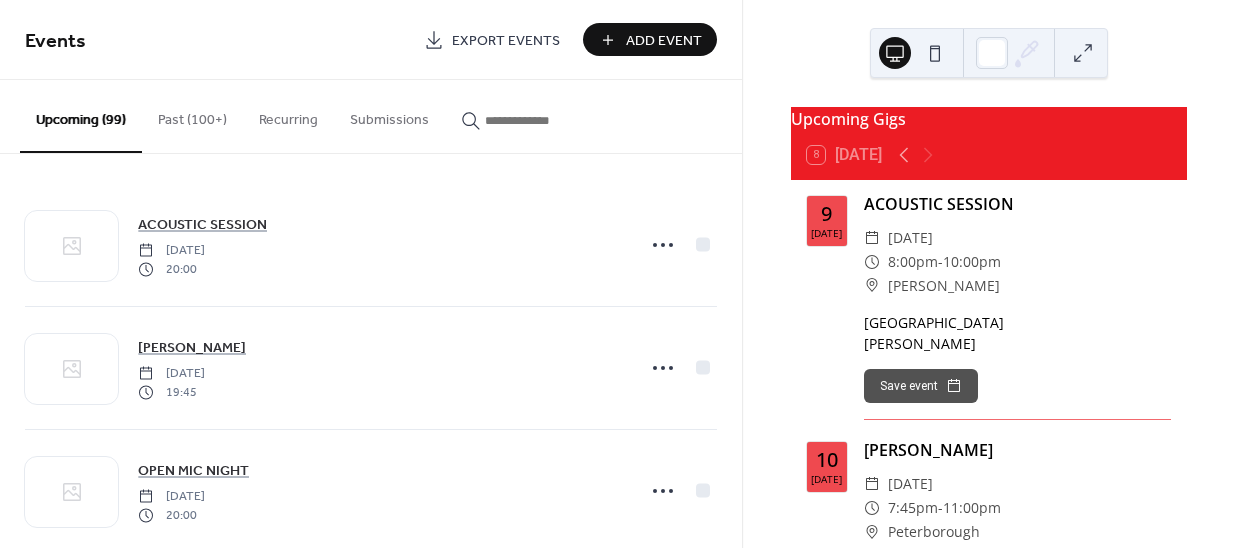 click on "Add Event" at bounding box center [664, 41] 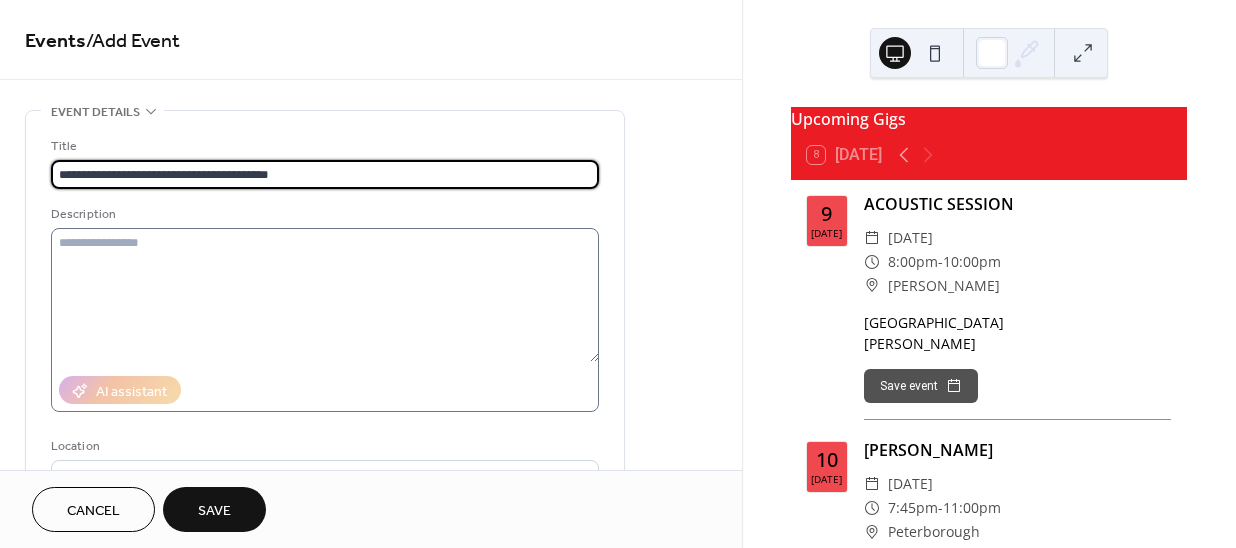 type on "**********" 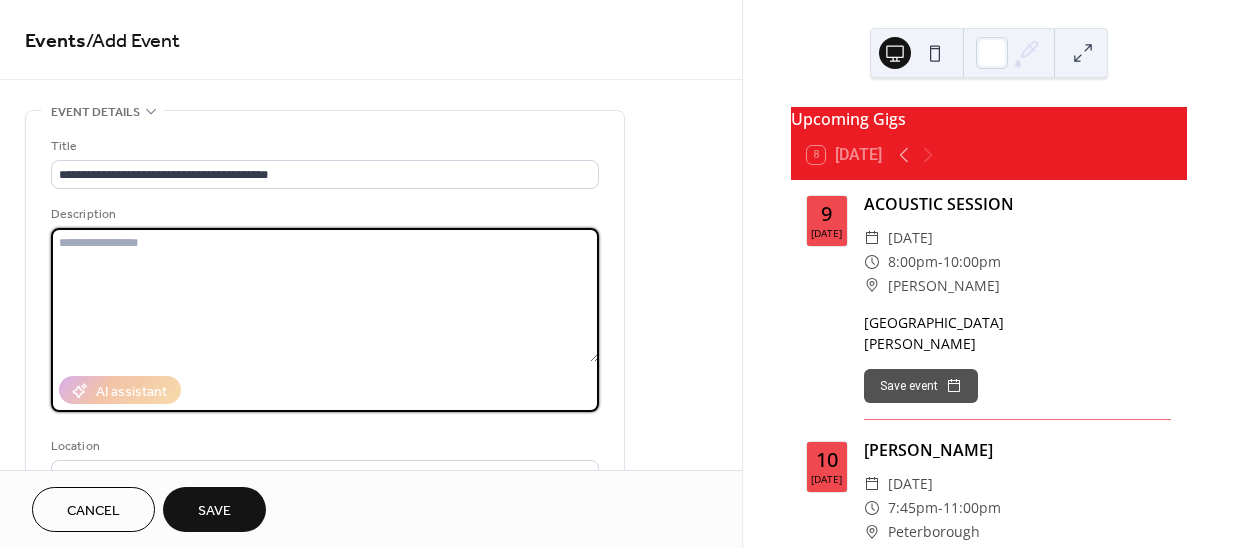 click at bounding box center (325, 295) 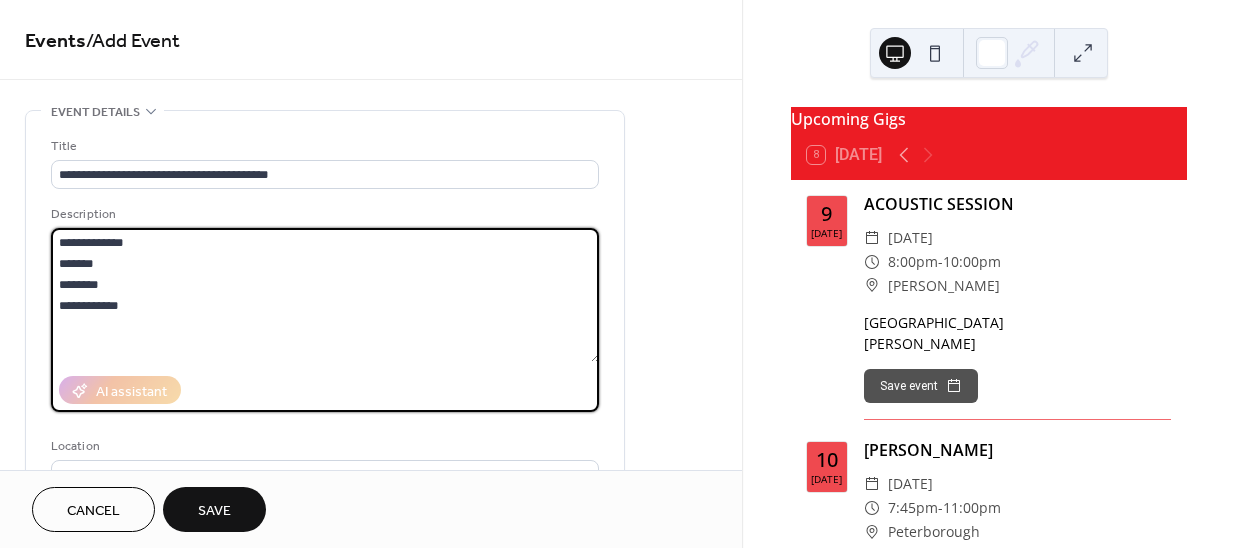 drag, startPoint x: 111, startPoint y: 261, endPoint x: 46, endPoint y: 235, distance: 70.00714 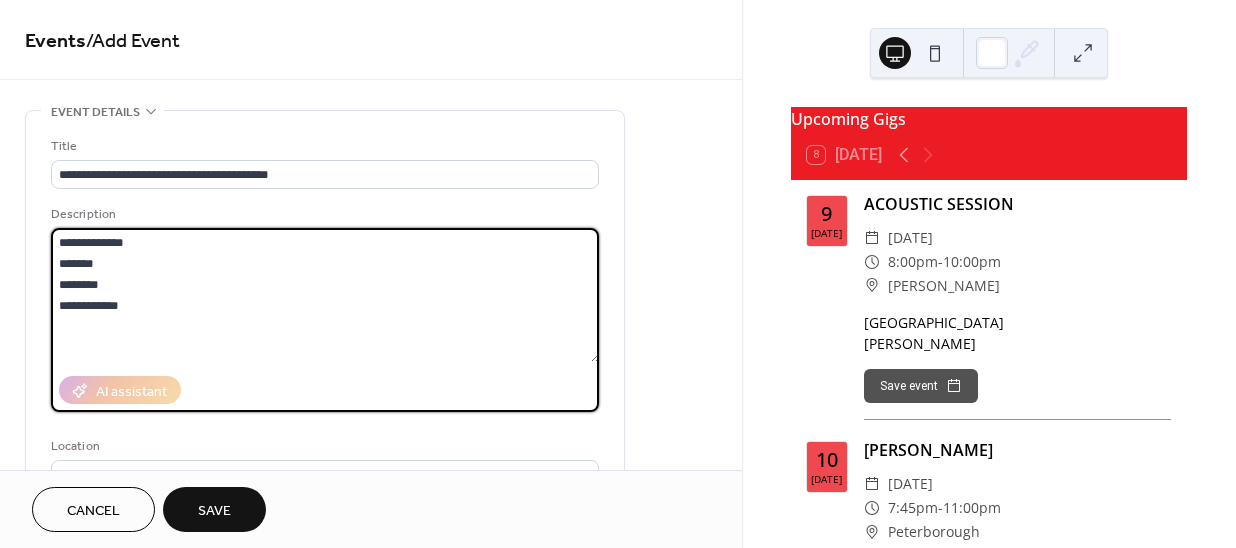 click on "**********" at bounding box center (325, 364) 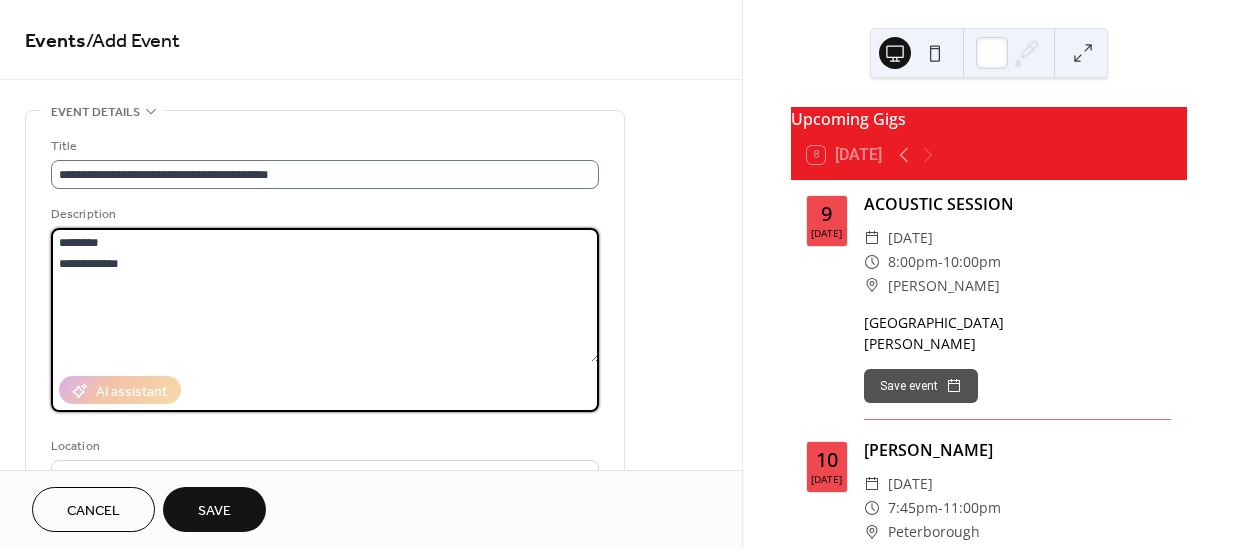 type on "**********" 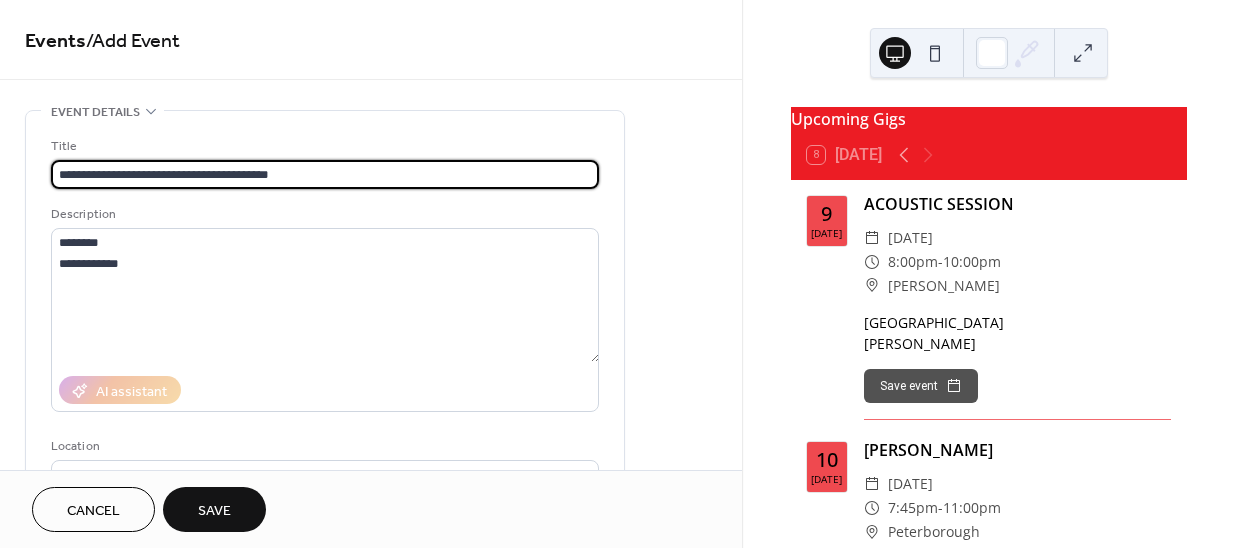 drag, startPoint x: 344, startPoint y: 164, endPoint x: 156, endPoint y: 161, distance: 188.02394 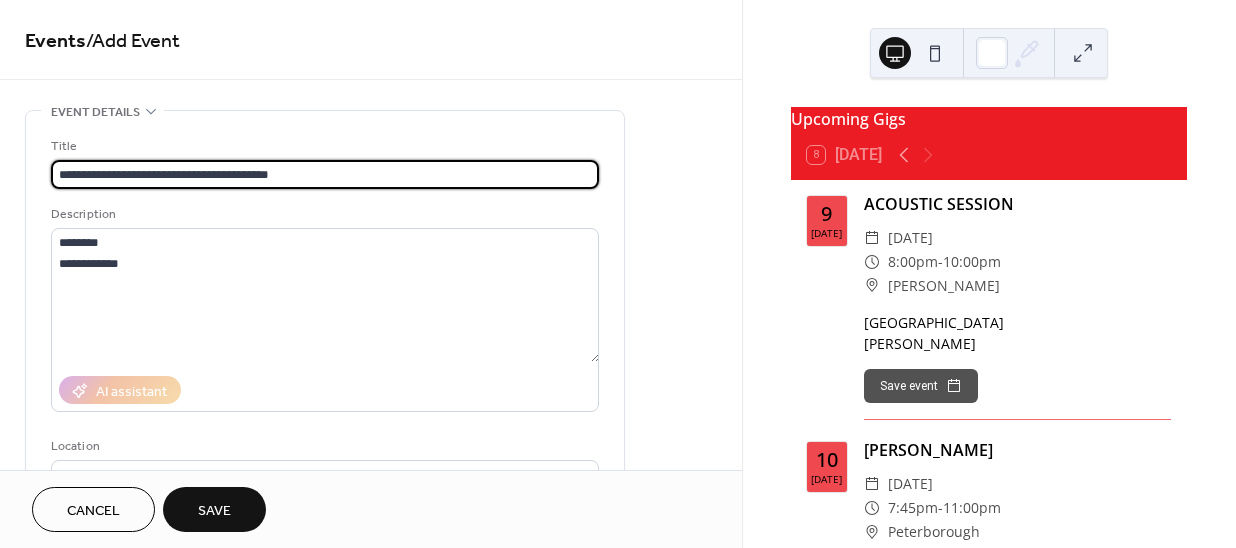 click on "**********" at bounding box center (325, 174) 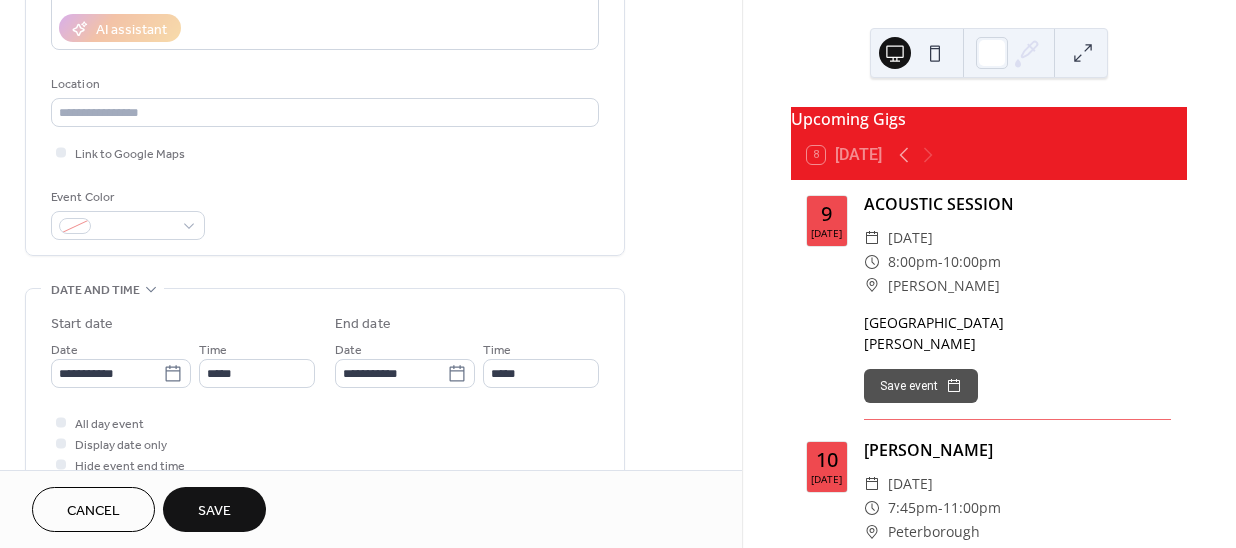 scroll, scrollTop: 363, scrollLeft: 0, axis: vertical 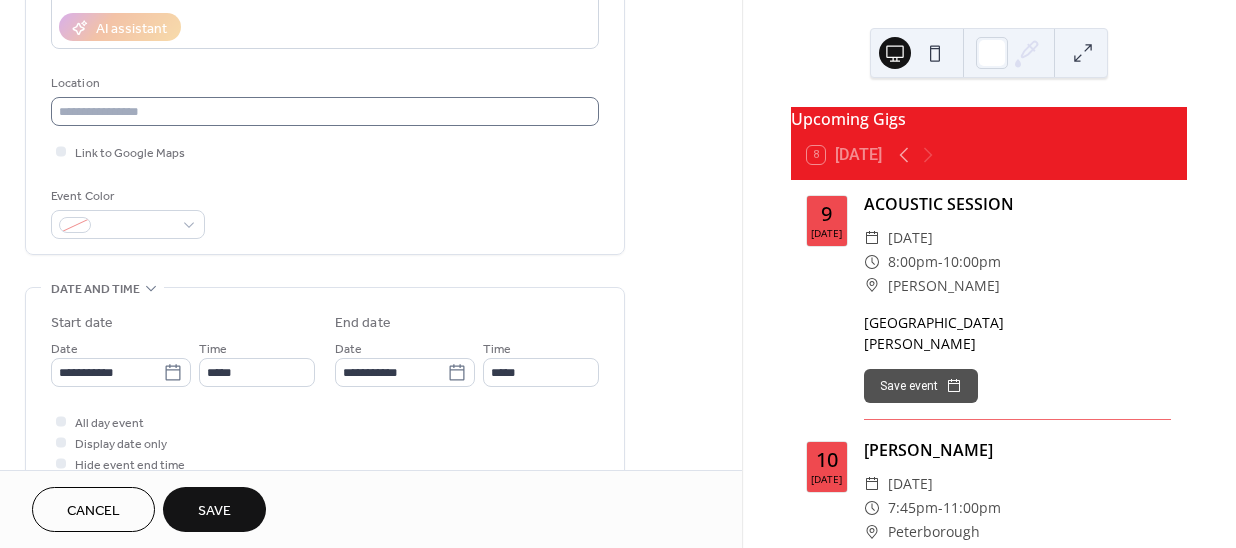 type on "**********" 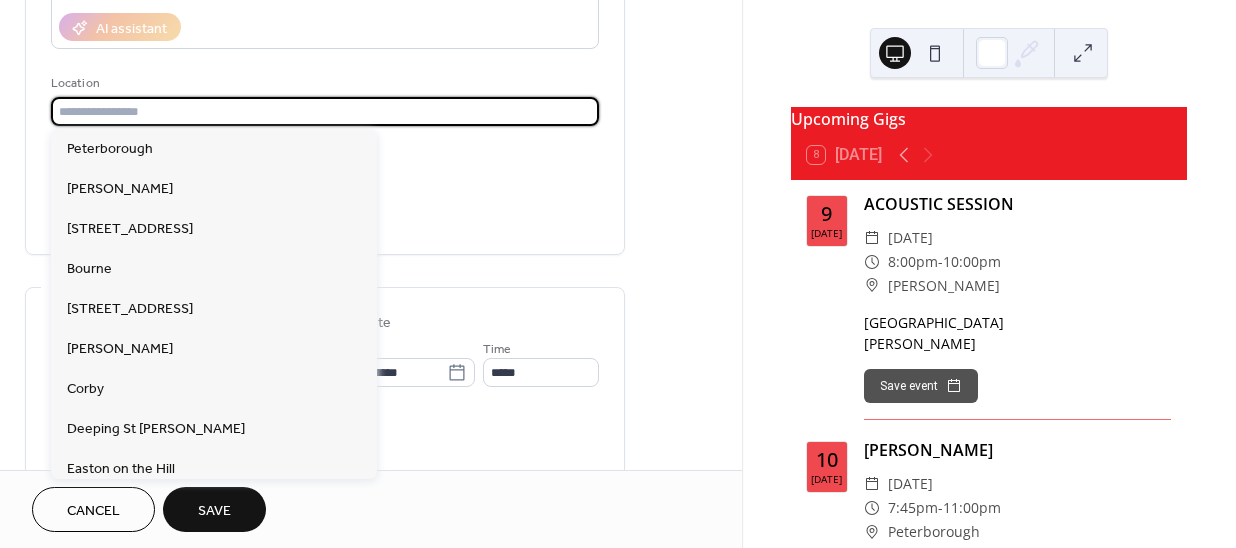 click at bounding box center (325, 111) 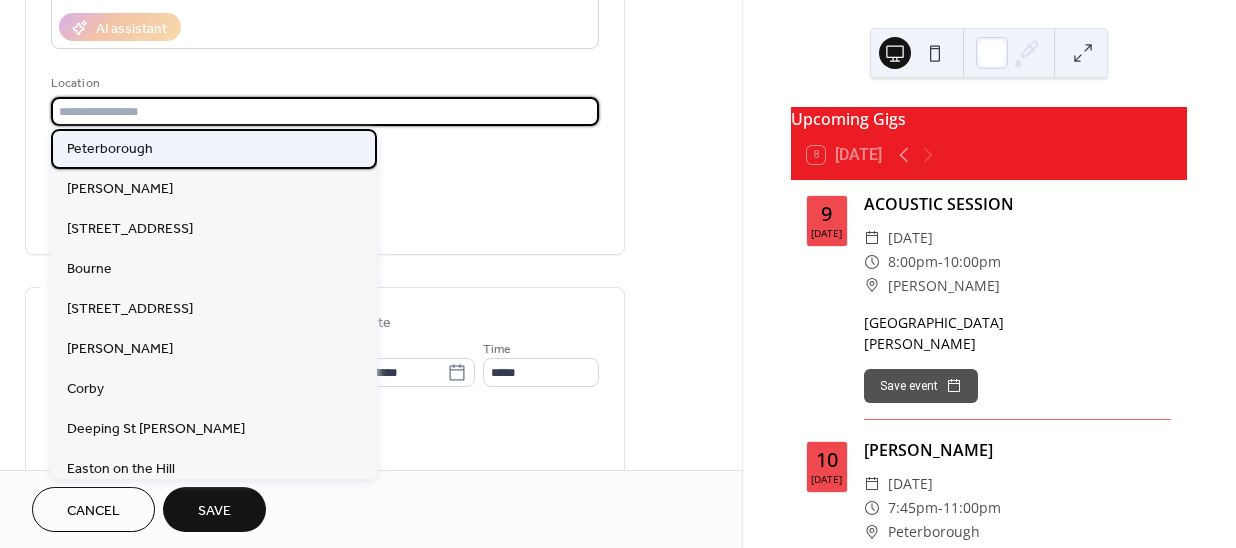 click on "Peterborough" at bounding box center [110, 149] 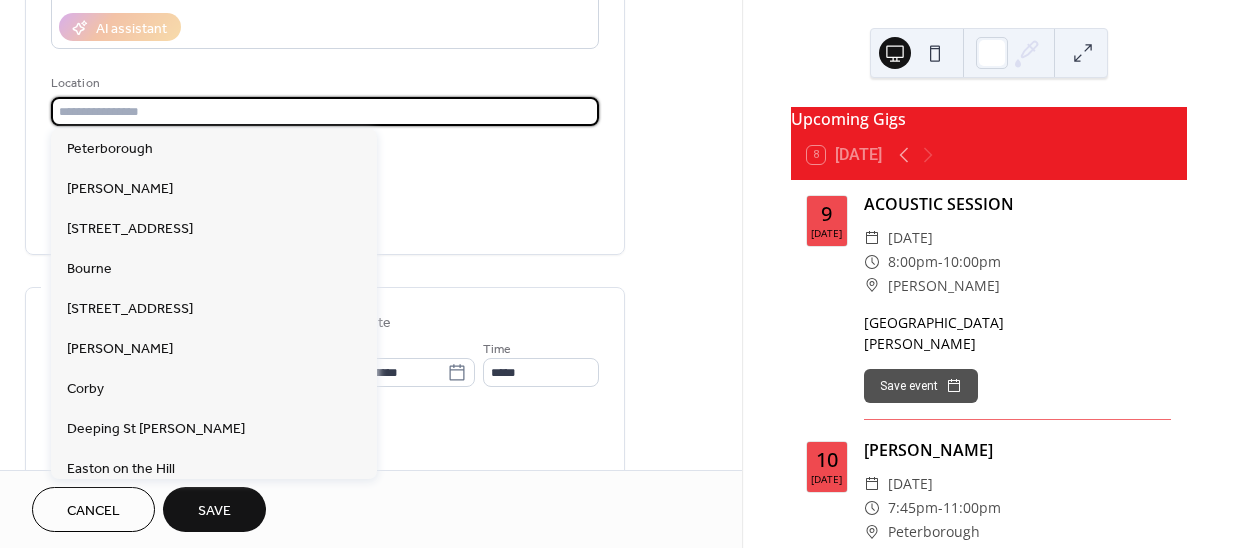 type on "**********" 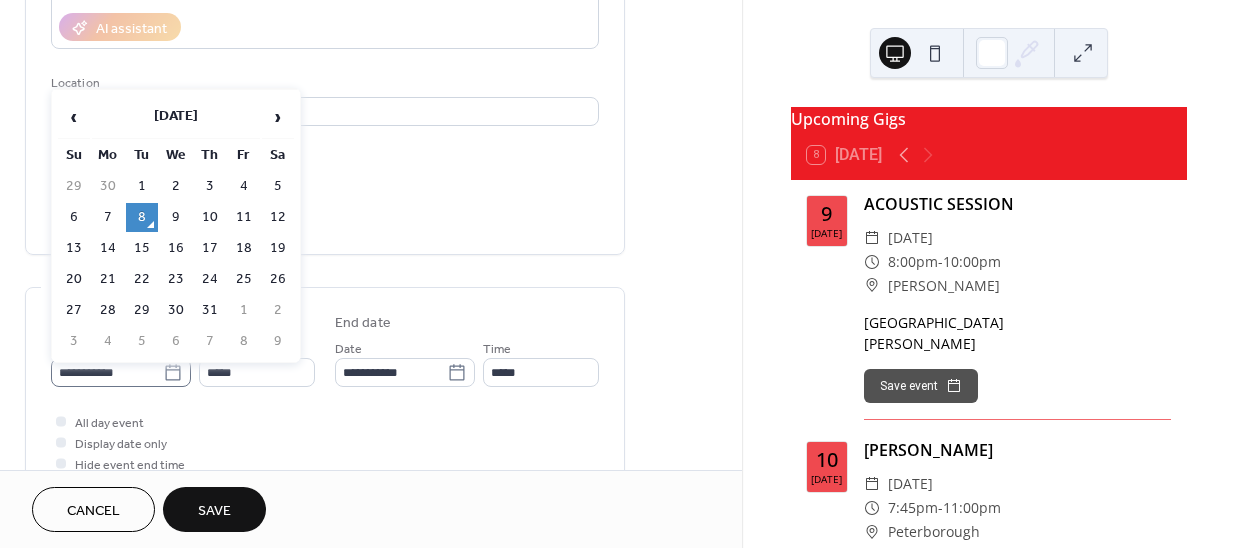 click 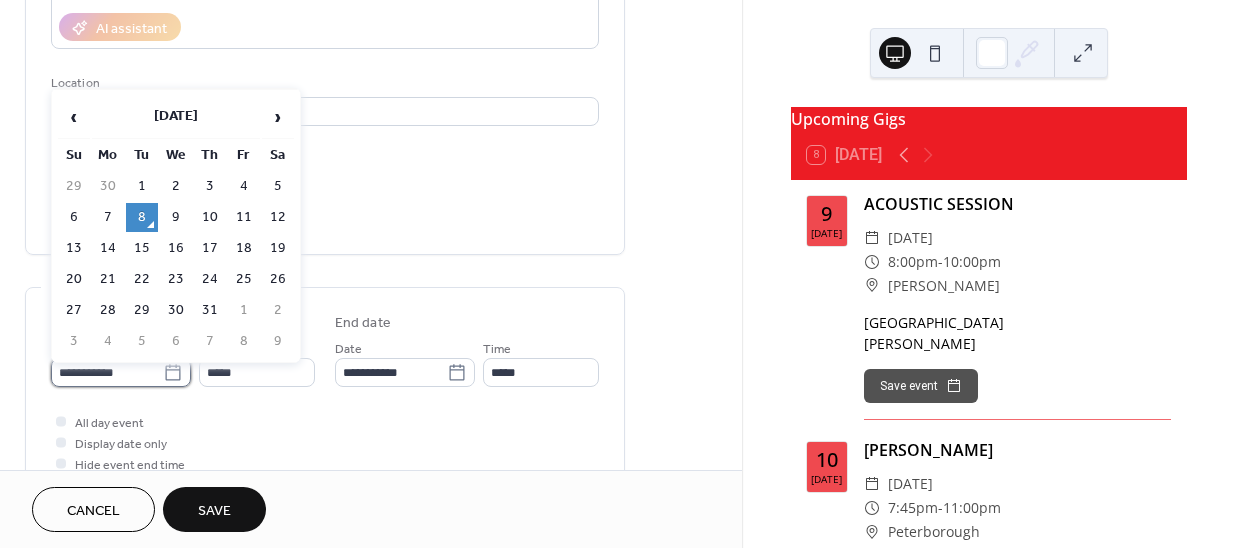 click on "**********" at bounding box center (107, 372) 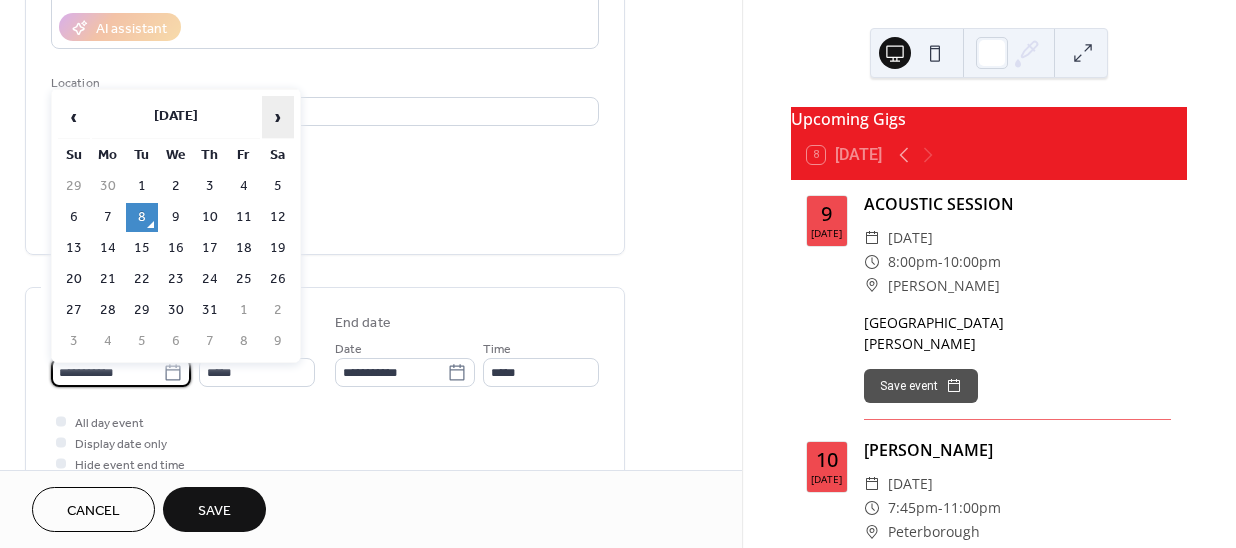 click on "›" at bounding box center (278, 117) 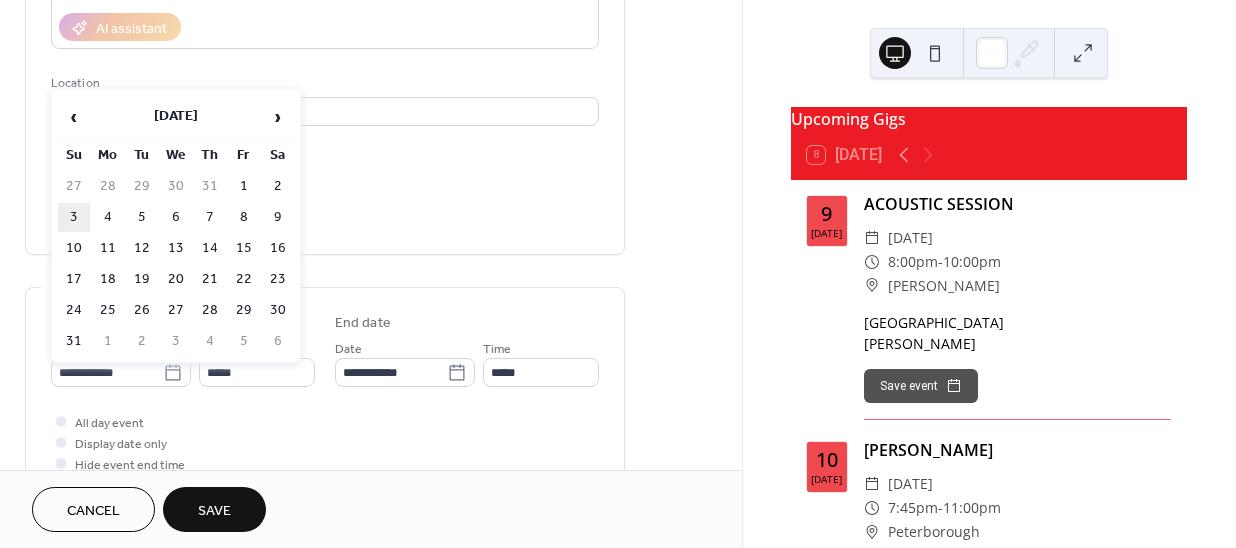 click on "3" at bounding box center [74, 217] 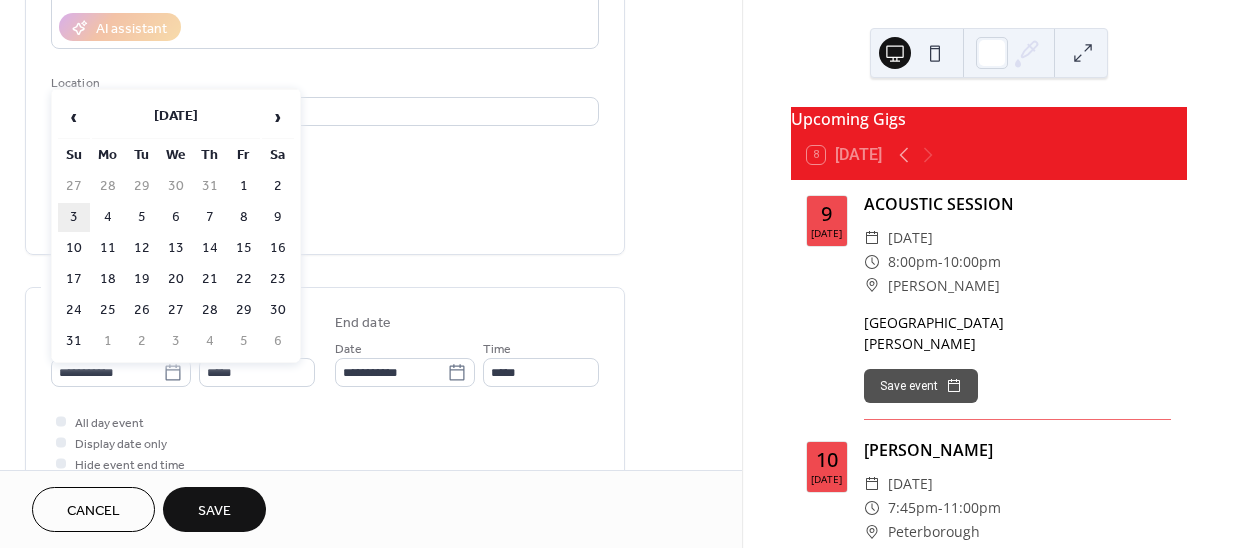 type on "**********" 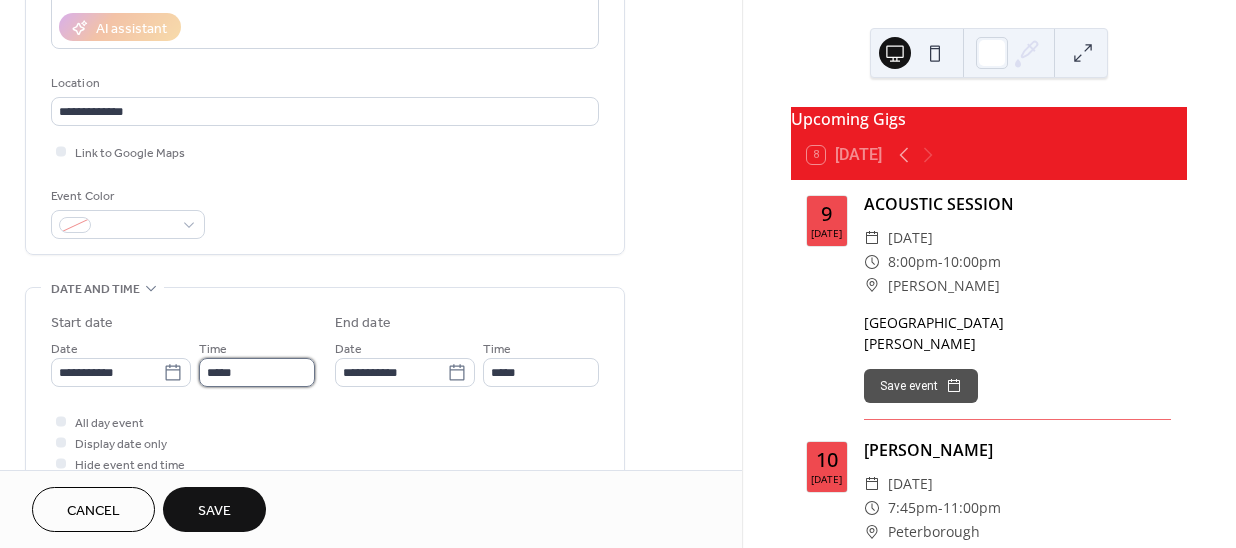 drag, startPoint x: 232, startPoint y: 369, endPoint x: 231, endPoint y: 359, distance: 10.049875 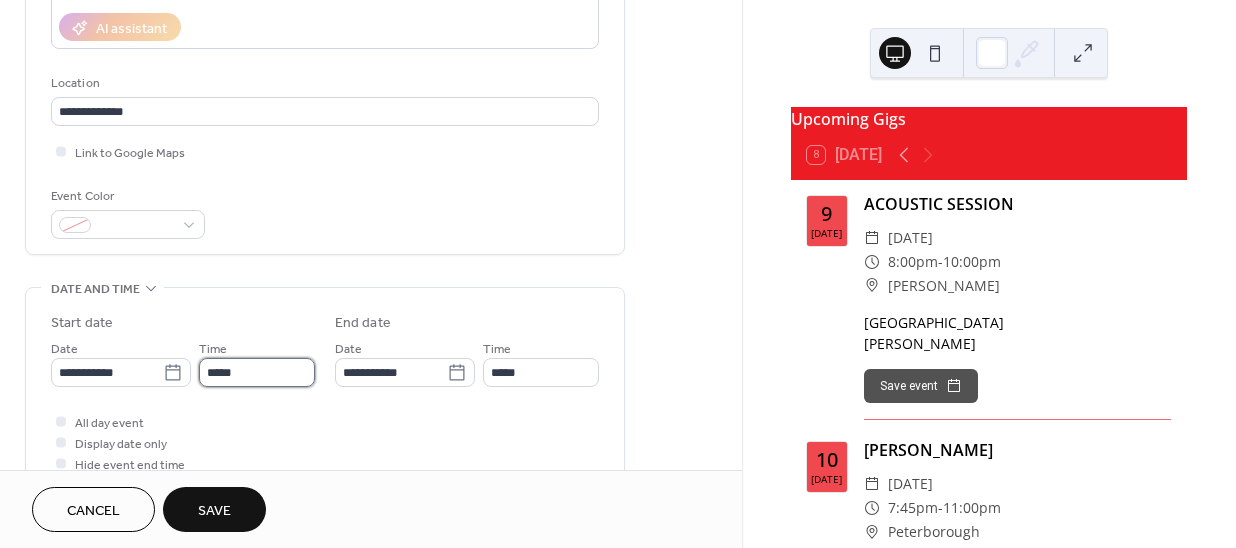 click on "*****" at bounding box center (257, 372) 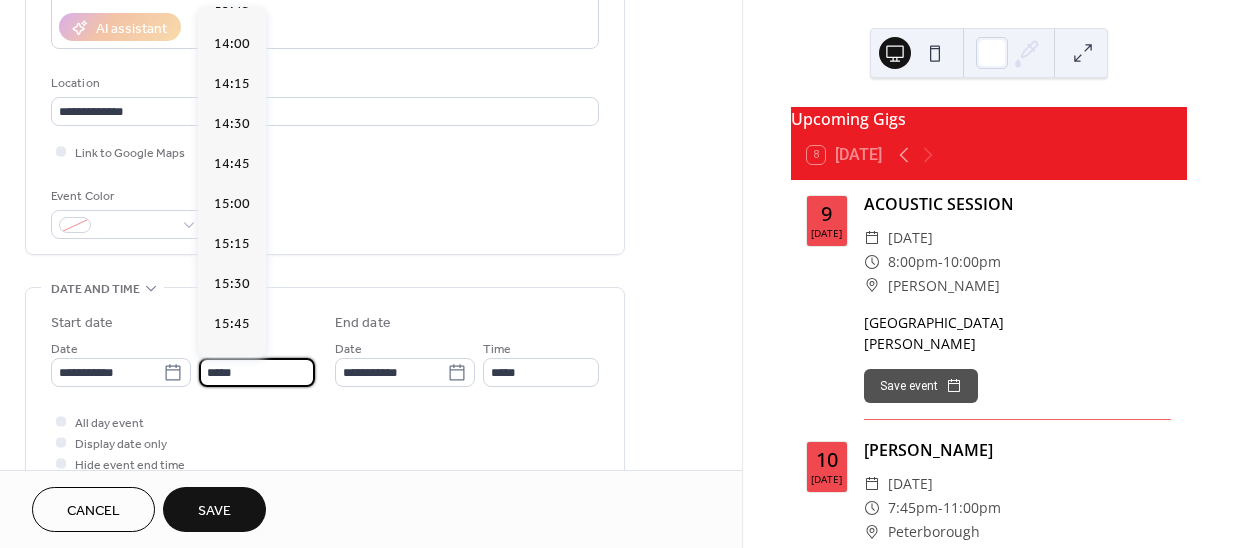 scroll, scrollTop: 2405, scrollLeft: 0, axis: vertical 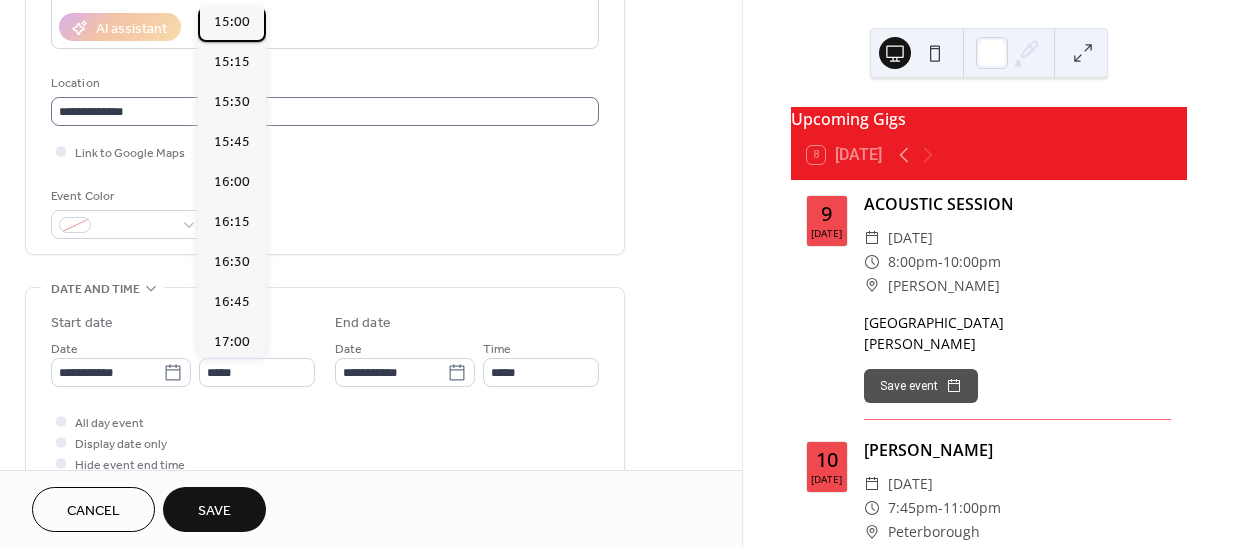 drag, startPoint x: 238, startPoint y: 54, endPoint x: 322, endPoint y: 96, distance: 93.914856 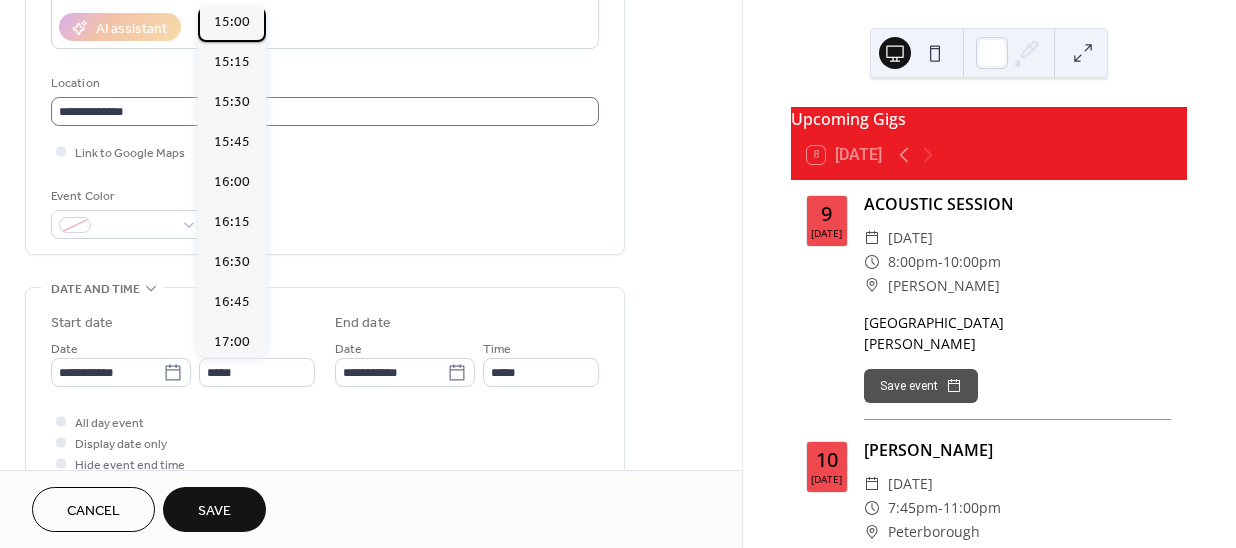 click on "15:00" at bounding box center (232, 21) 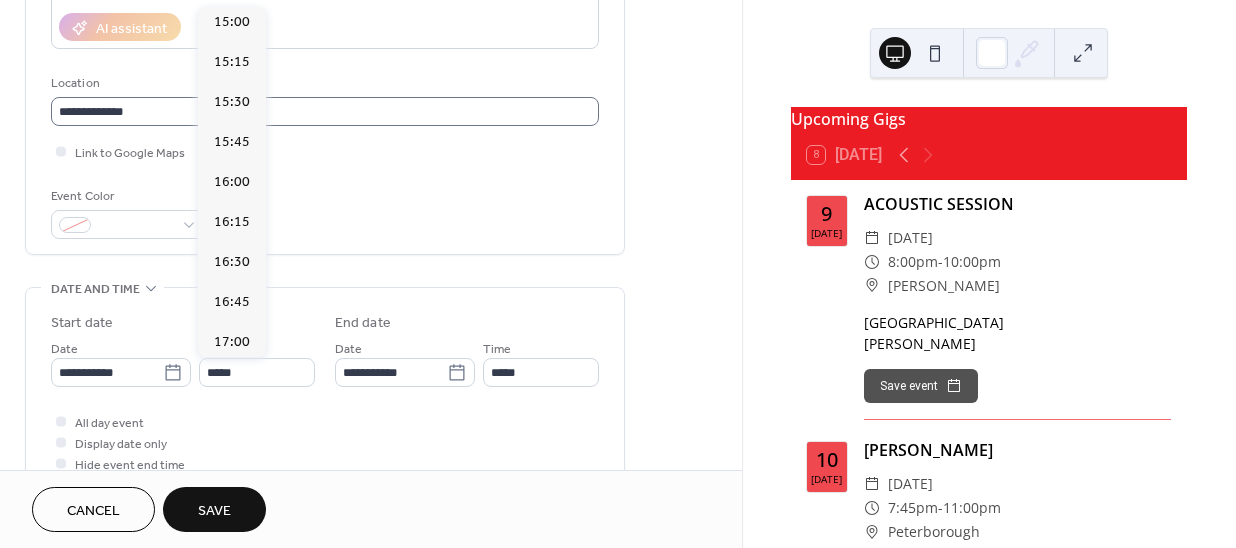type on "*****" 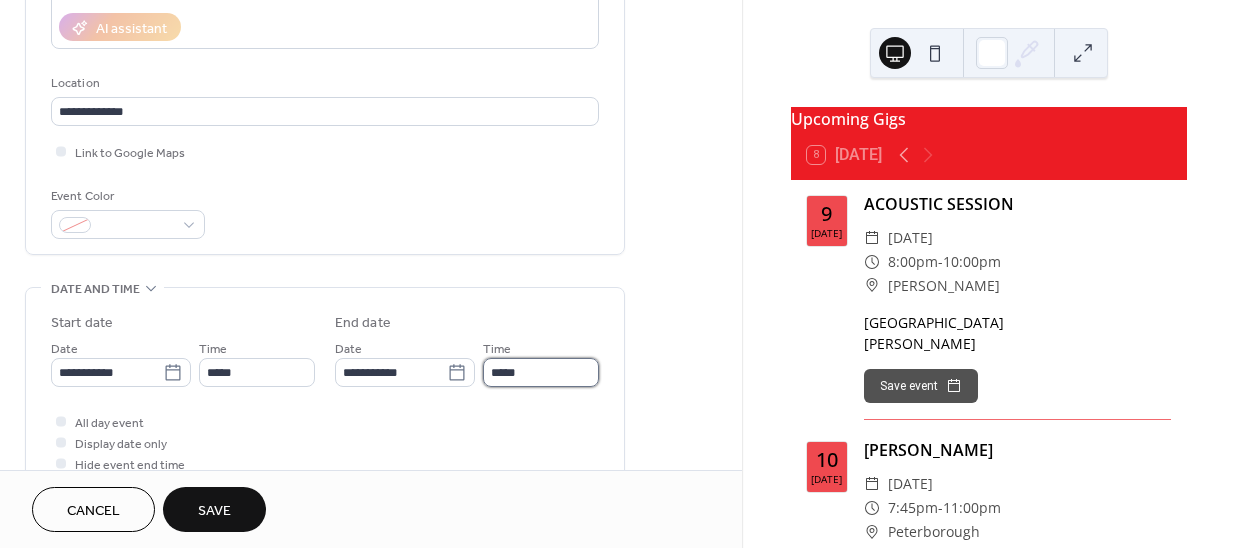 drag, startPoint x: 566, startPoint y: 380, endPoint x: 550, endPoint y: 361, distance: 24.839485 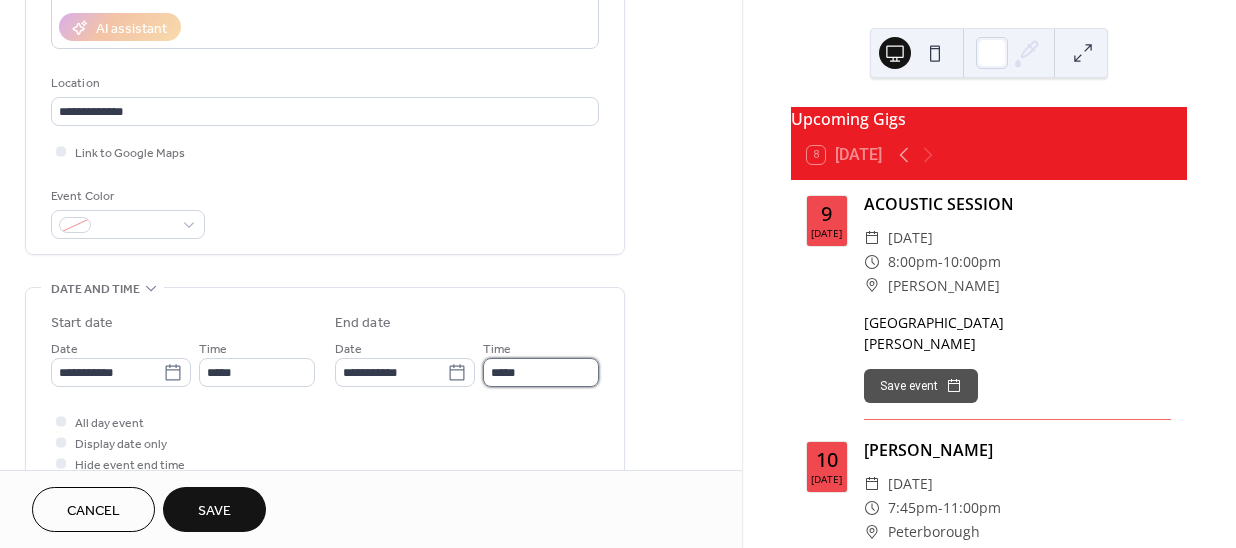 click on "*****" at bounding box center [541, 372] 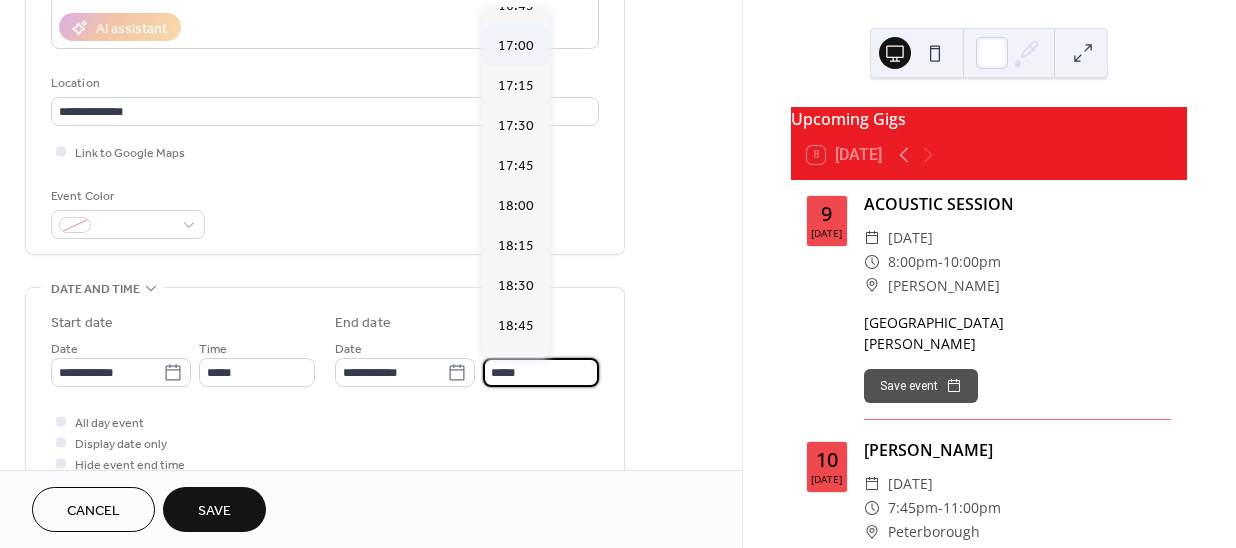 scroll, scrollTop: 272, scrollLeft: 0, axis: vertical 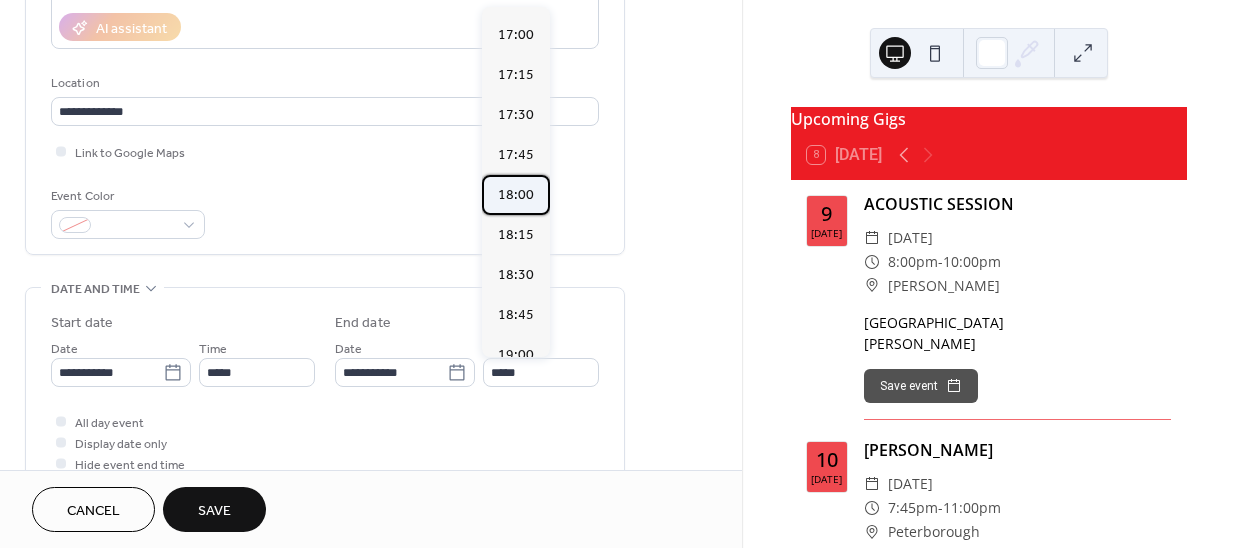 click on "18:00" at bounding box center [516, 194] 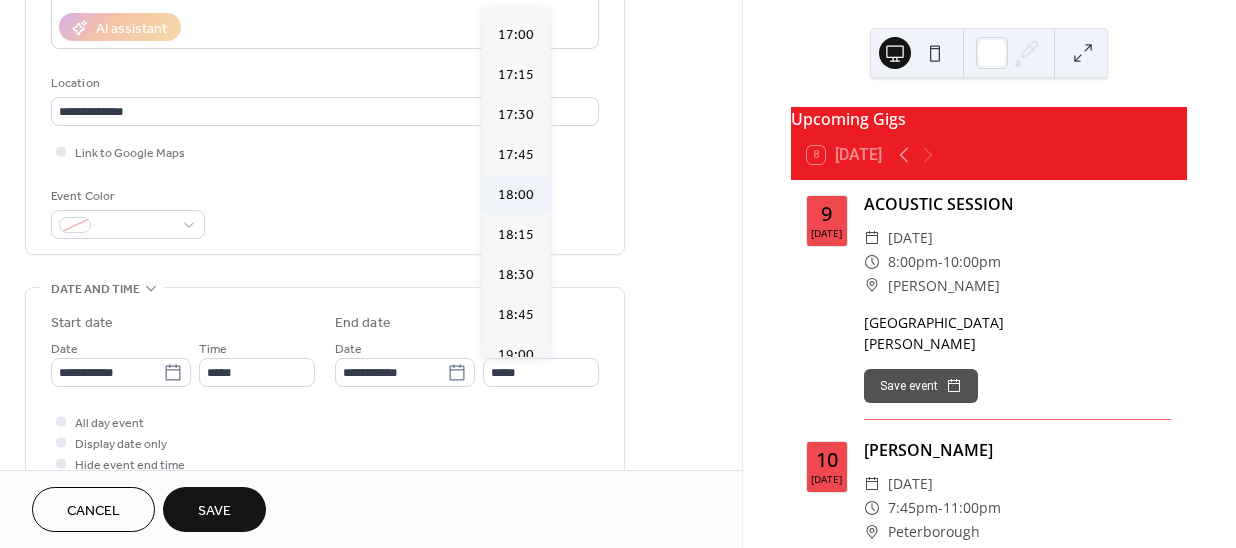type on "*****" 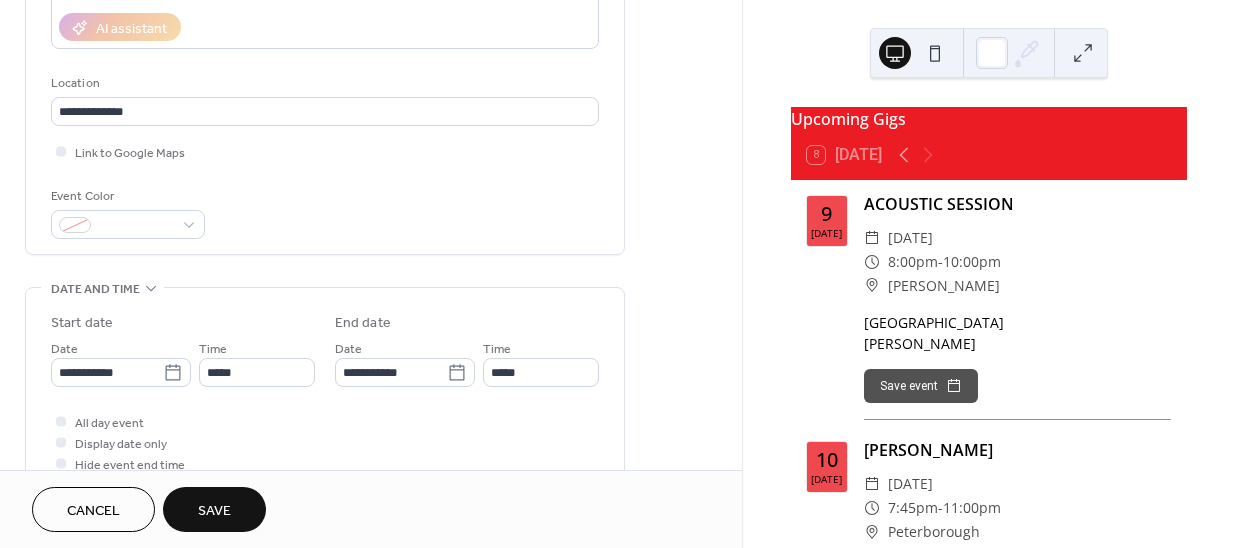 click on "Save" at bounding box center [214, 511] 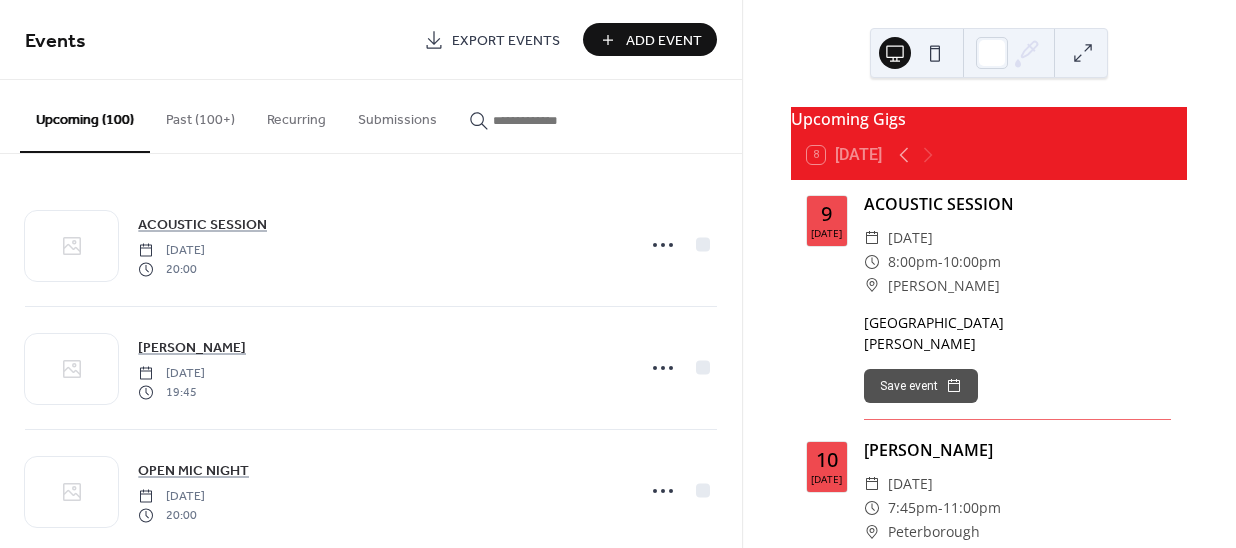 click on "Add Event" at bounding box center (664, 41) 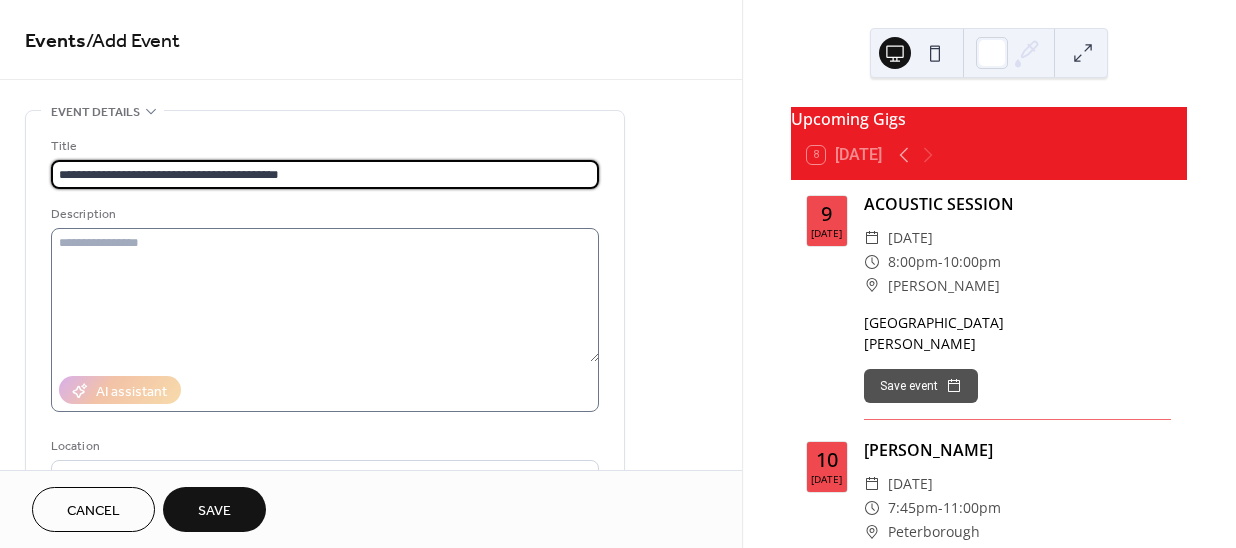 type on "**********" 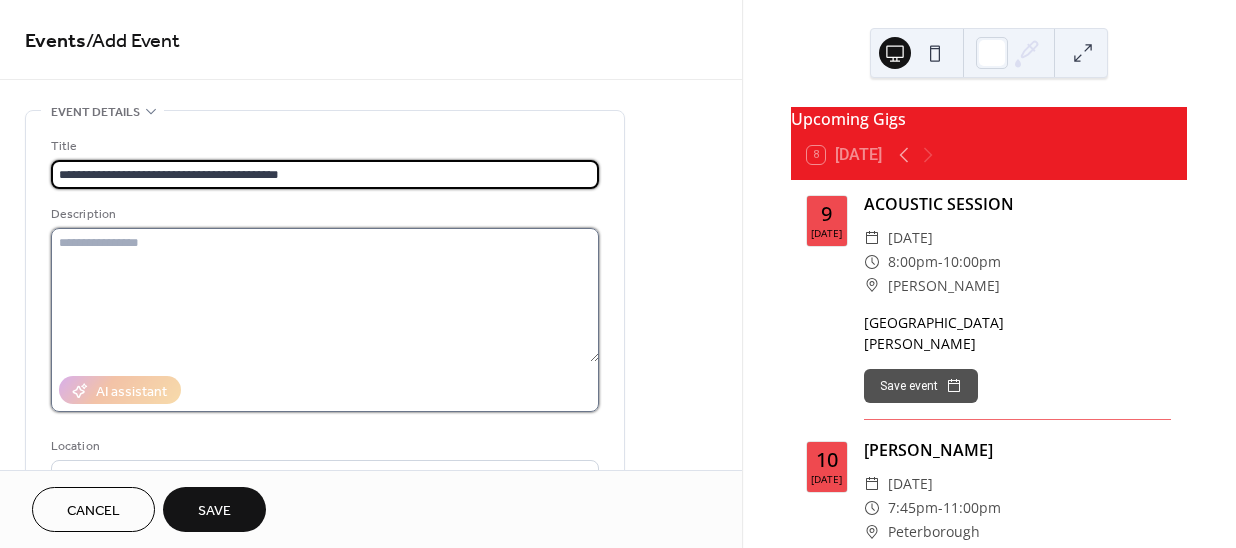click at bounding box center (325, 295) 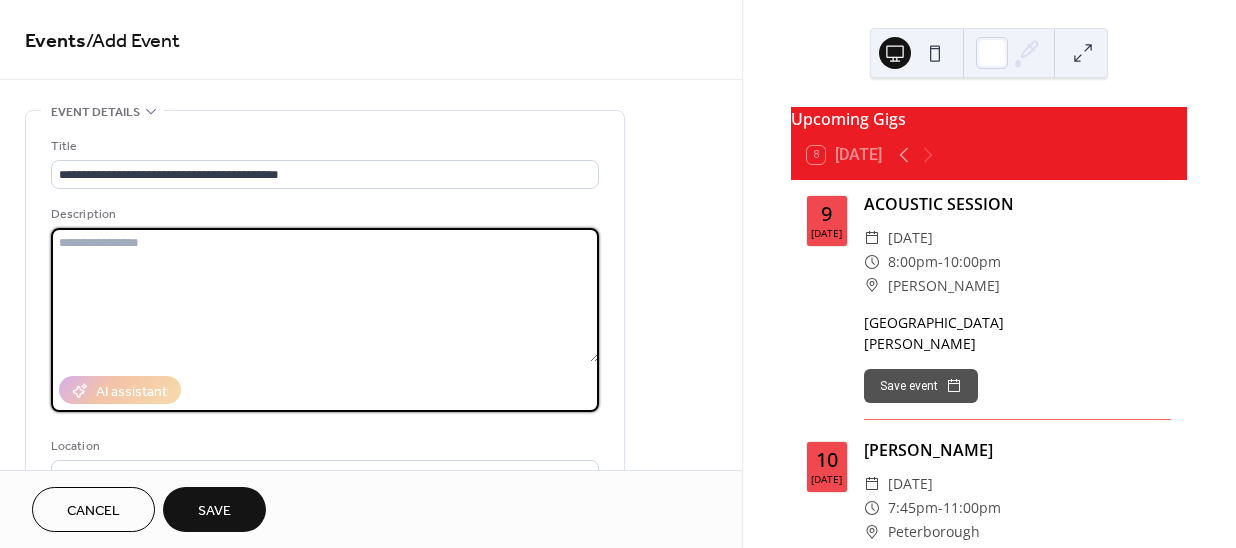paste on "**********" 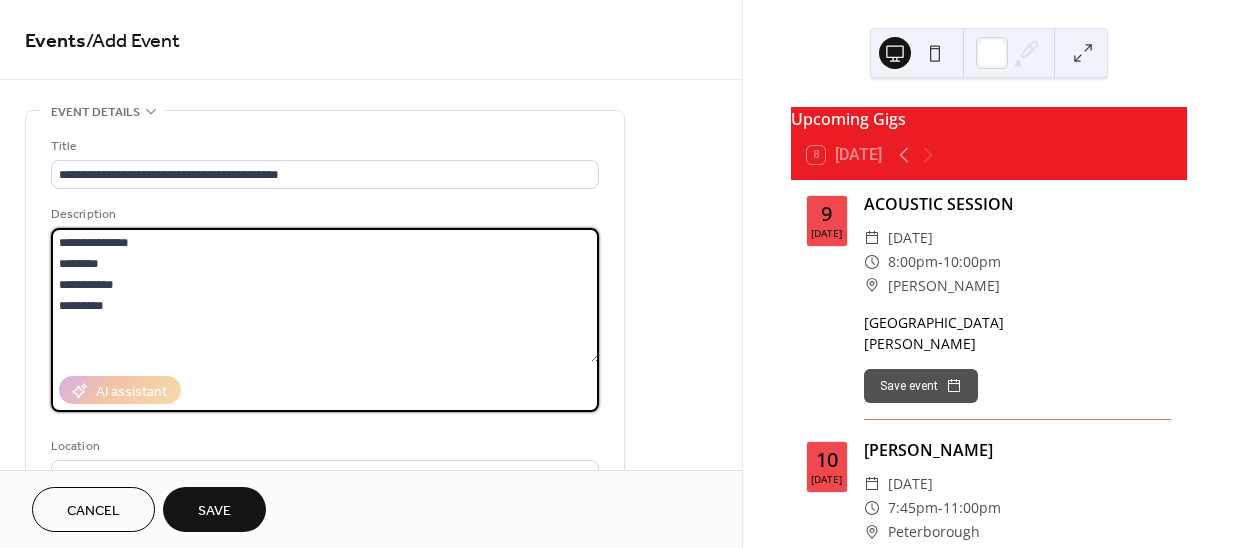 drag, startPoint x: 130, startPoint y: 270, endPoint x: 9, endPoint y: 235, distance: 125.96031 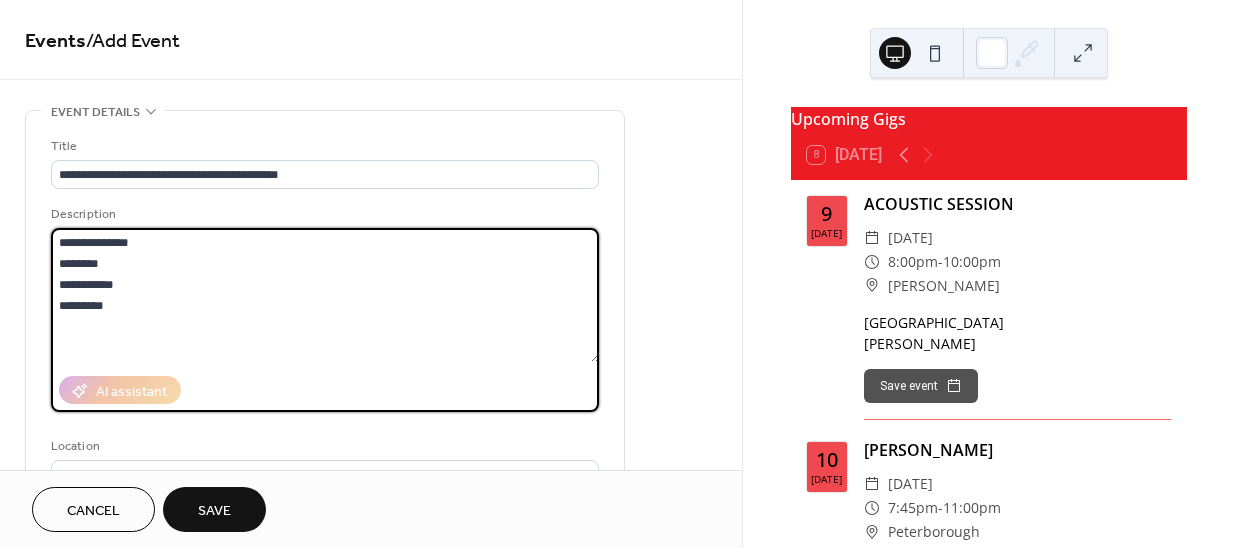 click on "**********" at bounding box center (371, 719) 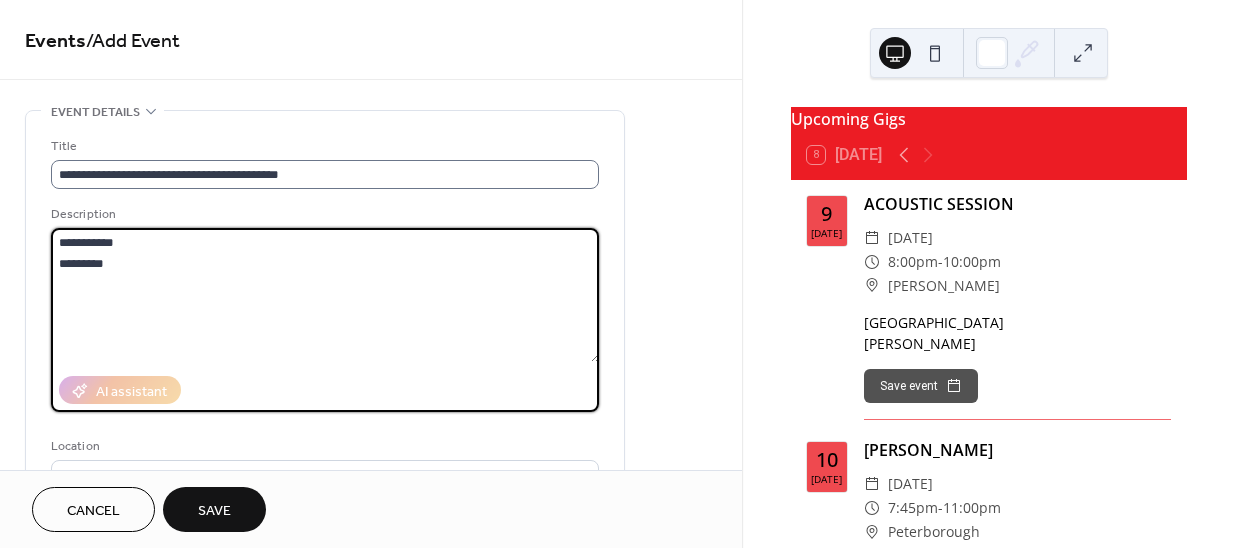 type on "**********" 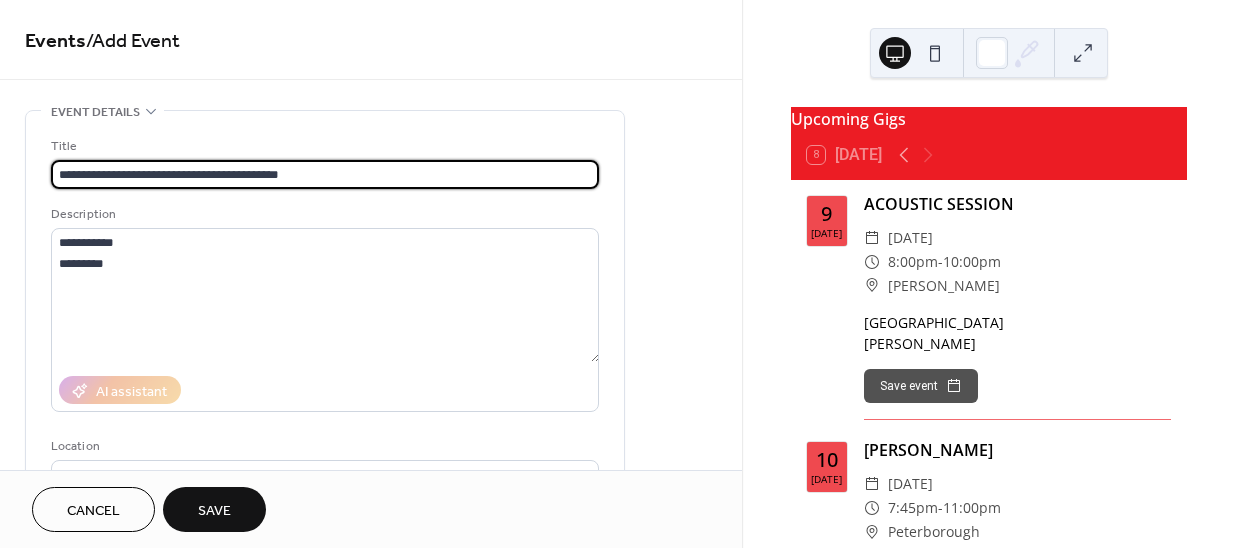 drag, startPoint x: 317, startPoint y: 169, endPoint x: 156, endPoint y: 162, distance: 161.1521 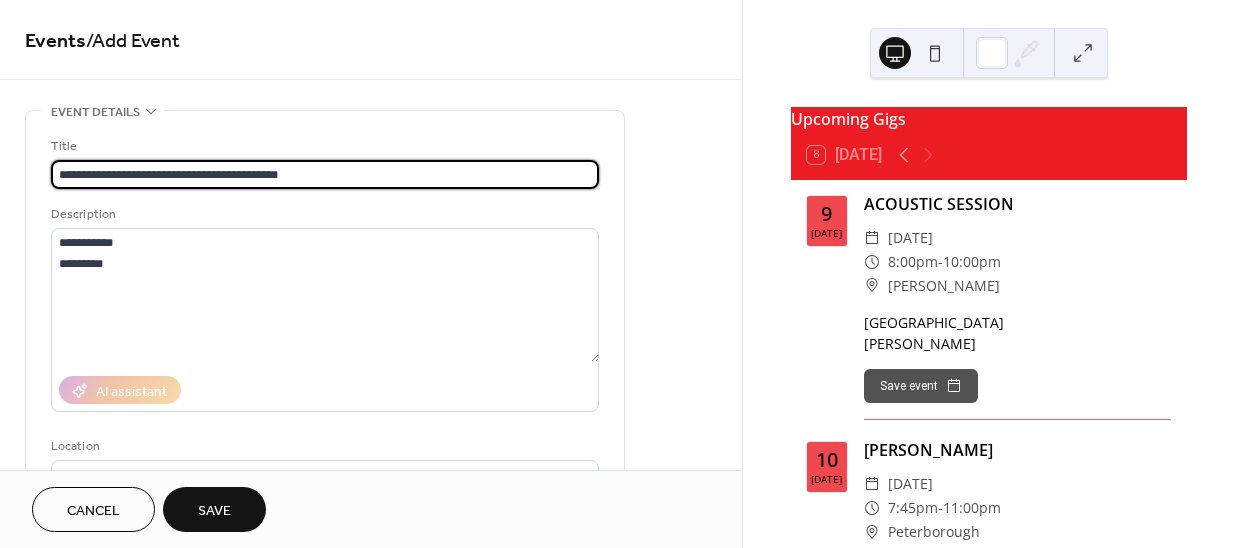 click on "**********" at bounding box center [325, 174] 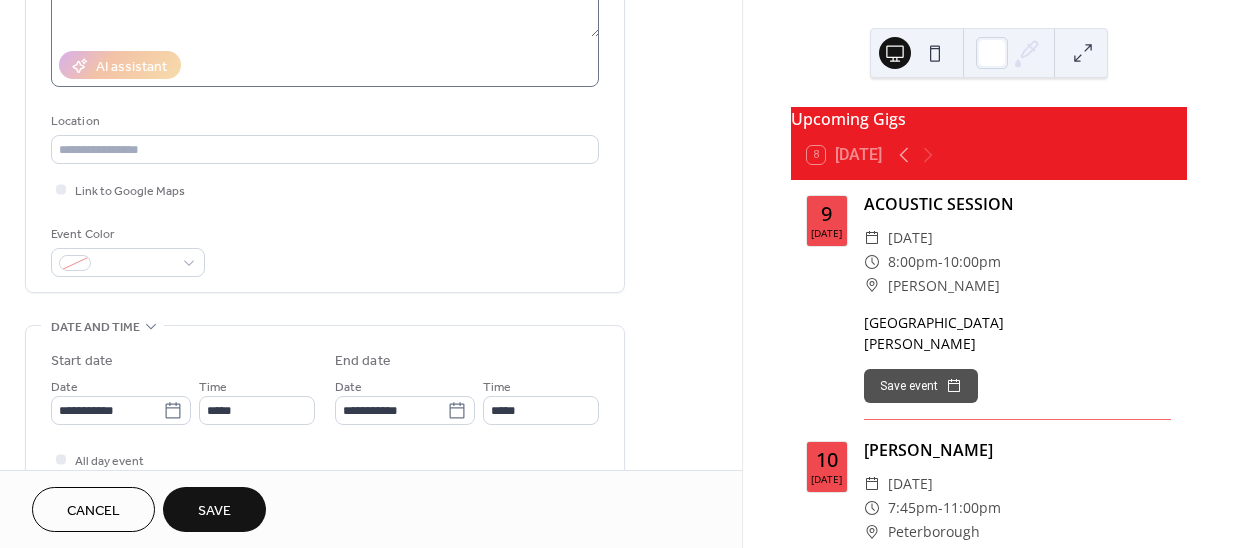 scroll, scrollTop: 363, scrollLeft: 0, axis: vertical 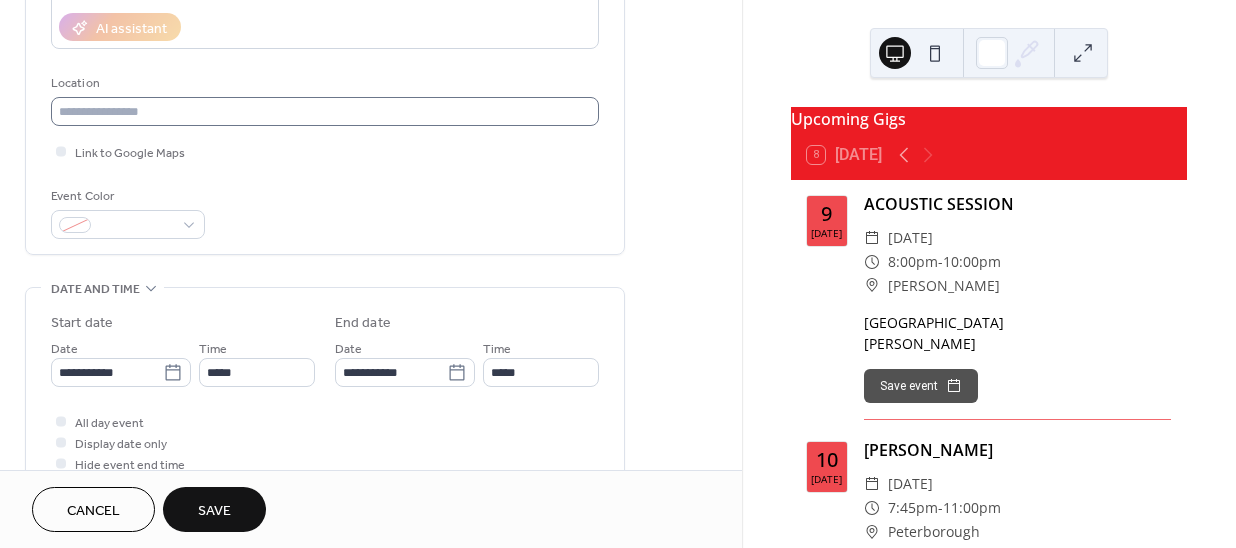 type on "**********" 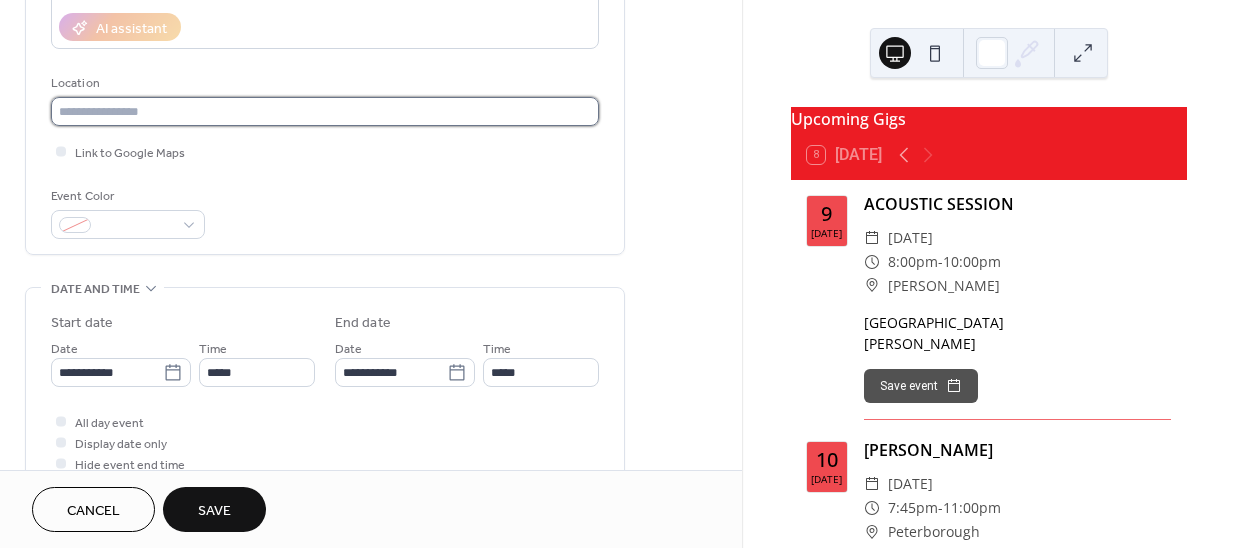click at bounding box center [325, 111] 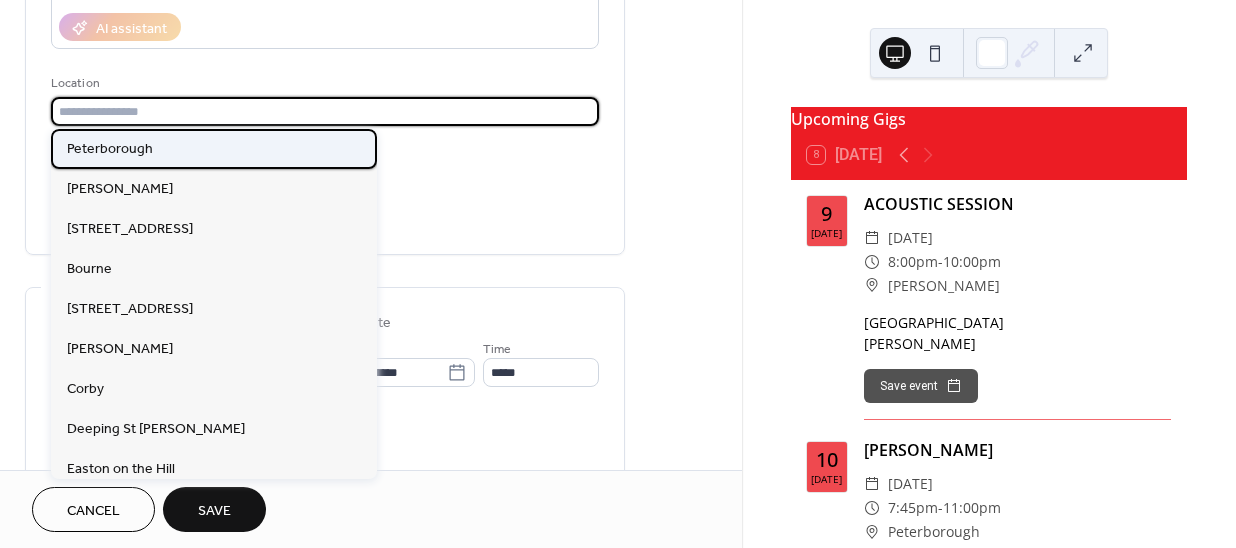 click on "Peterborough" at bounding box center (110, 149) 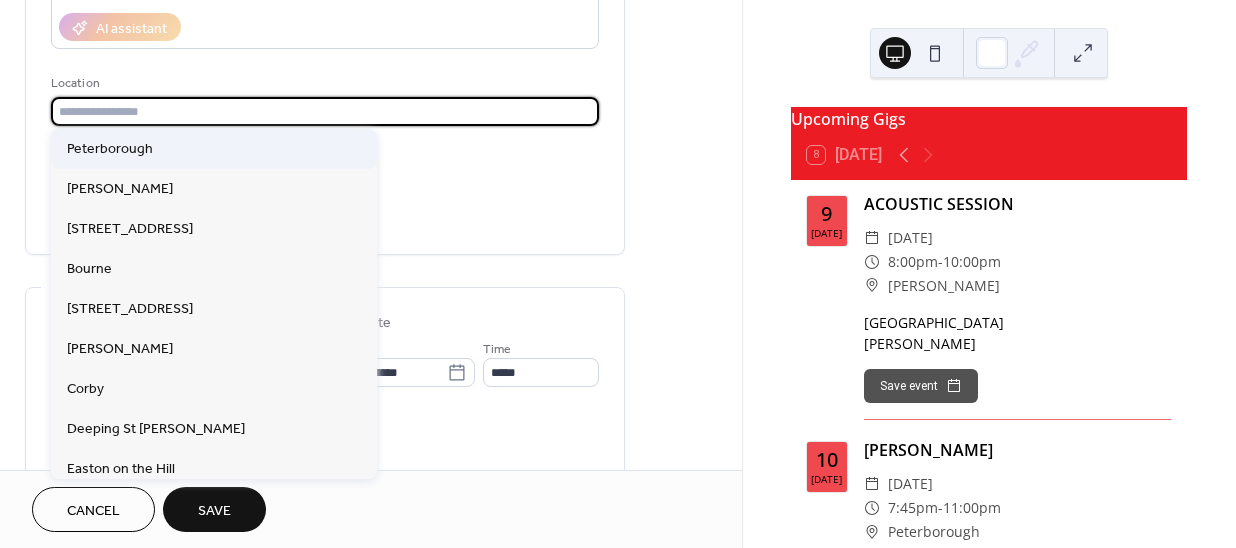 type on "**********" 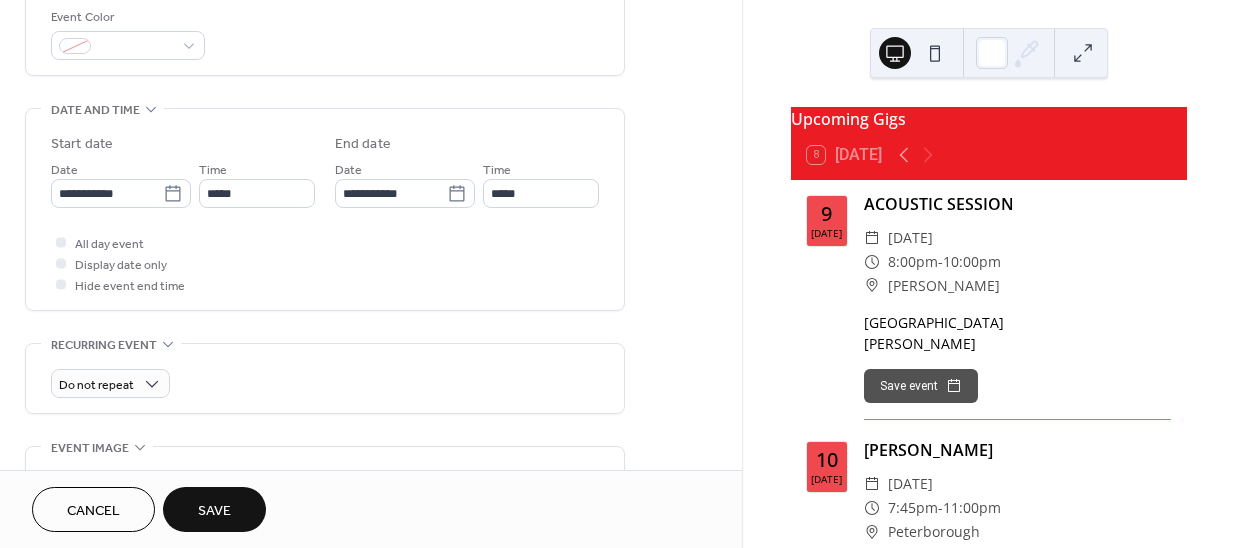 scroll, scrollTop: 545, scrollLeft: 0, axis: vertical 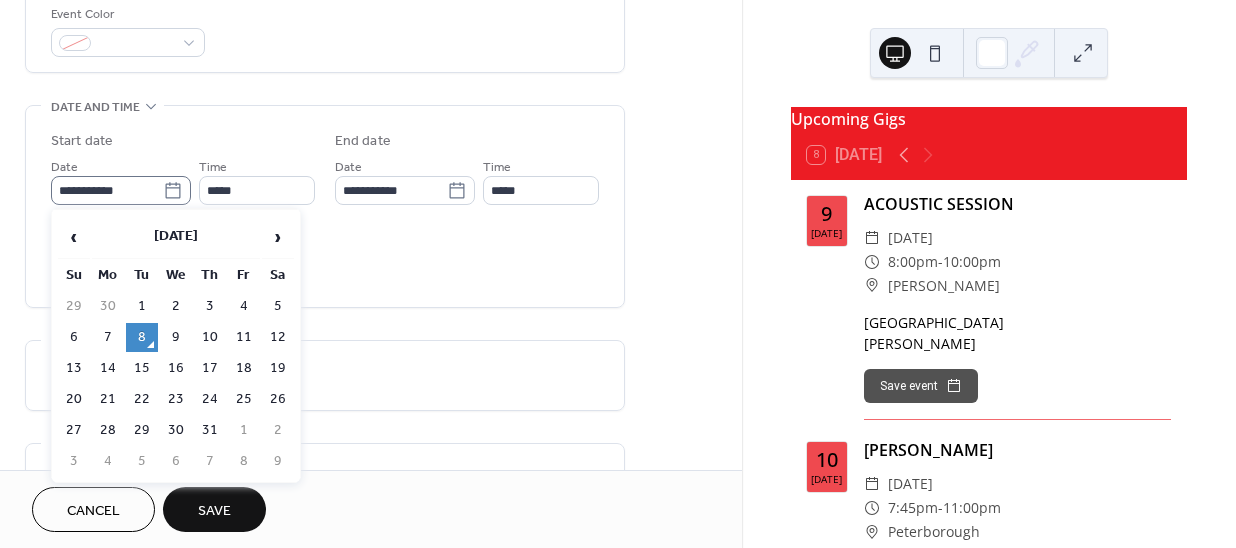 click 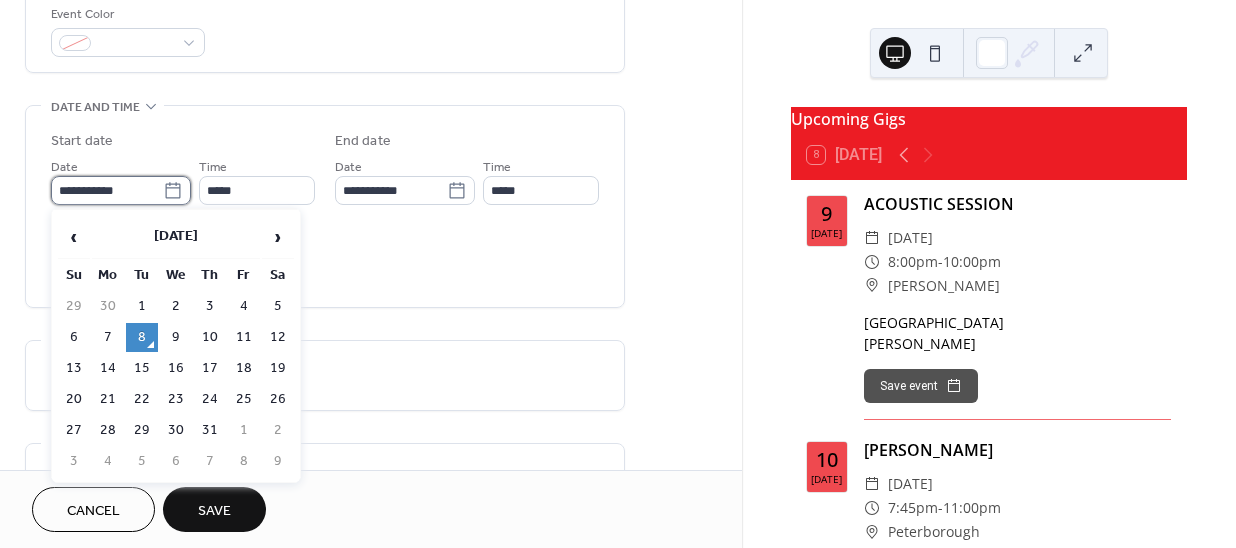 click on "**********" at bounding box center [107, 190] 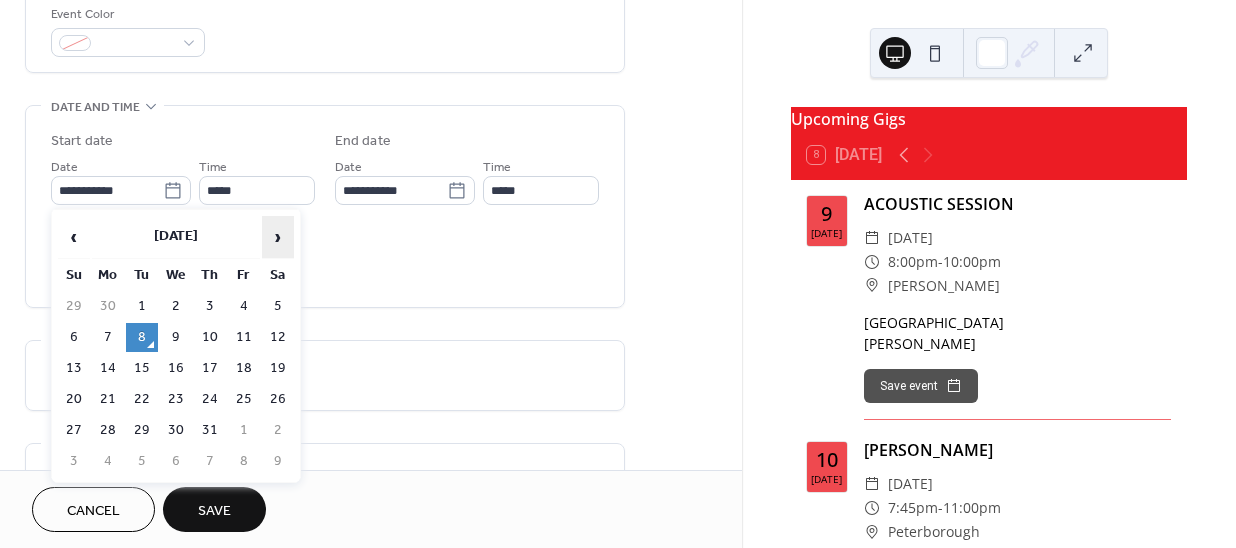 click on "›" at bounding box center [278, 237] 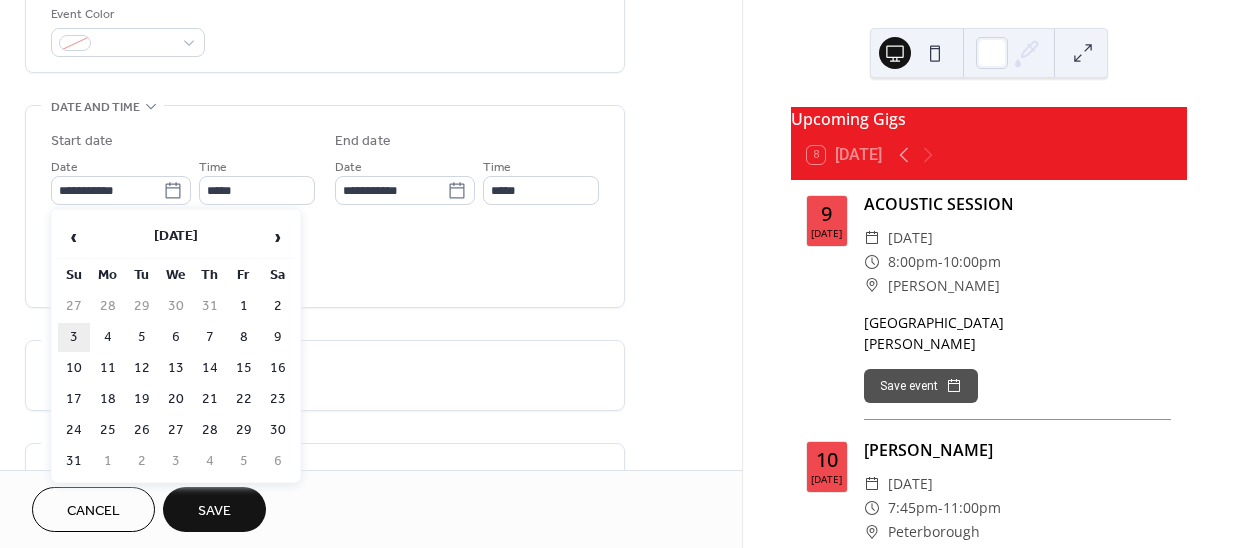 click on "3" at bounding box center (74, 337) 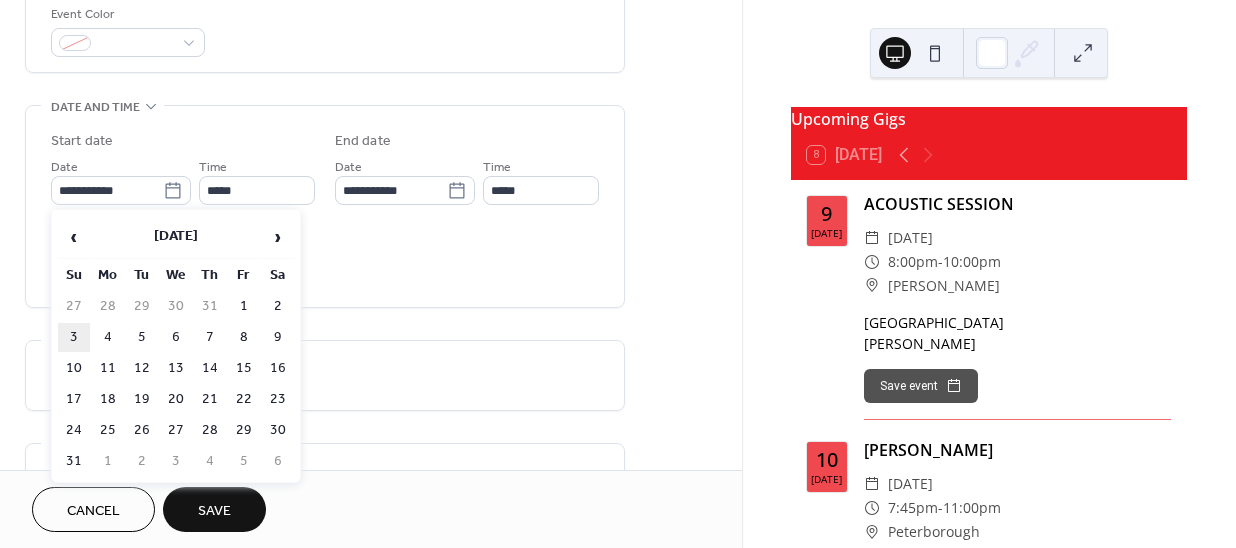type on "**********" 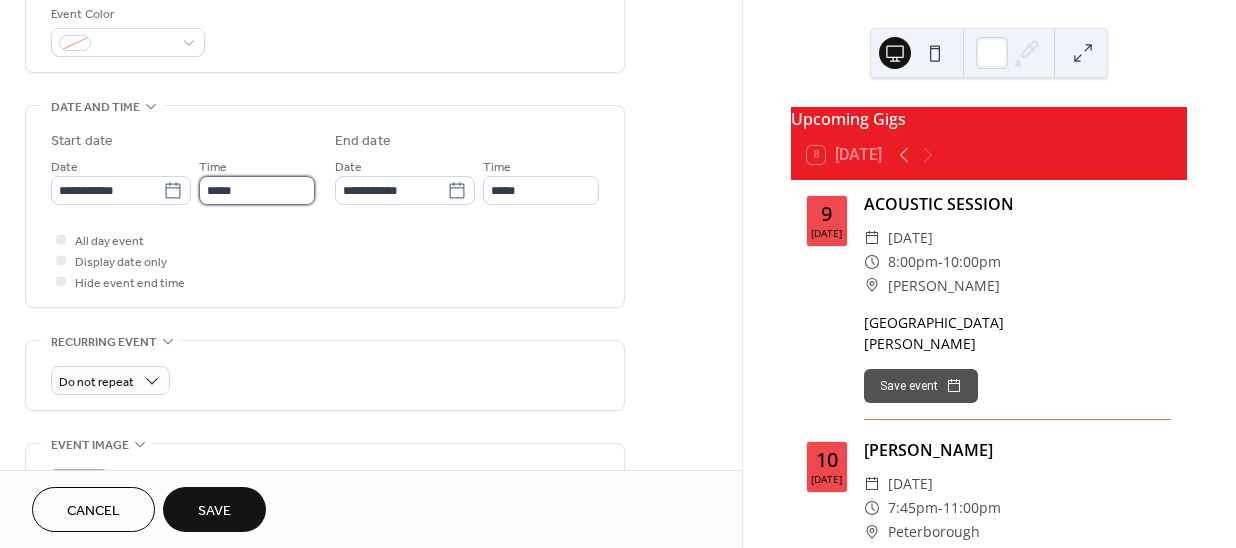 click on "*****" at bounding box center (257, 190) 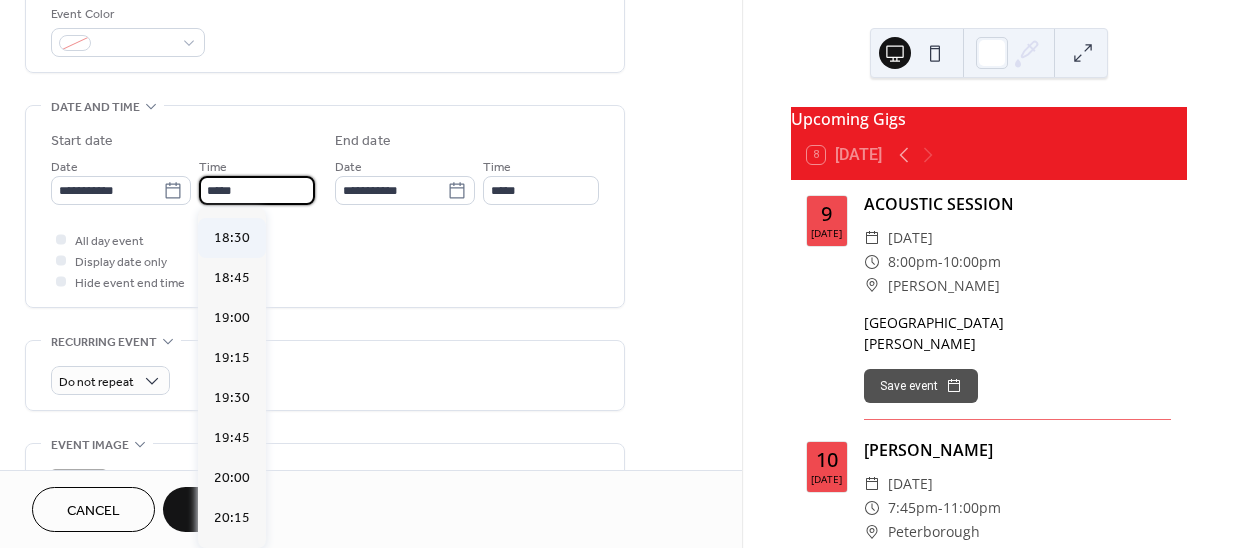 scroll, scrollTop: 2859, scrollLeft: 0, axis: vertical 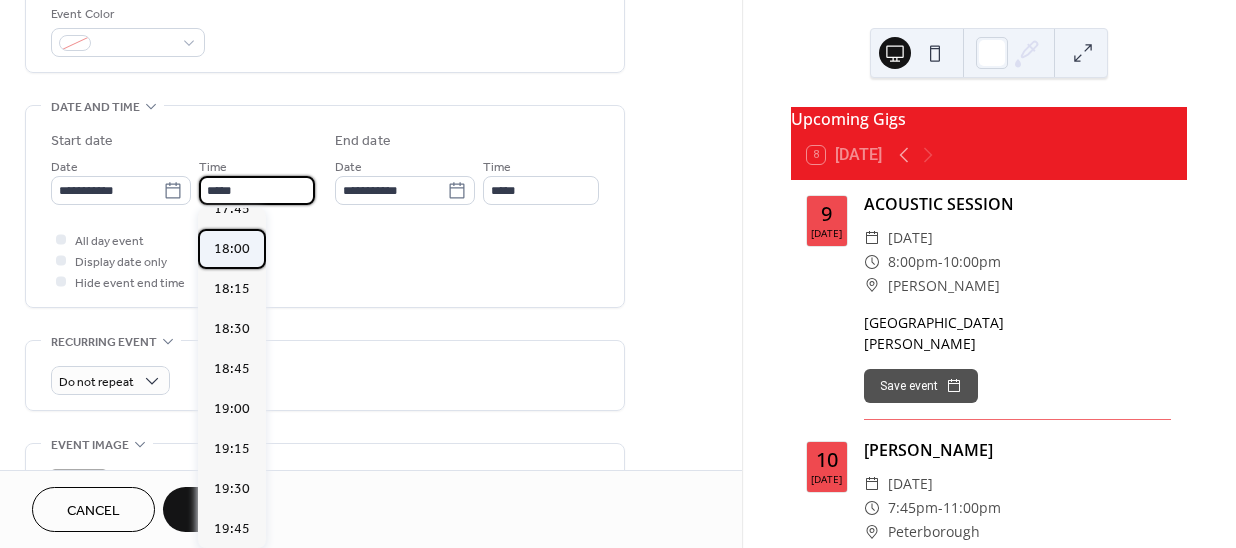 click on "18:00" at bounding box center (232, 248) 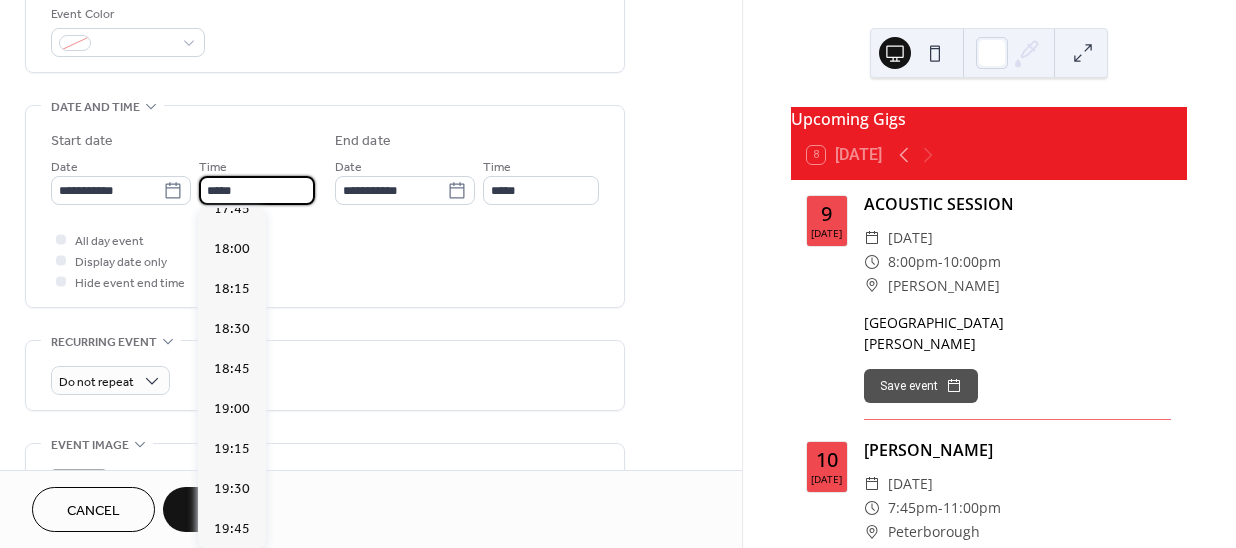 type on "*****" 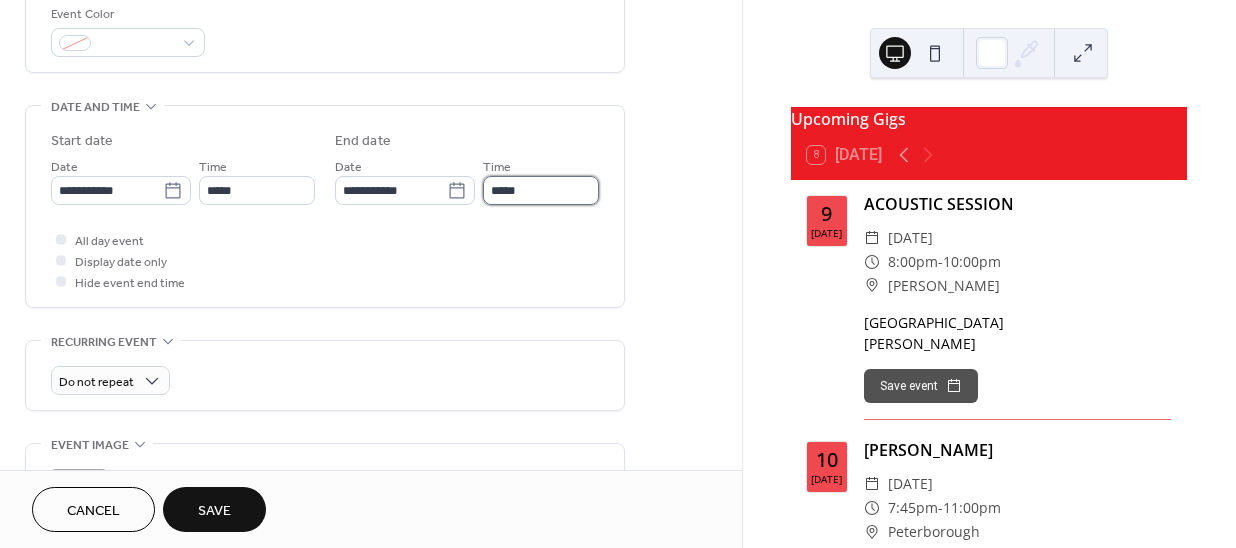 click on "*****" at bounding box center (541, 190) 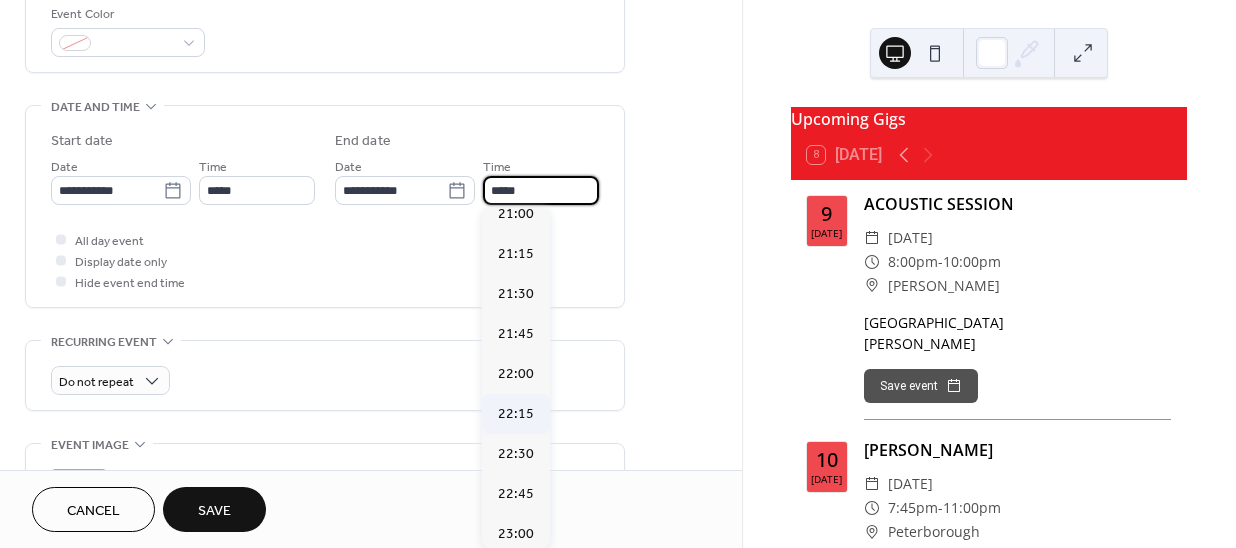 scroll, scrollTop: 545, scrollLeft: 0, axis: vertical 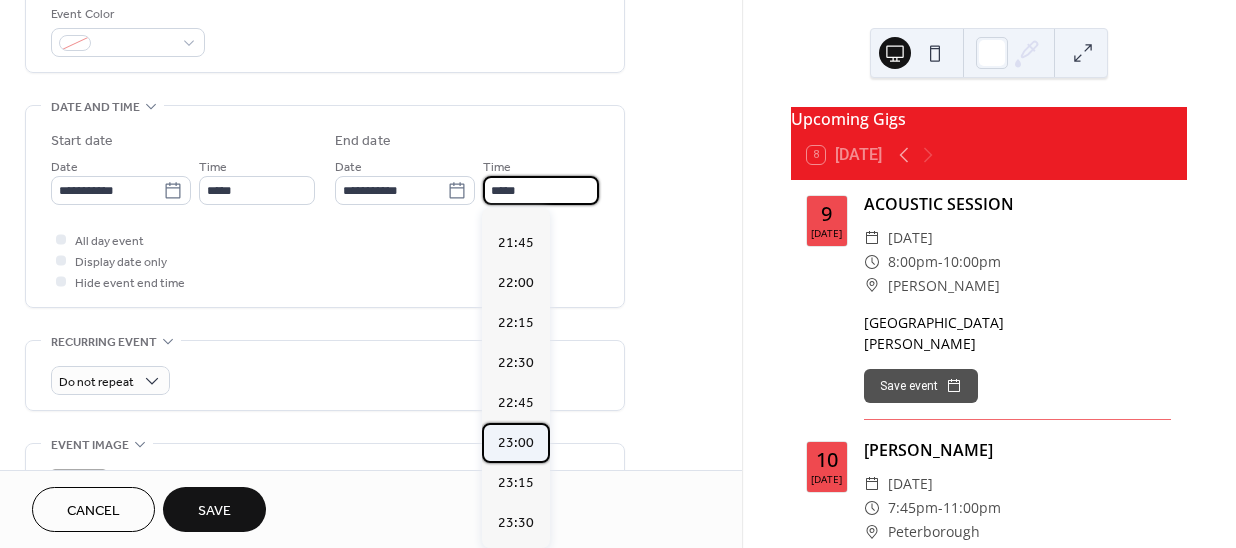 click on "23:00" at bounding box center (516, 442) 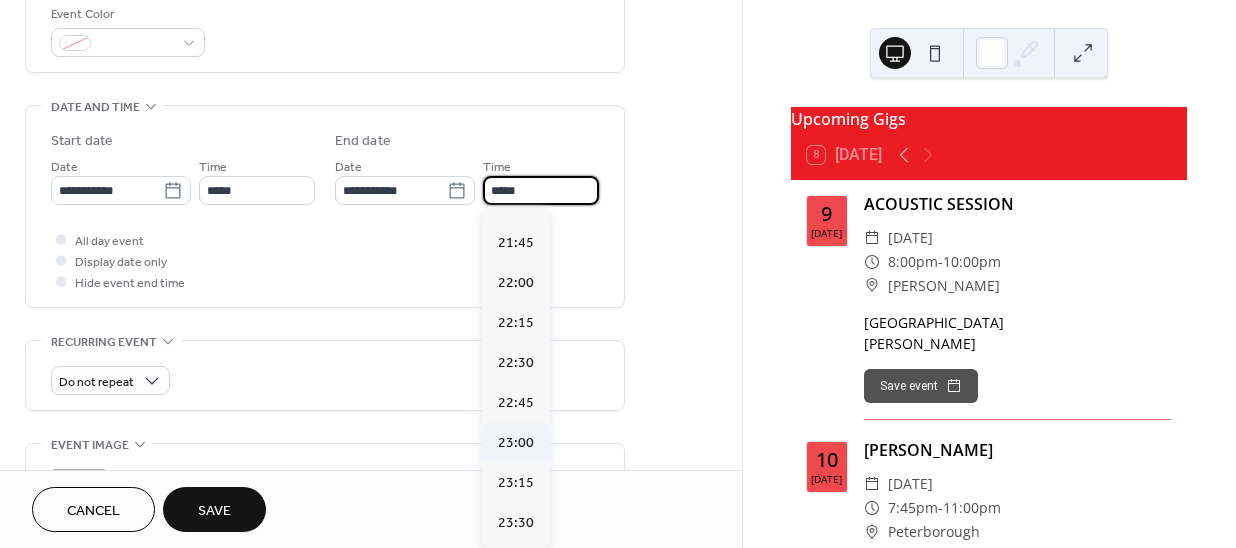 type on "*****" 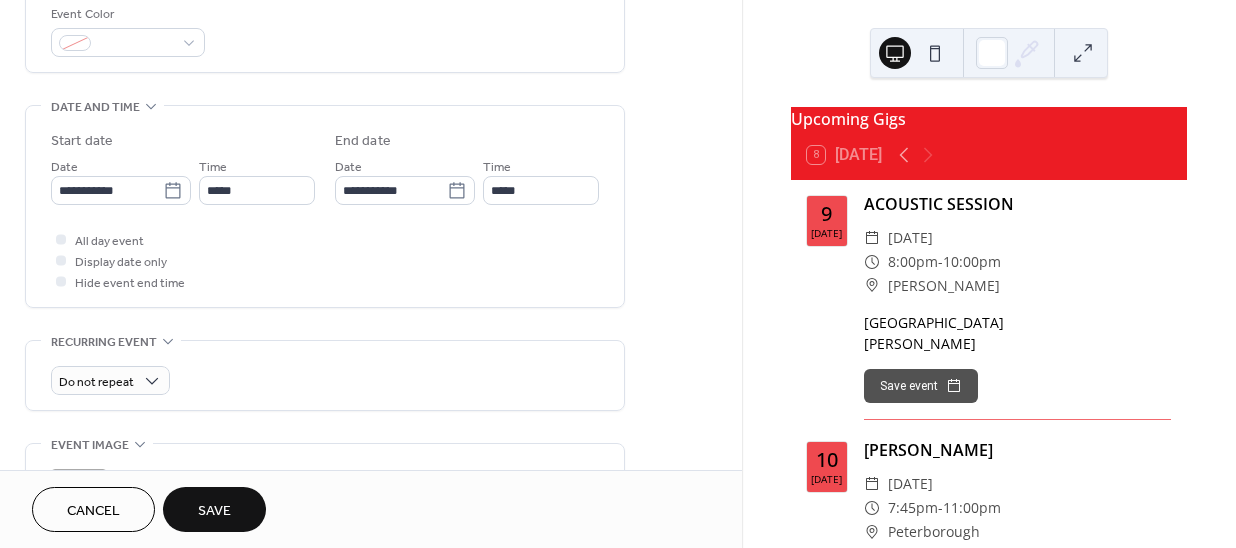 click on "Save" at bounding box center [214, 511] 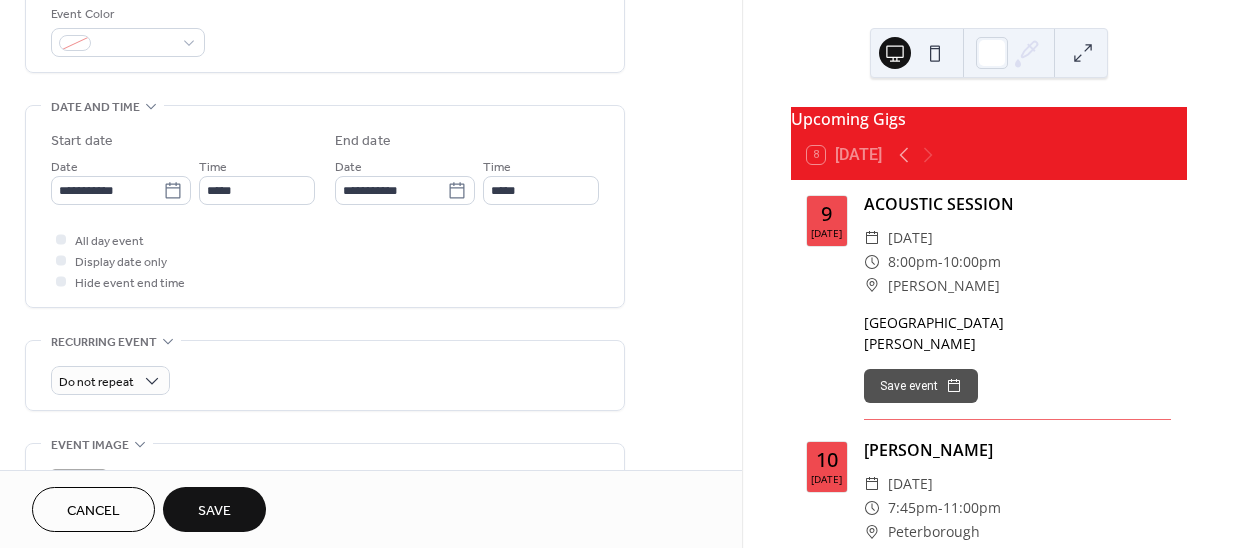 click on "Cancel Save" at bounding box center (149, 509) 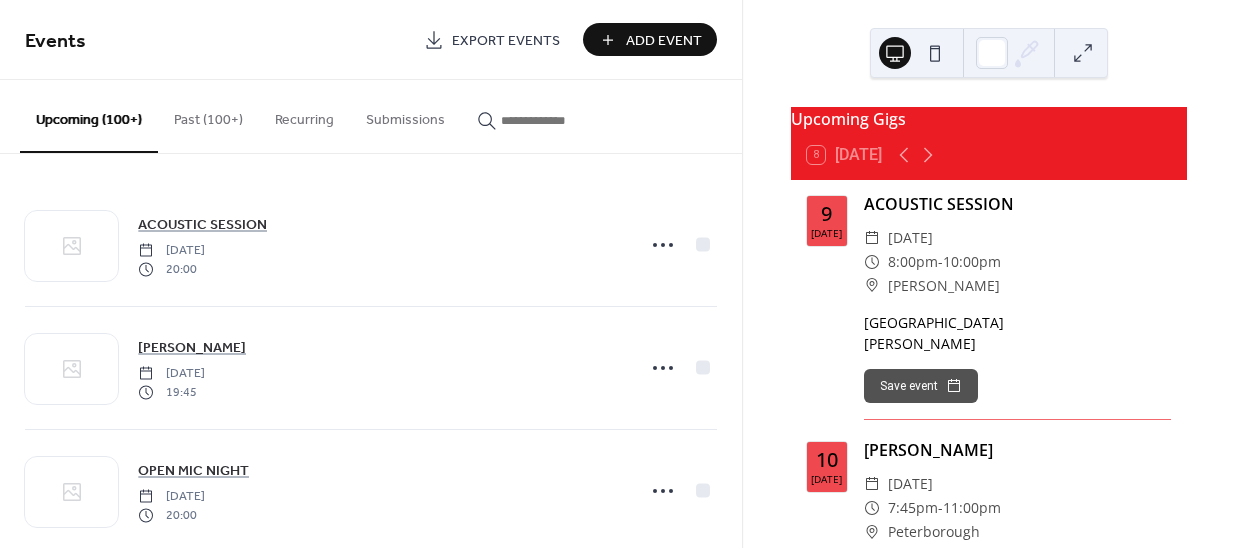click on "Add Event" at bounding box center [664, 41] 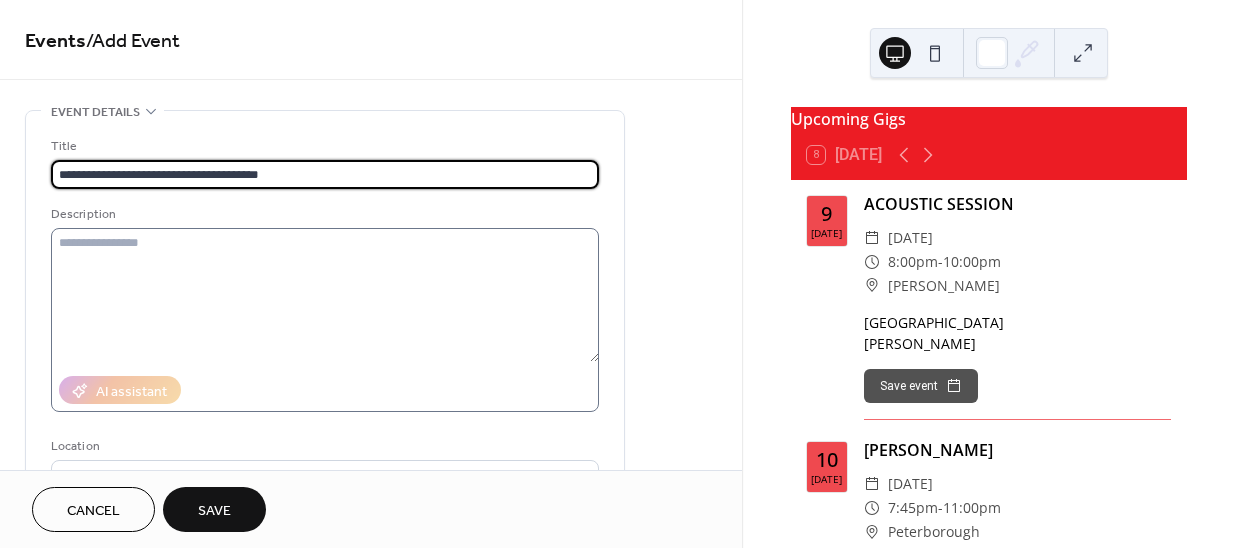 type on "**********" 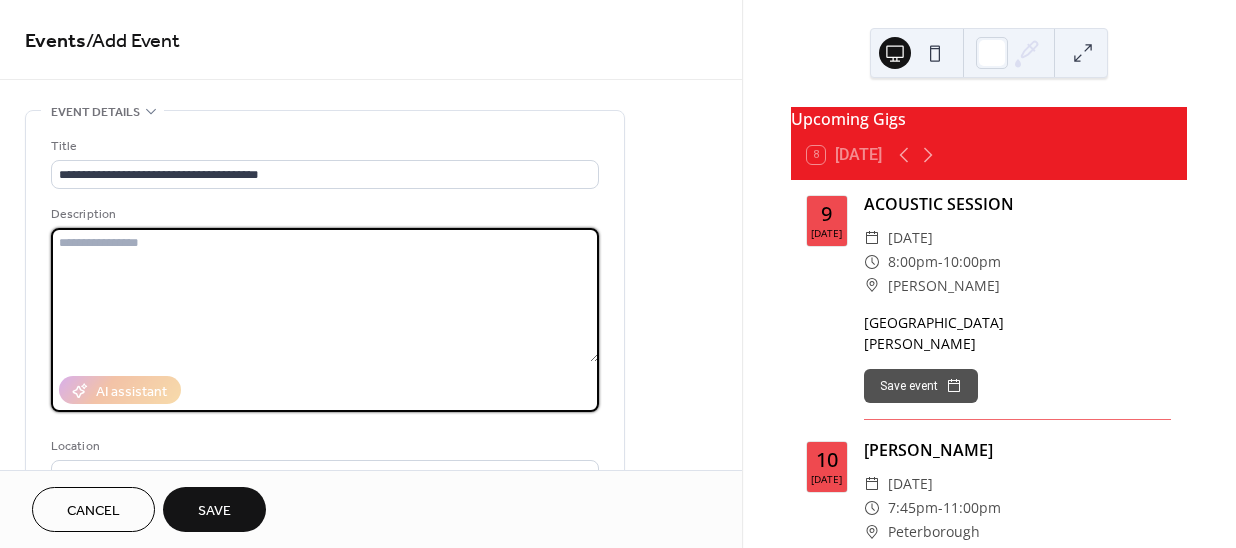 click at bounding box center [325, 295] 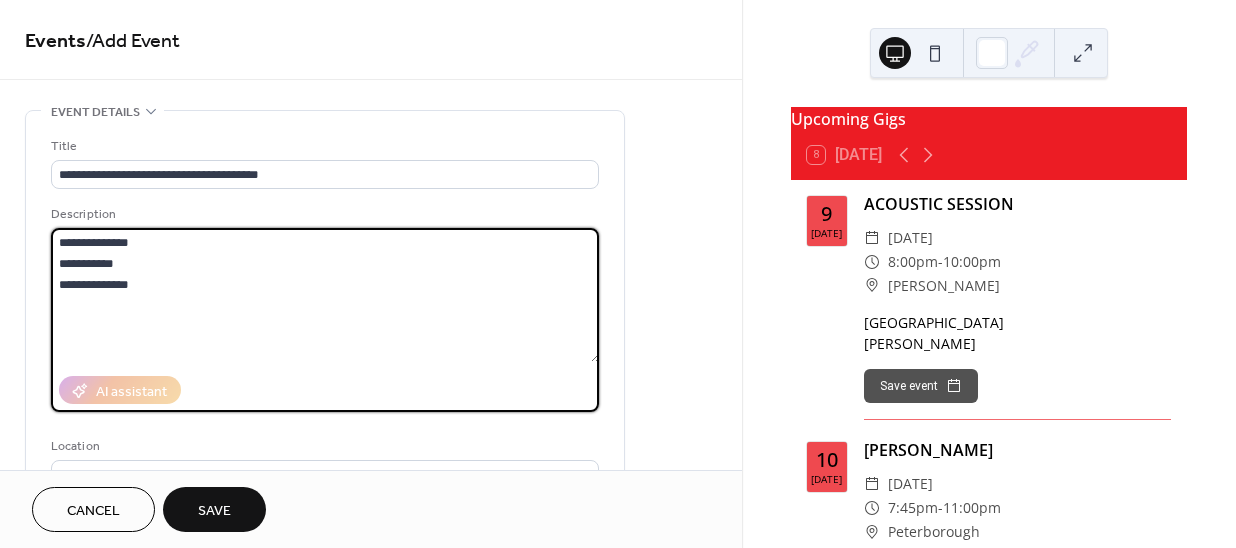 drag, startPoint x: 156, startPoint y: 239, endPoint x: 13, endPoint y: 242, distance: 143.03146 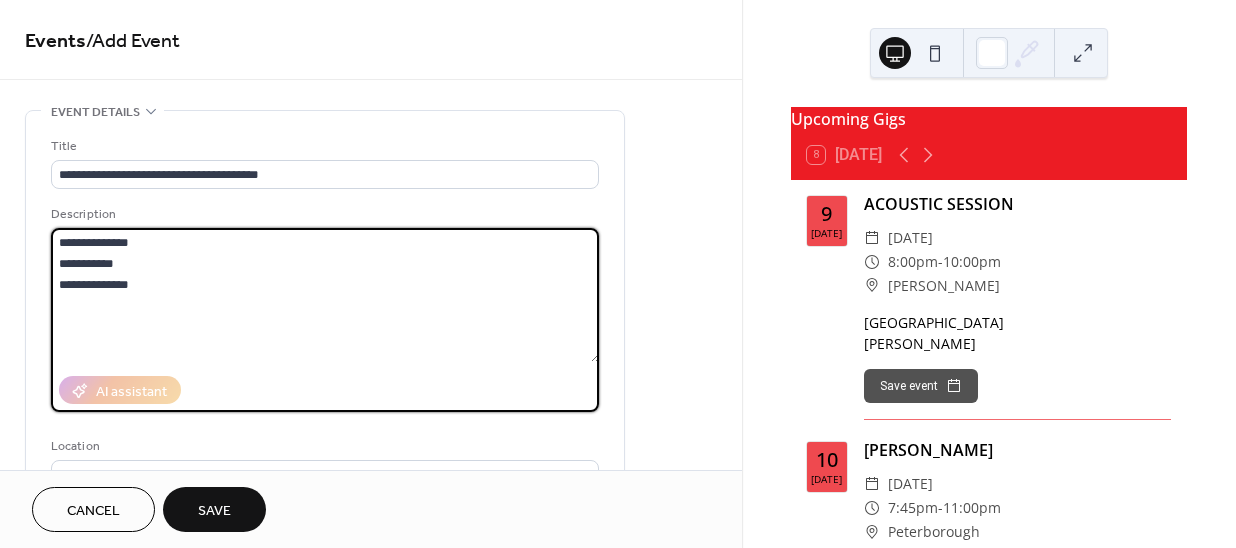 click on "**********" at bounding box center (371, 719) 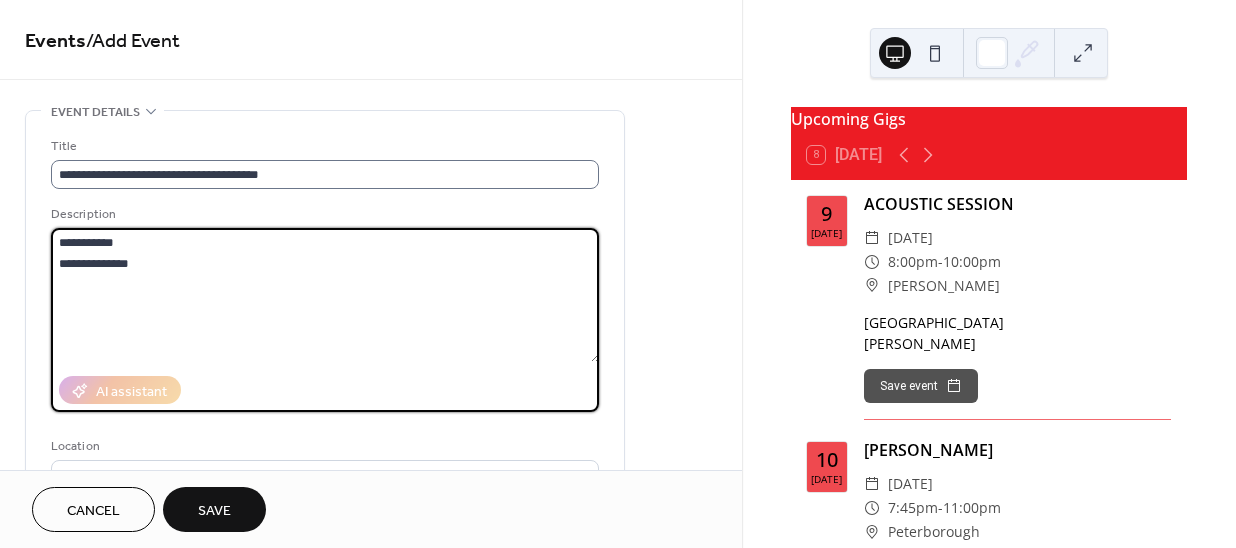type on "**********" 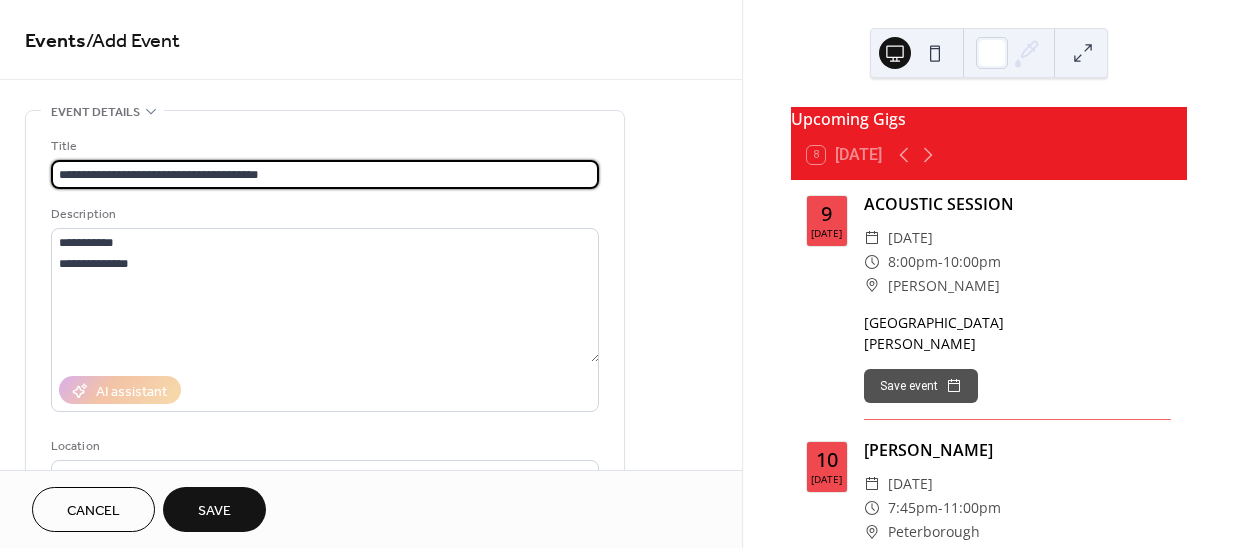 drag, startPoint x: 234, startPoint y: 174, endPoint x: 157, endPoint y: 170, distance: 77.10383 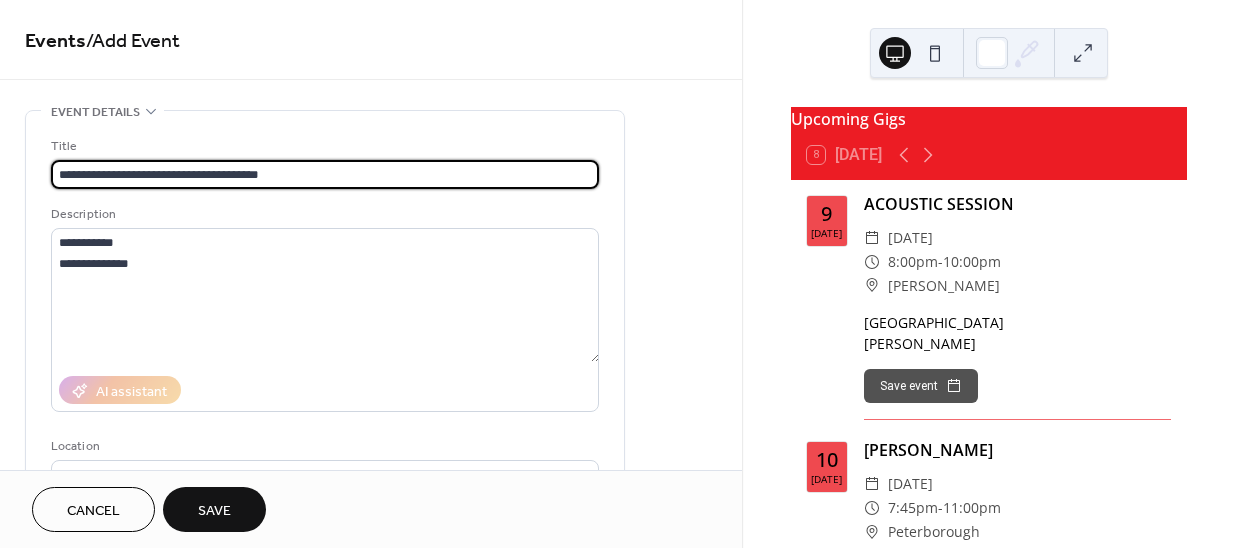 click on "**********" at bounding box center [325, 174] 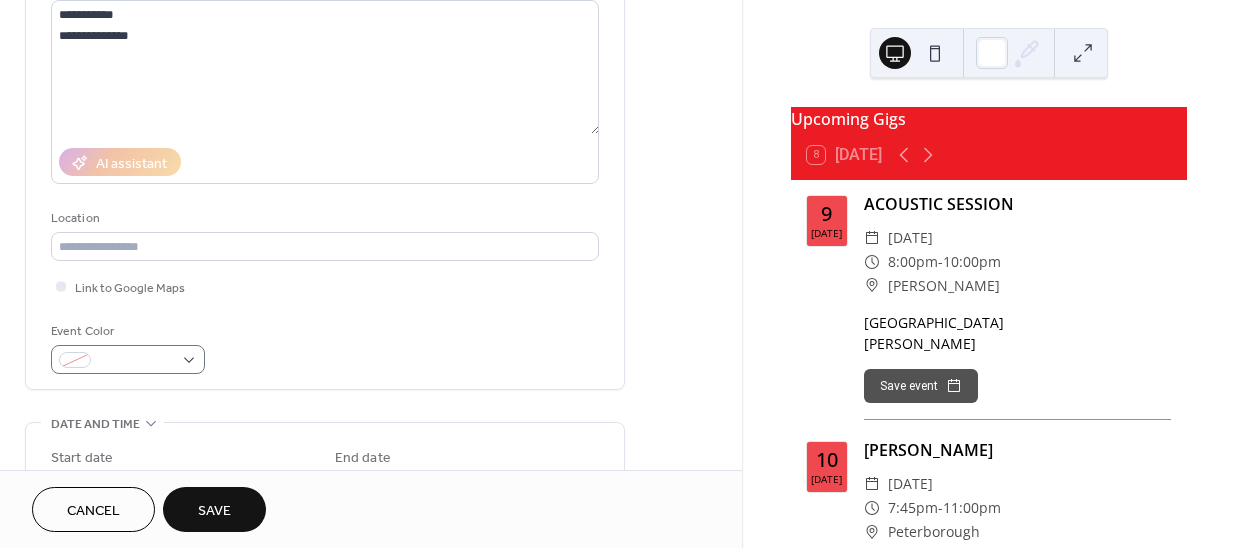 scroll, scrollTop: 363, scrollLeft: 0, axis: vertical 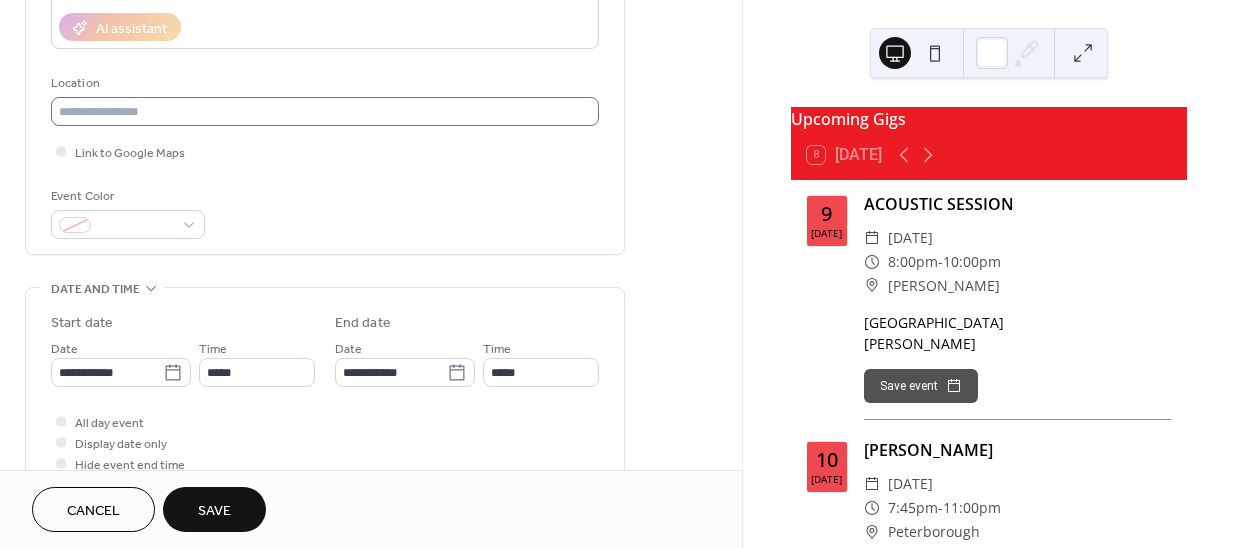 type on "**********" 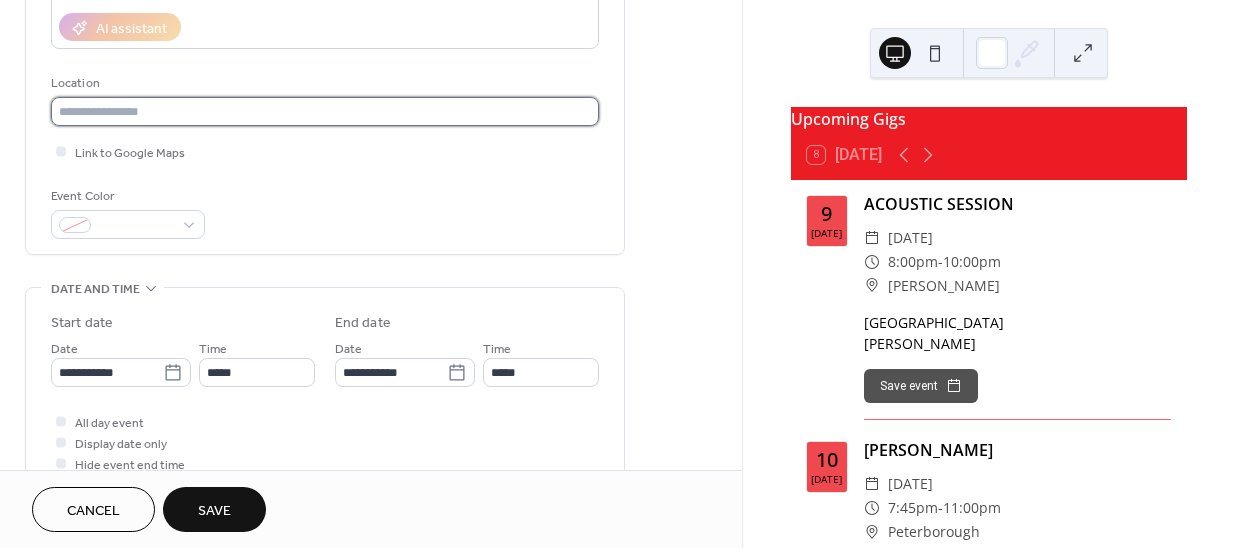 click at bounding box center (325, 111) 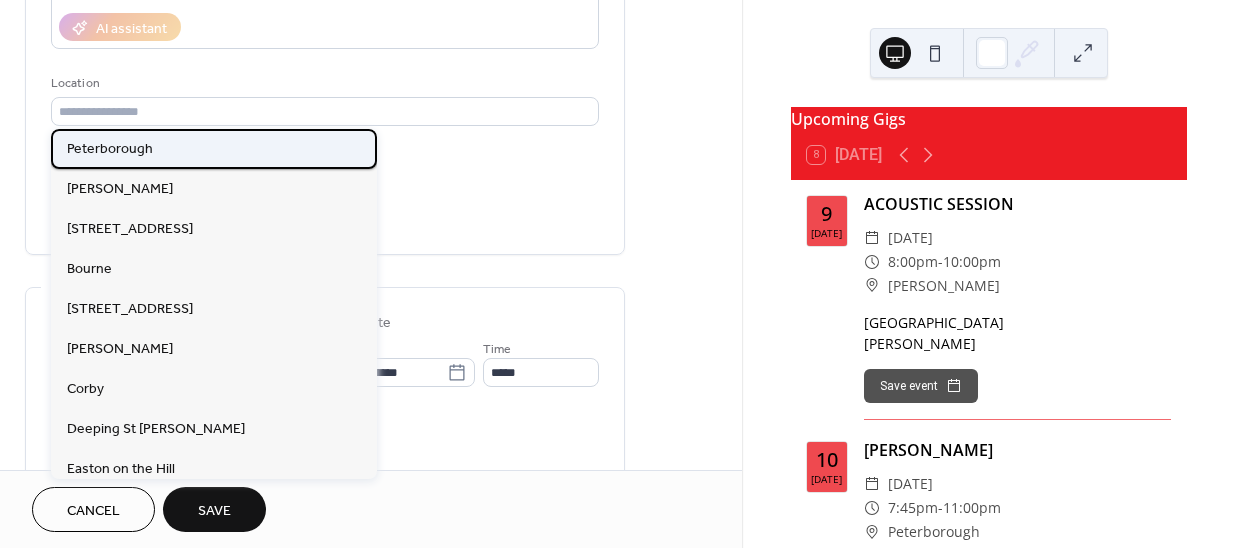 click on "Peterborough" at bounding box center (110, 149) 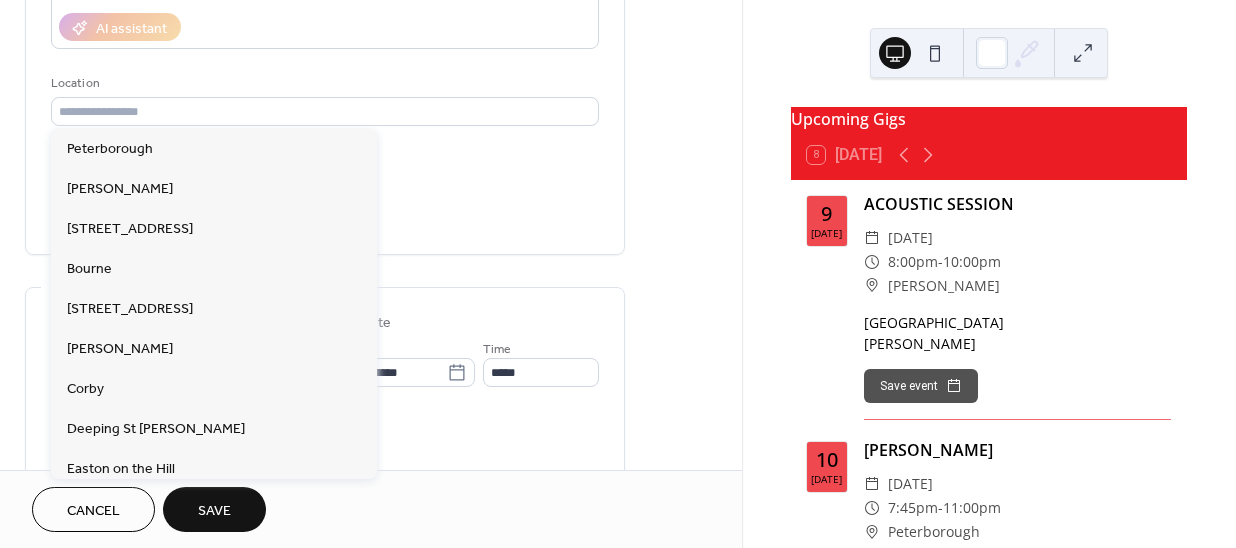 type on "**********" 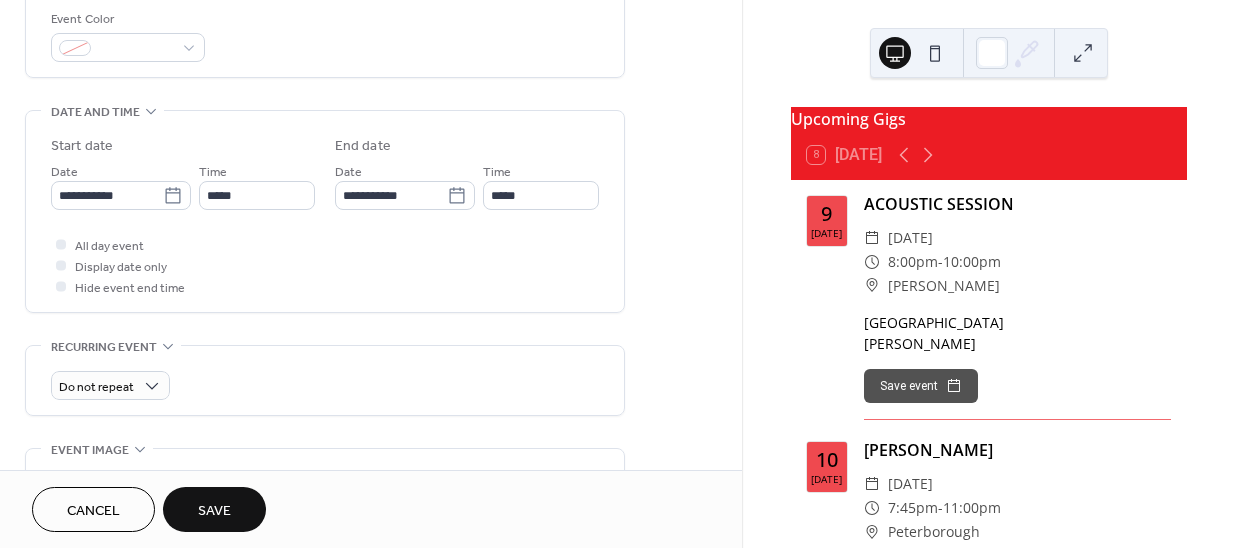 scroll, scrollTop: 545, scrollLeft: 0, axis: vertical 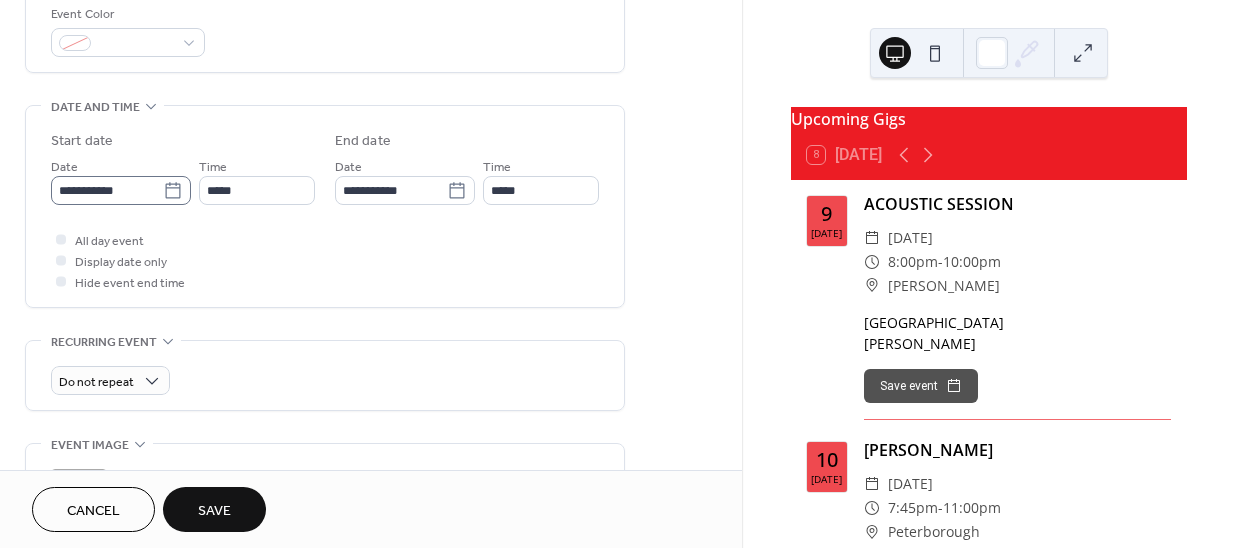click 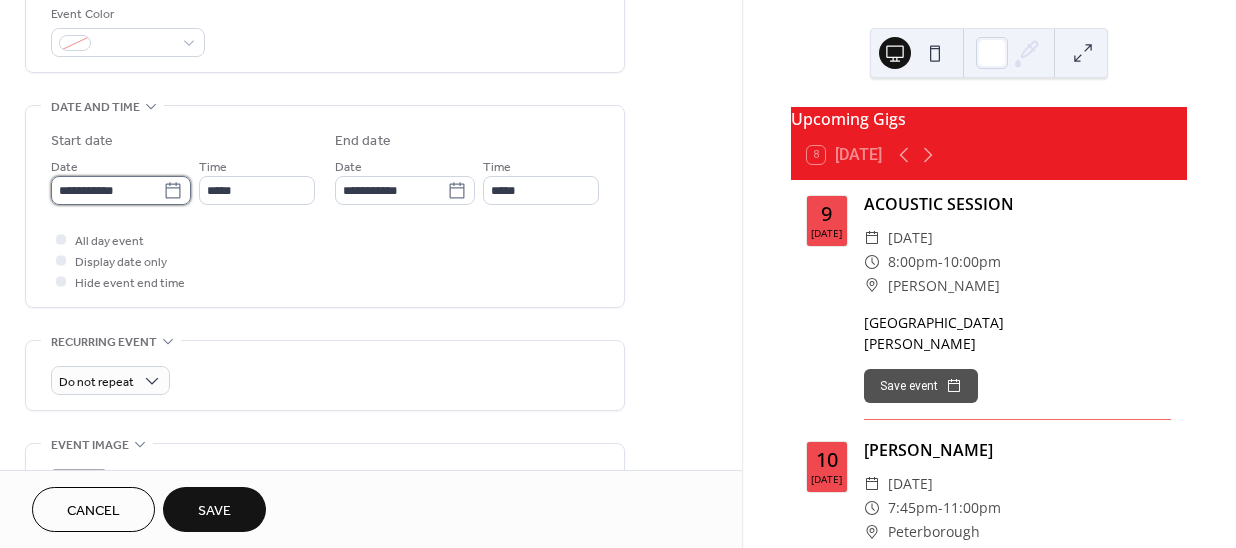click on "**********" at bounding box center (107, 190) 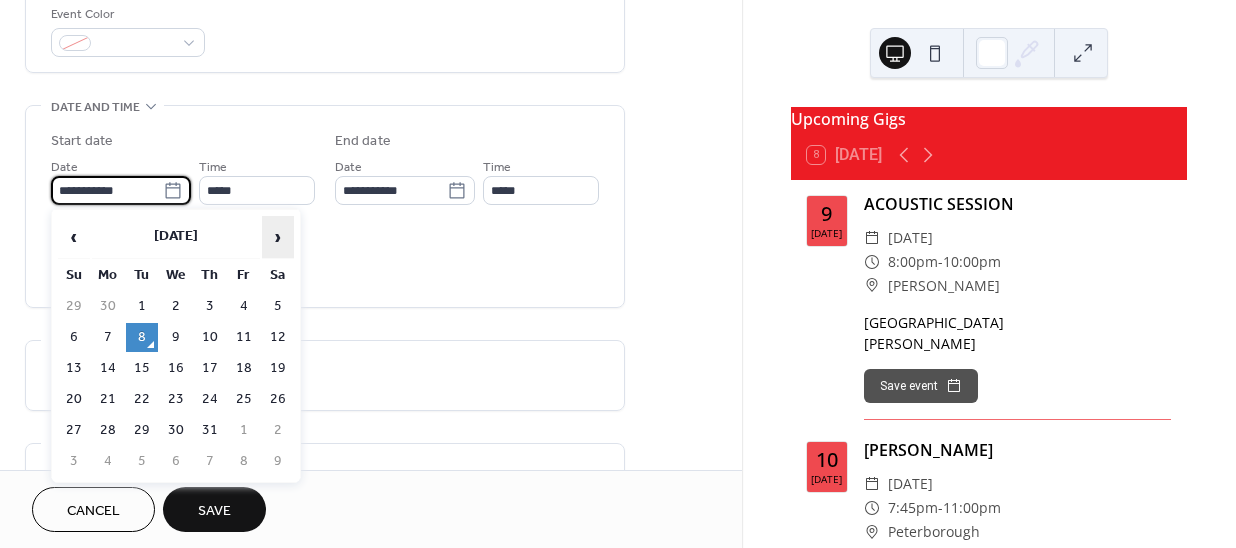 click on "›" at bounding box center (278, 237) 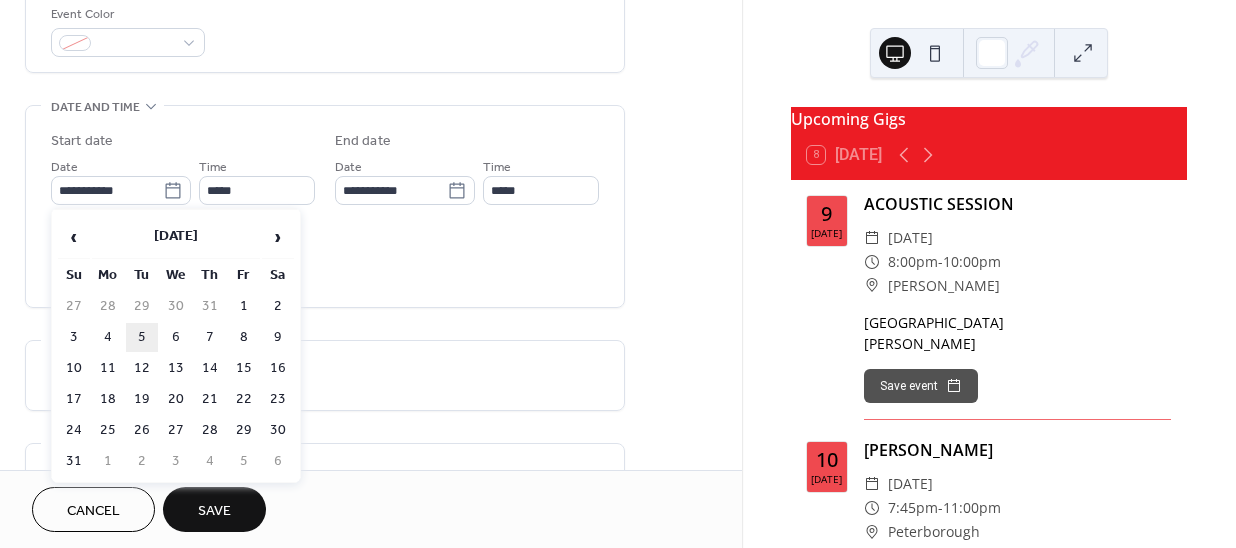 click on "5" at bounding box center [142, 337] 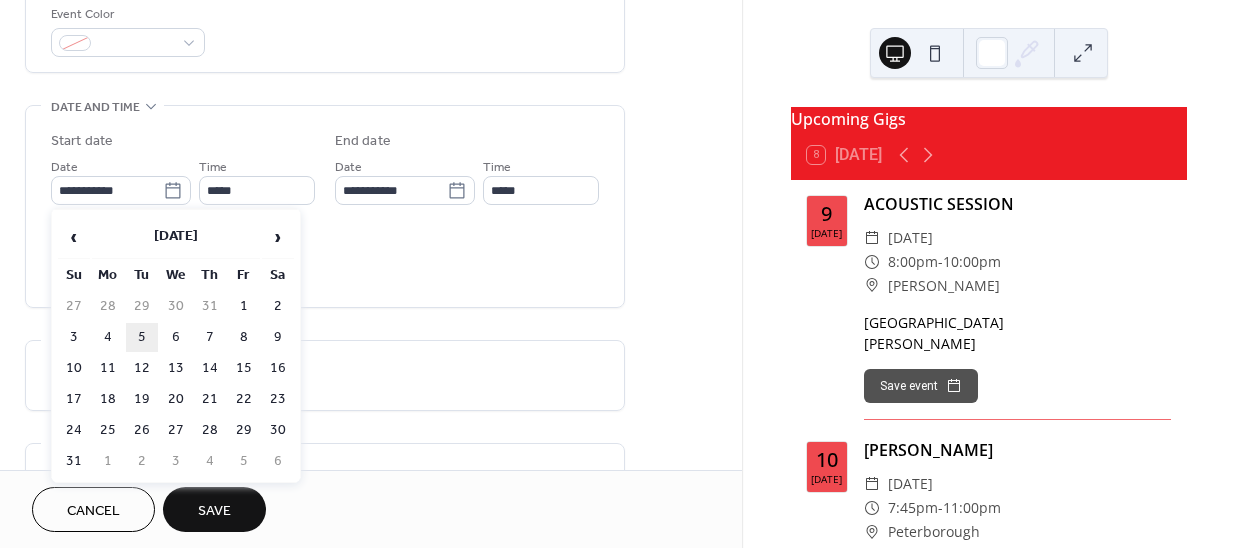 type on "**********" 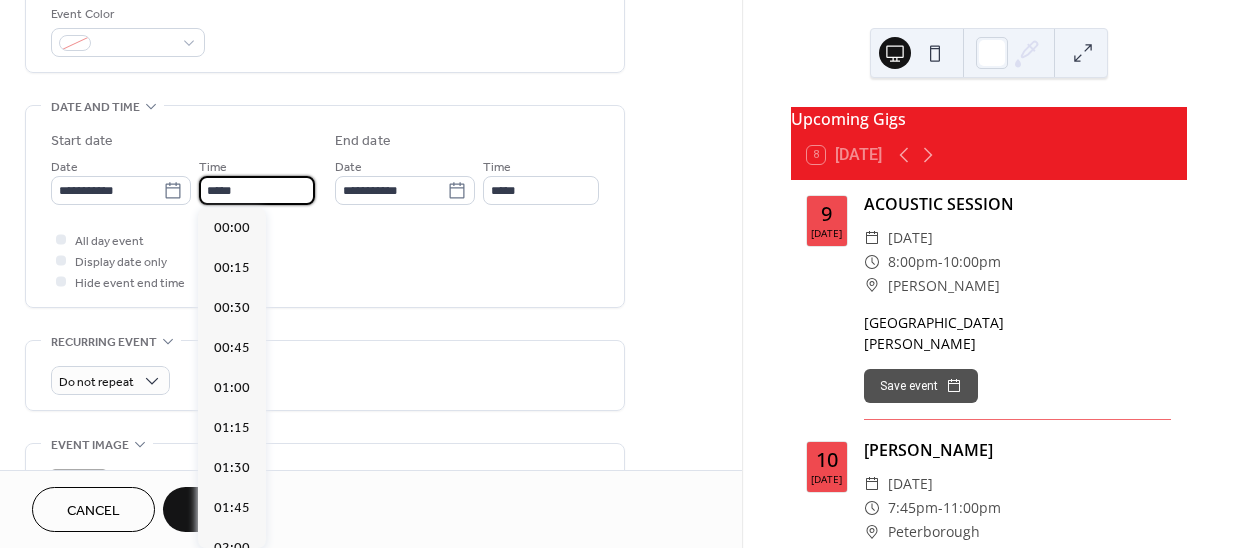 click on "*****" at bounding box center (257, 190) 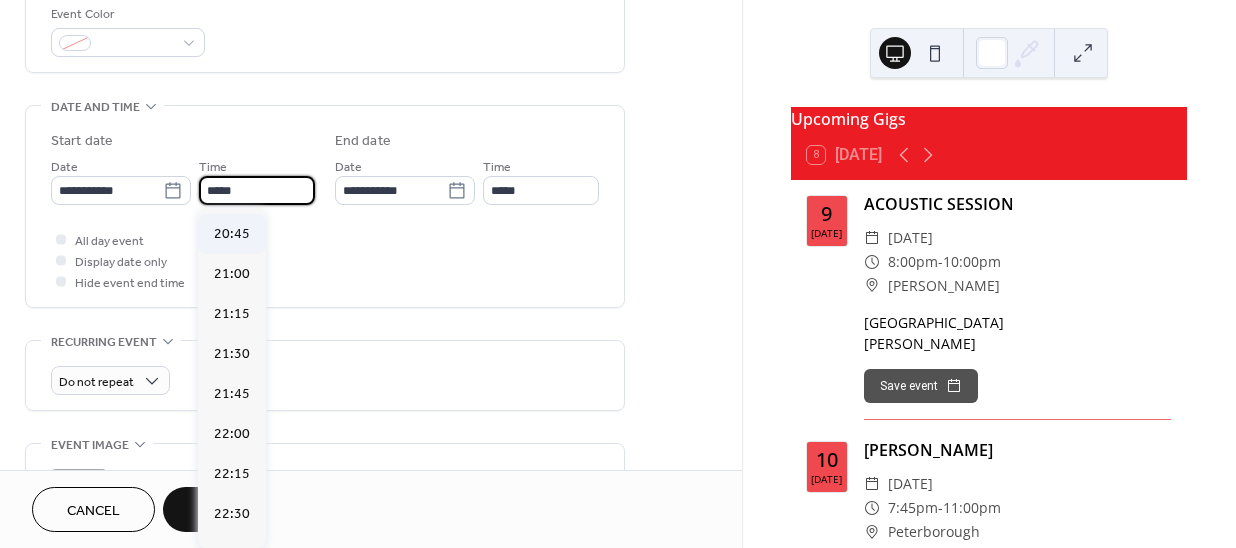 scroll, scrollTop: 3132, scrollLeft: 0, axis: vertical 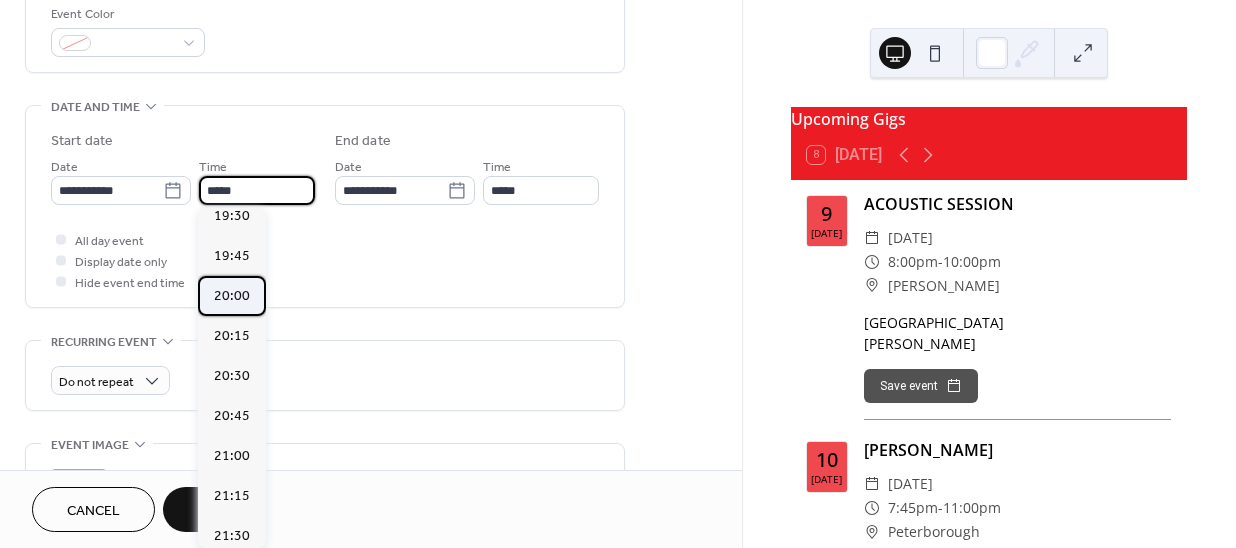 click on "20:00" at bounding box center [232, 295] 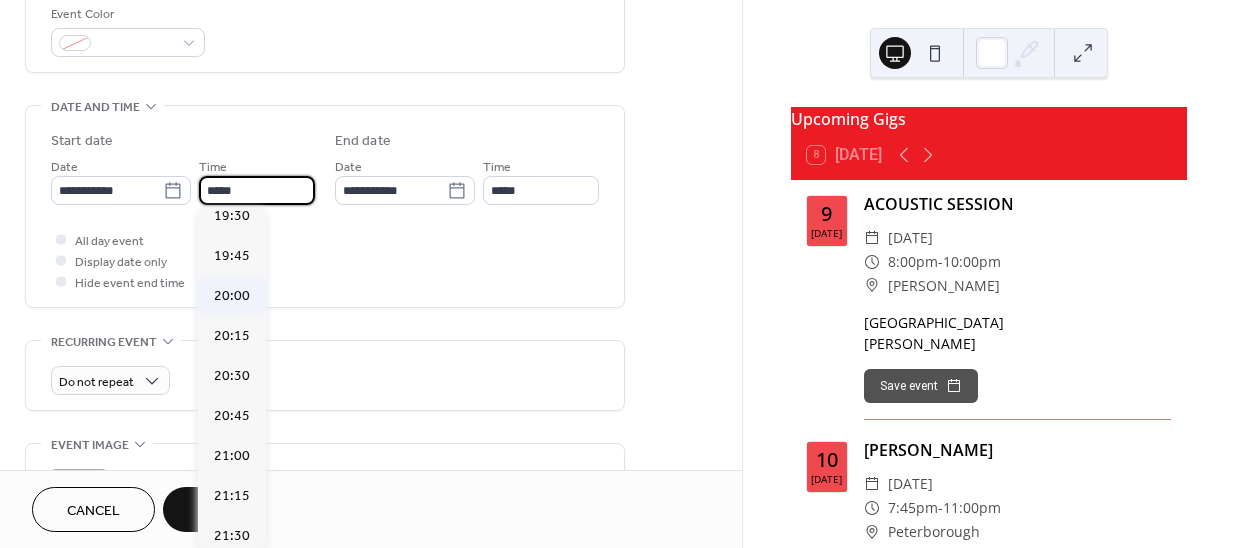 type on "*****" 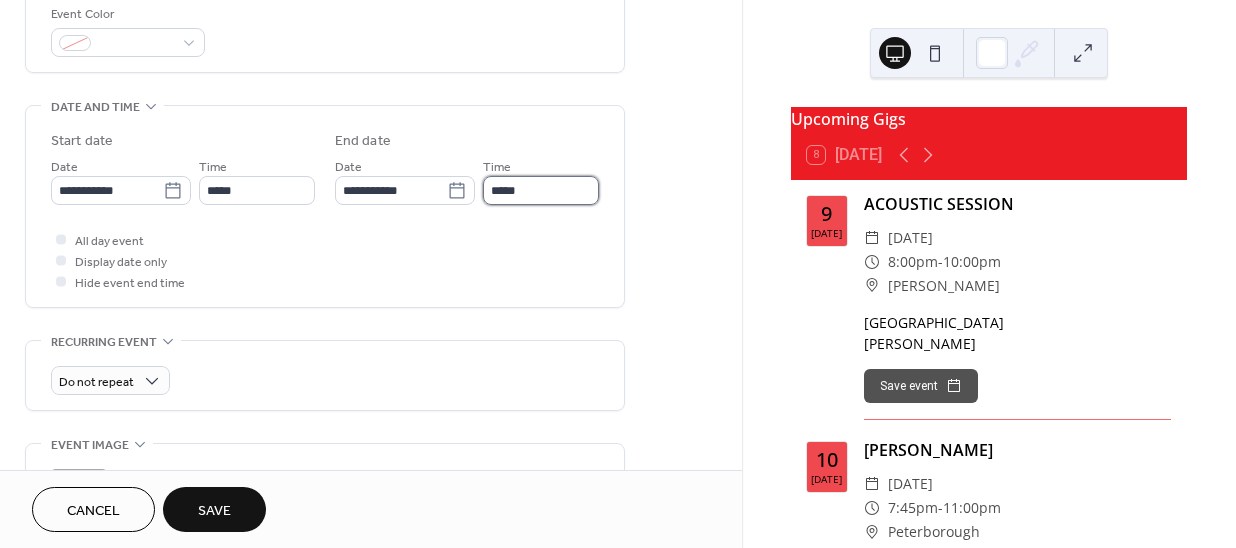 click on "*****" at bounding box center [541, 190] 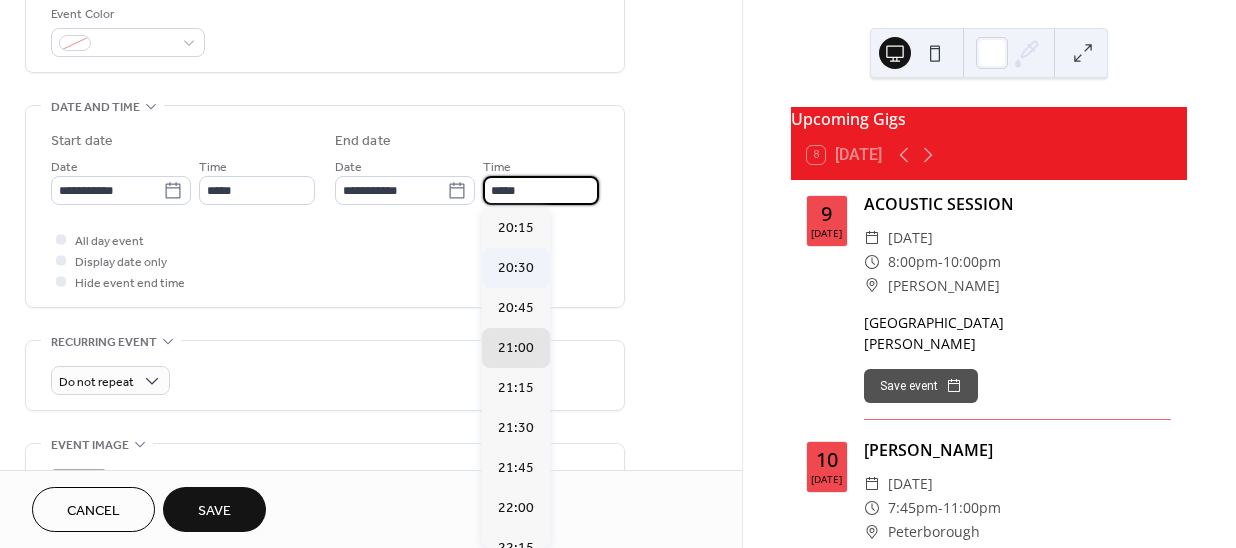 scroll, scrollTop: 269, scrollLeft: 0, axis: vertical 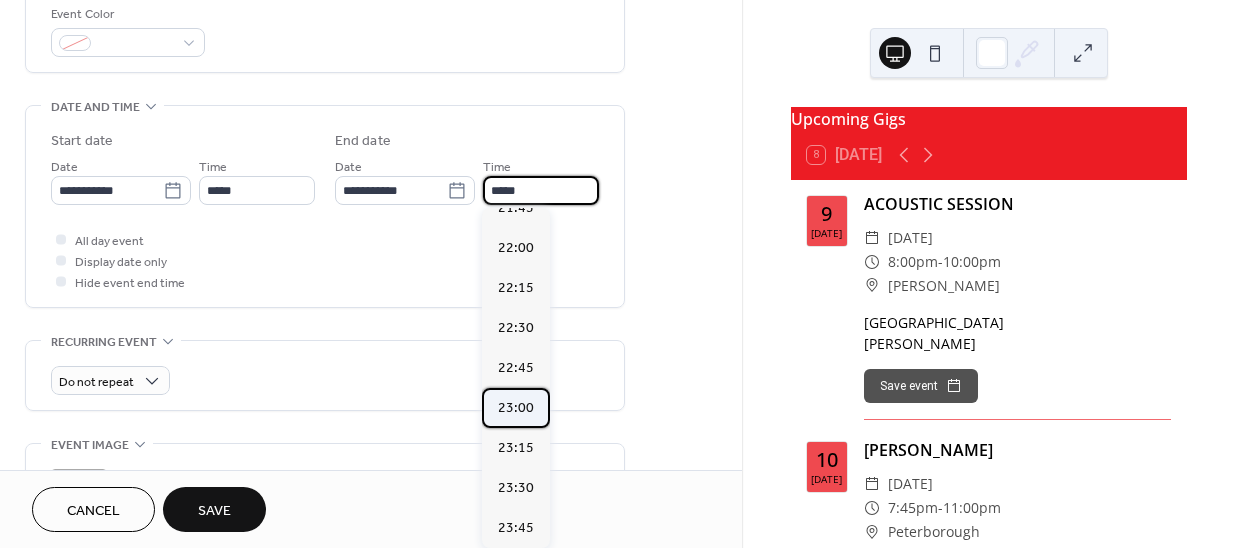 click on "23:00" at bounding box center [516, 407] 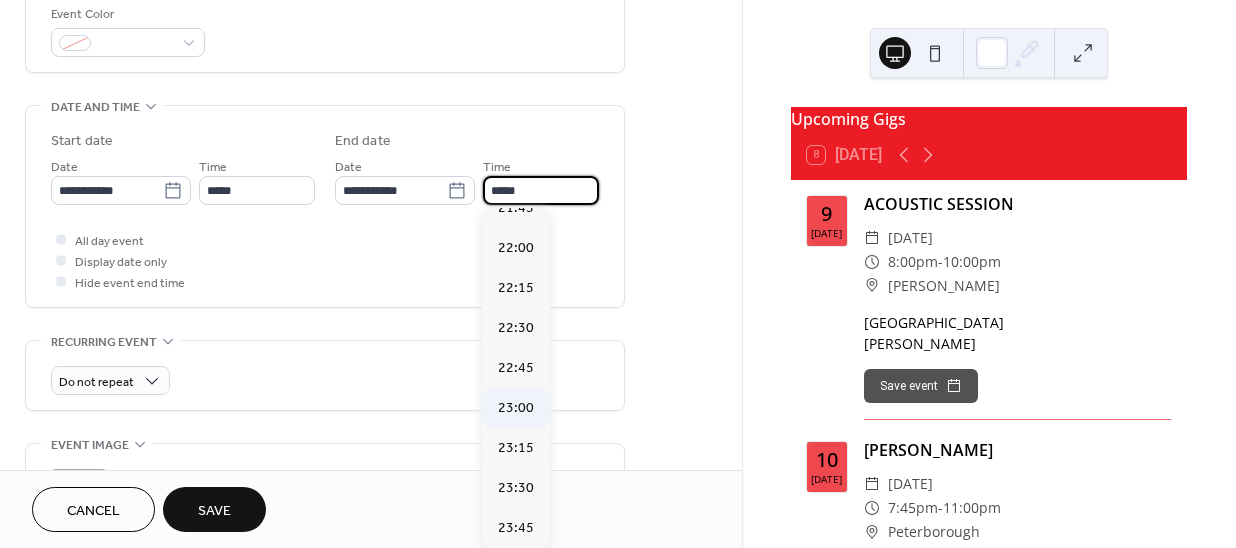 type on "*****" 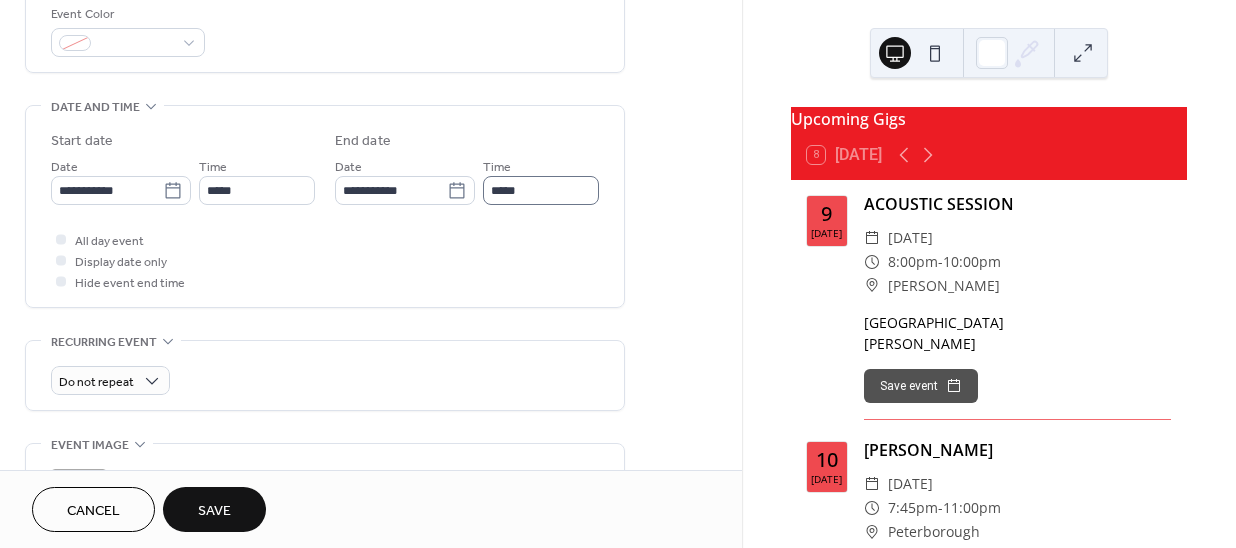 drag, startPoint x: 228, startPoint y: 495, endPoint x: 508, endPoint y: 177, distance: 423.70273 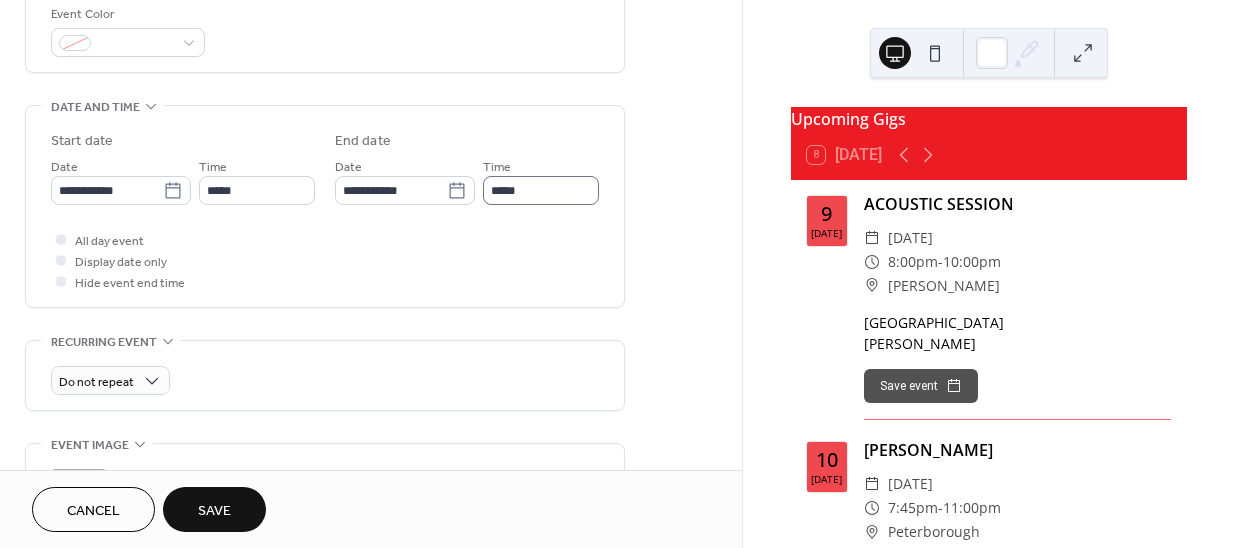 click on "Save" at bounding box center (214, 509) 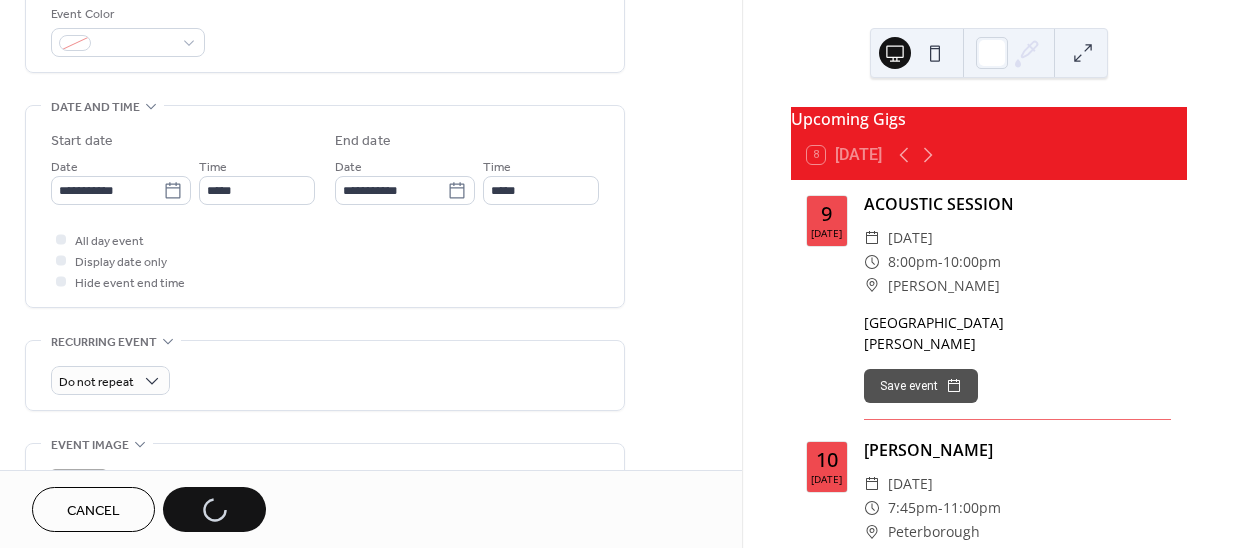 scroll, scrollTop: 272, scrollLeft: 0, axis: vertical 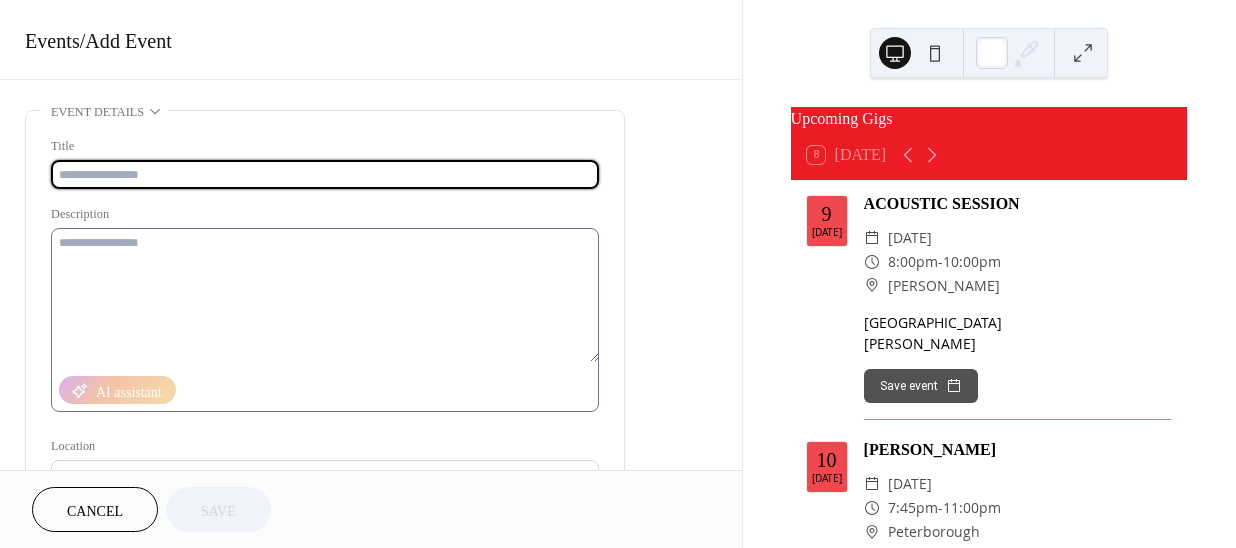 paste on "**********" 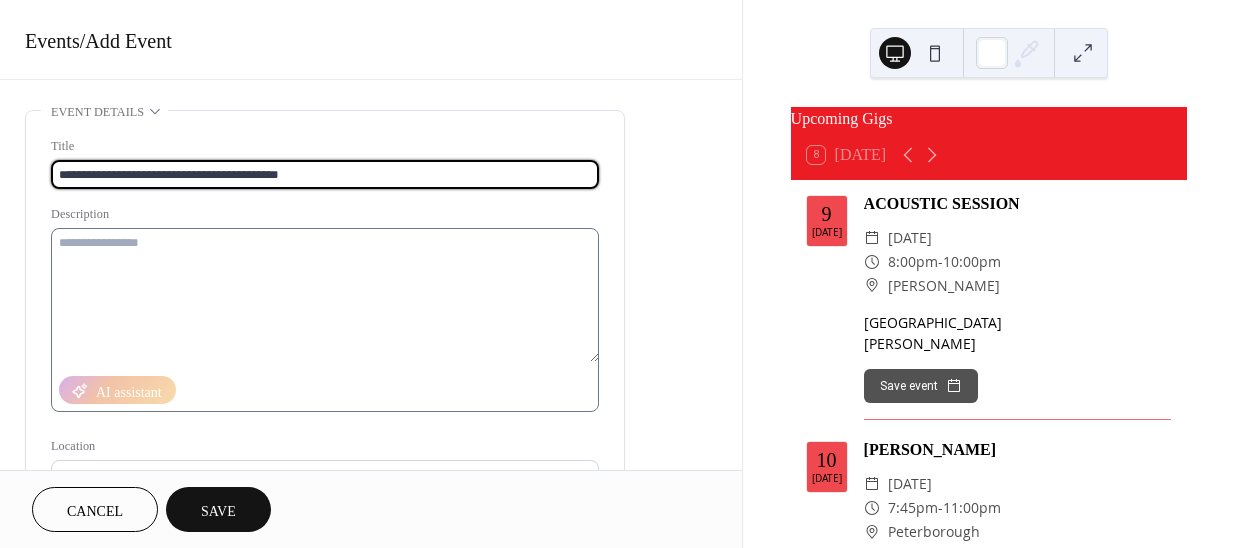 type on "**********" 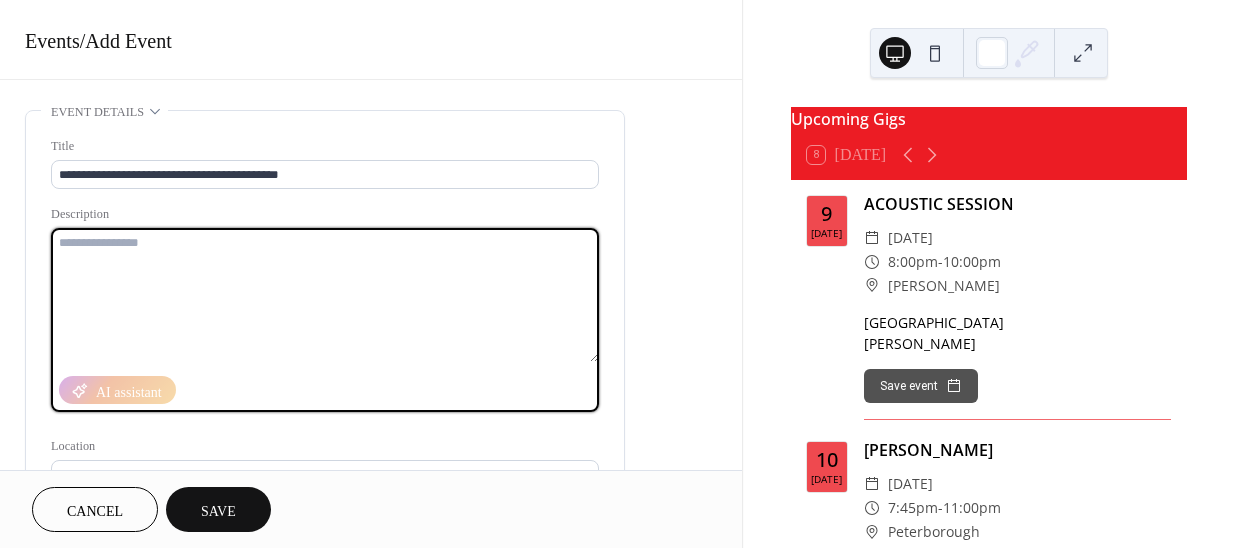 drag, startPoint x: 76, startPoint y: 245, endPoint x: 83, endPoint y: 361, distance: 116.21101 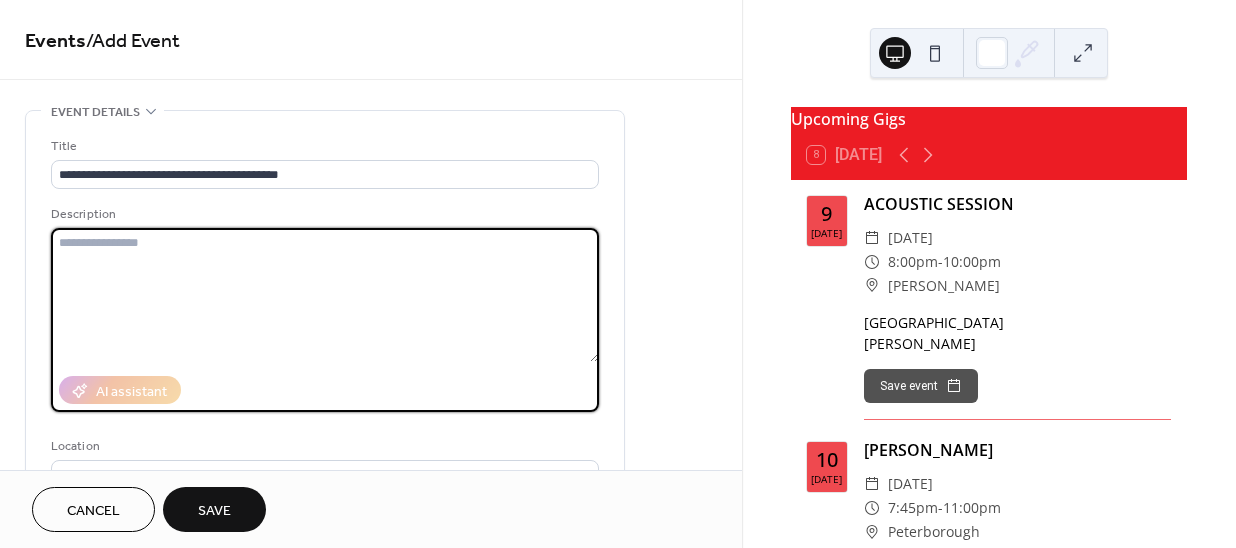 click at bounding box center [325, 295] 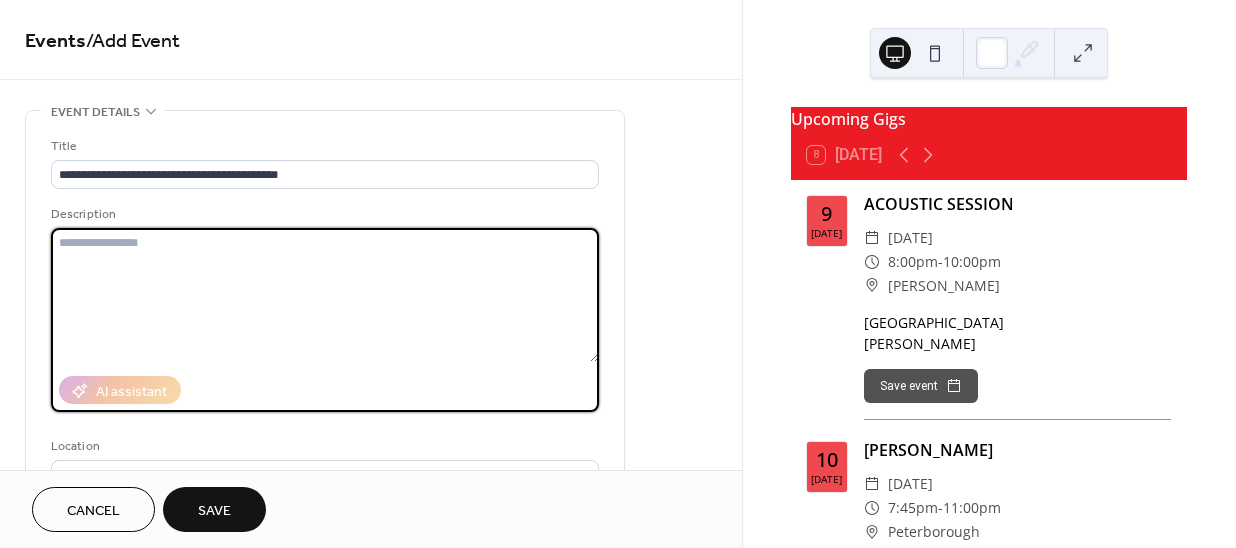 paste on "**********" 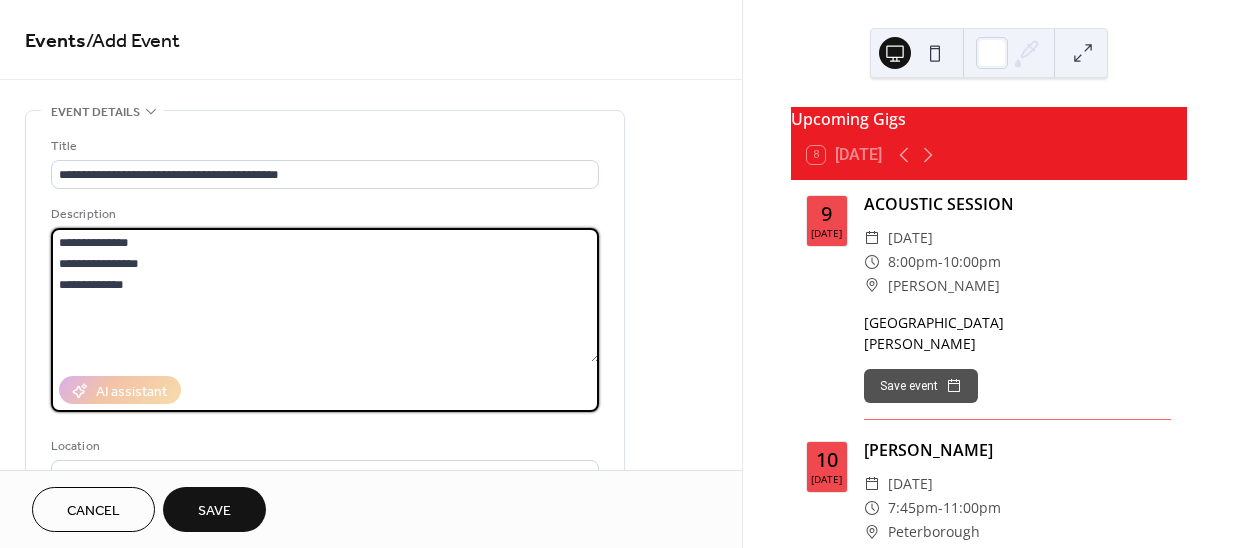 drag, startPoint x: 73, startPoint y: 236, endPoint x: 43, endPoint y: 231, distance: 30.413813 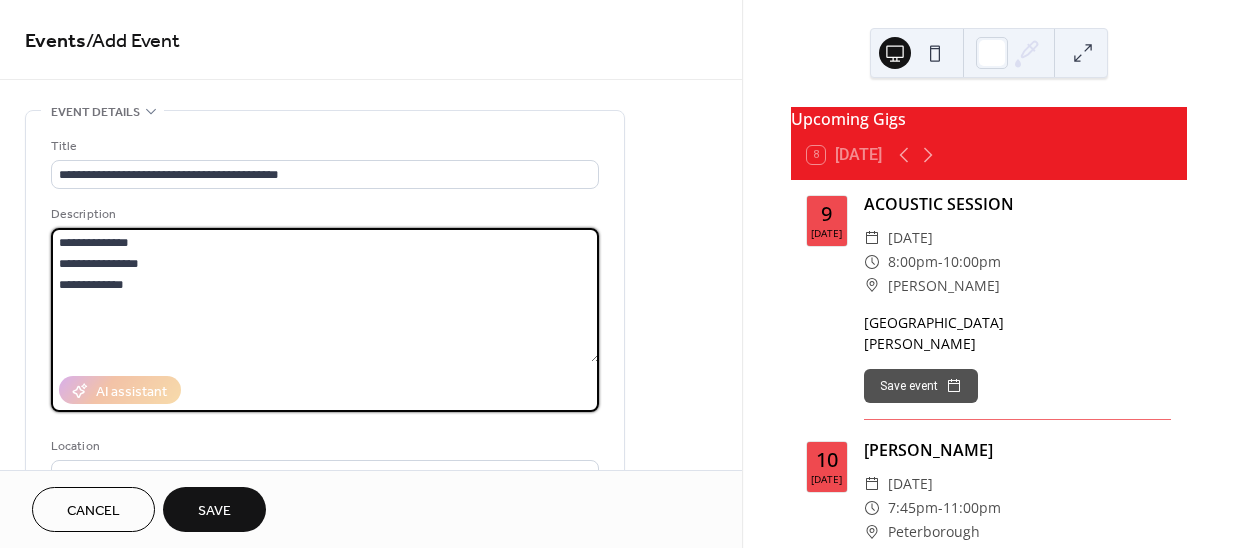 click on "**********" at bounding box center [325, 364] 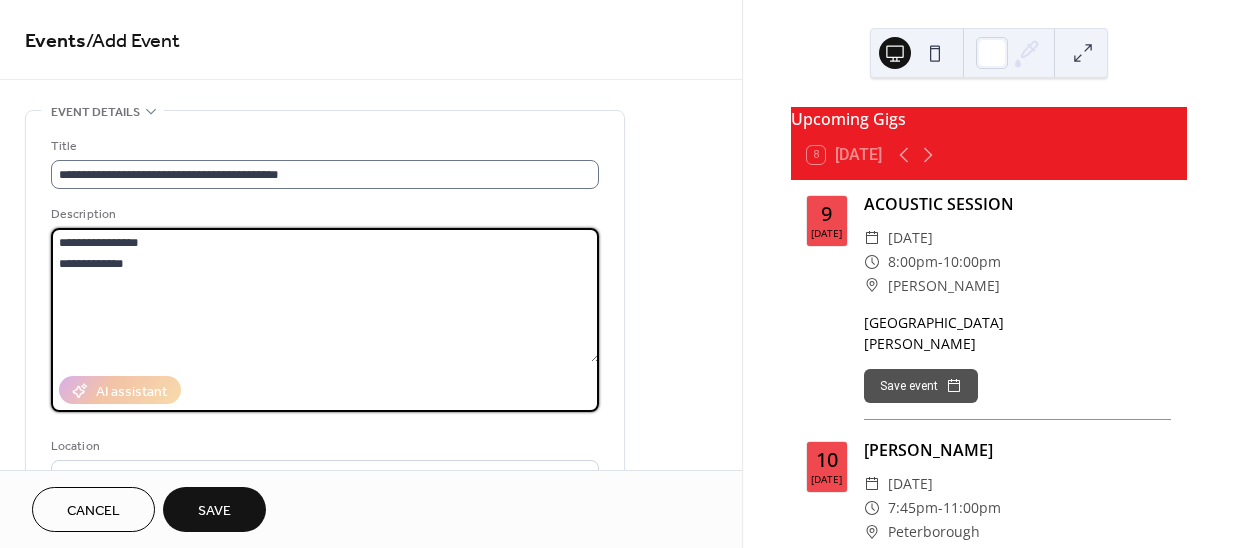 type on "**********" 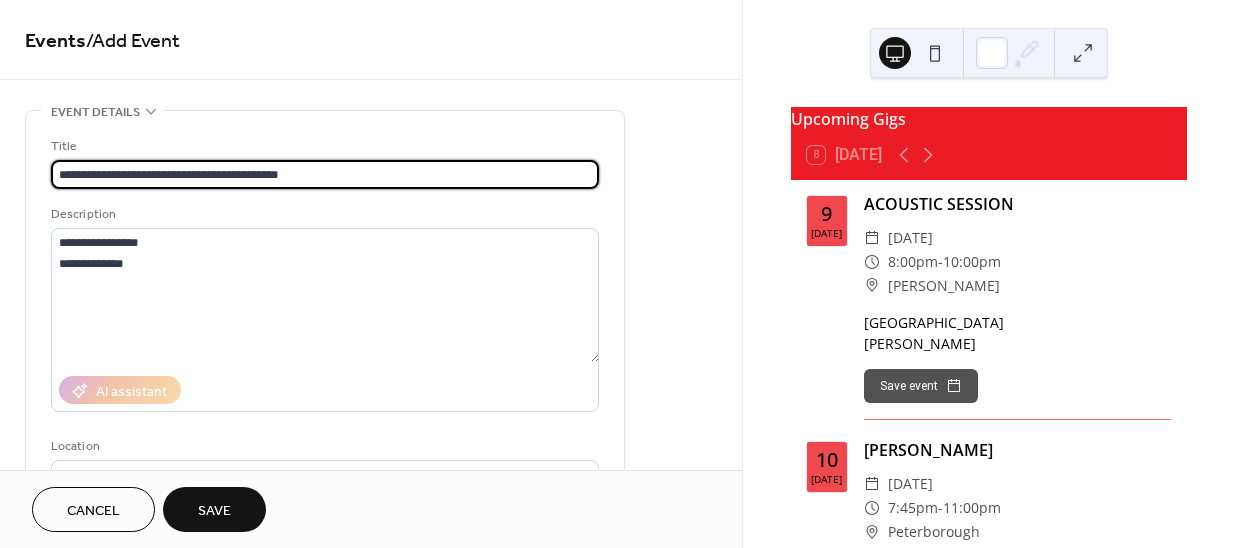 drag, startPoint x: 353, startPoint y: 171, endPoint x: 157, endPoint y: 164, distance: 196.12495 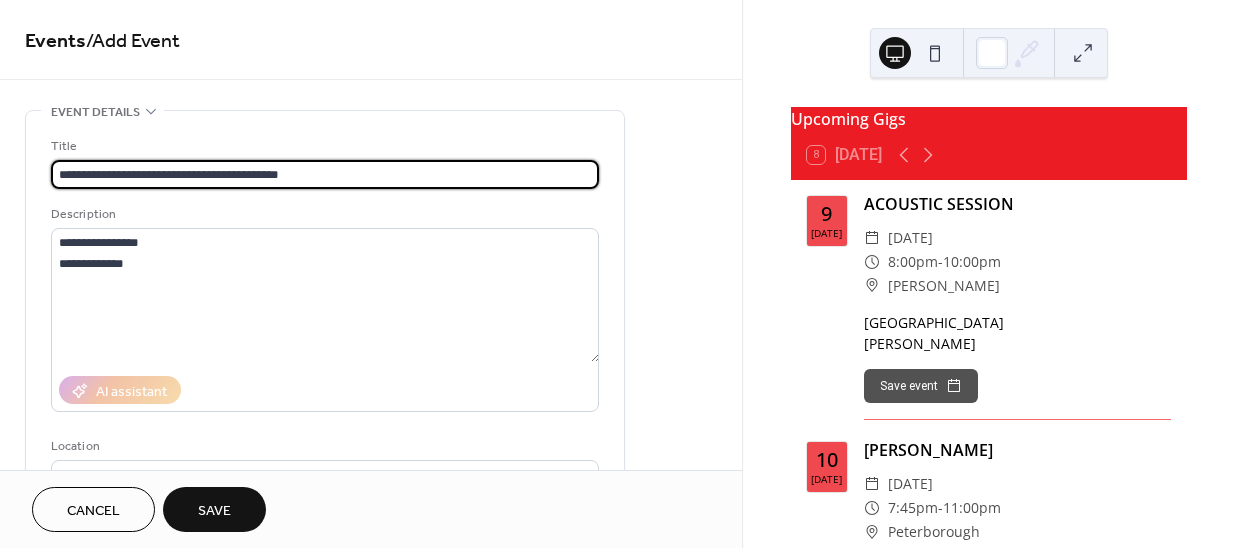 click on "**********" at bounding box center (325, 174) 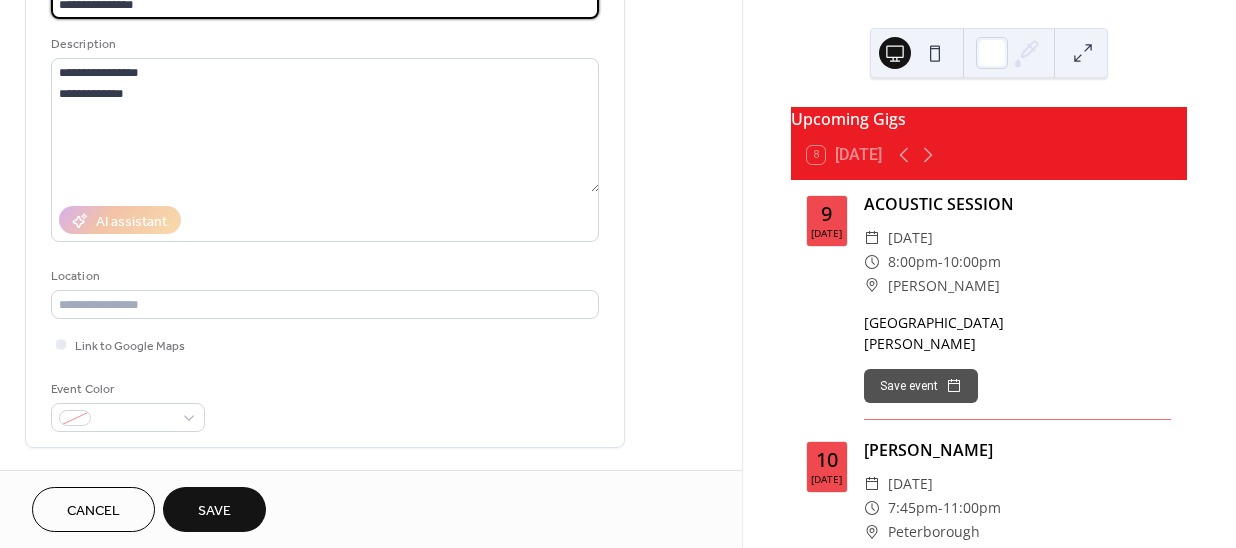 scroll, scrollTop: 181, scrollLeft: 0, axis: vertical 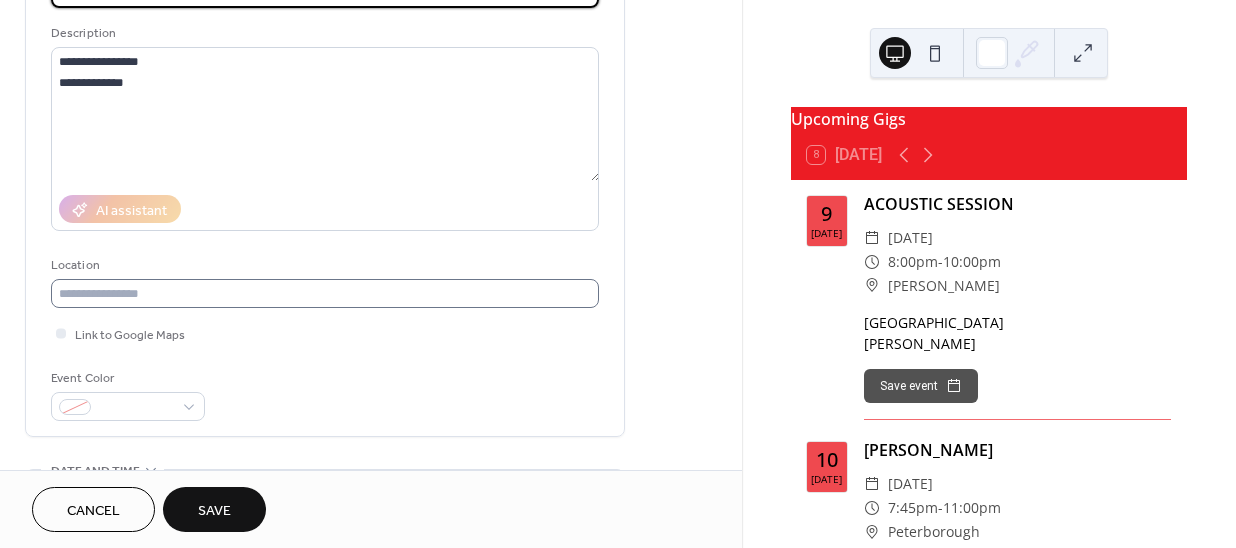 type on "**********" 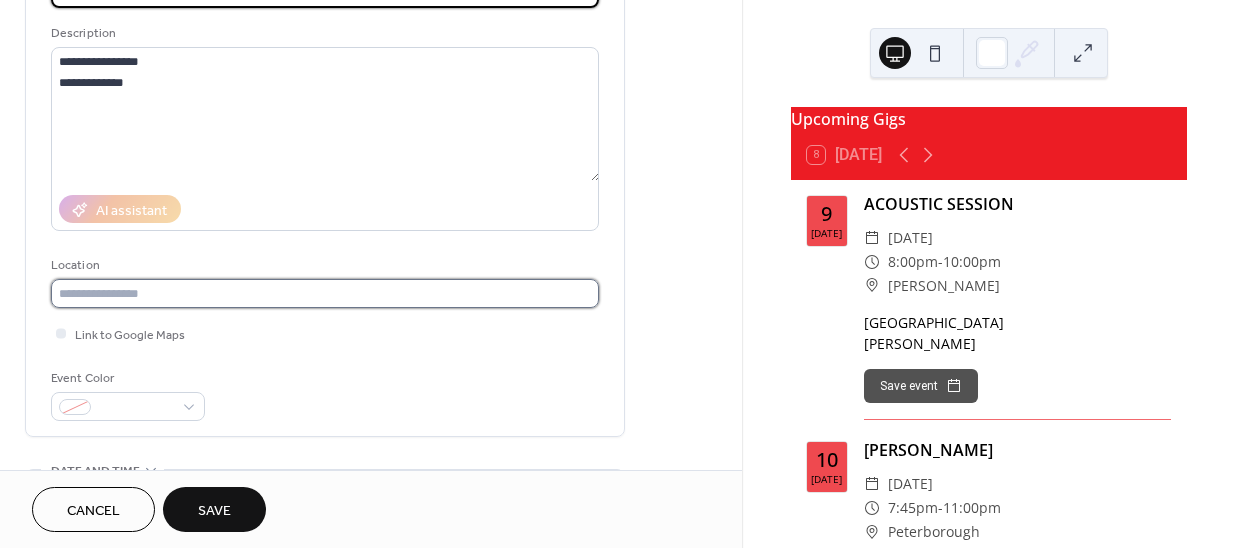 click at bounding box center (325, 293) 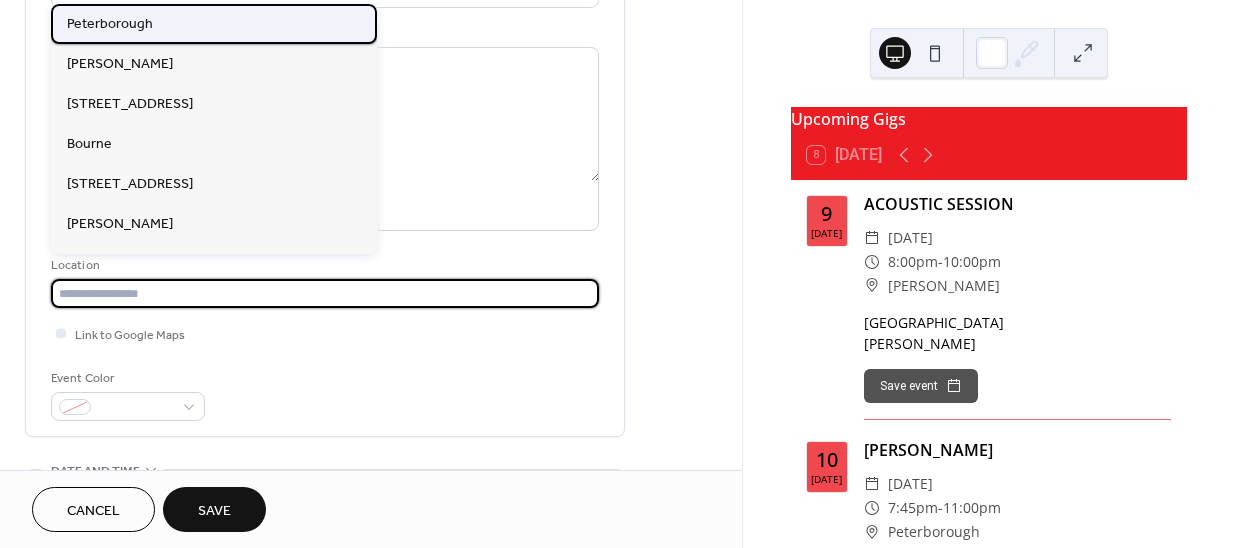 click on "Peterborough" at bounding box center [110, 24] 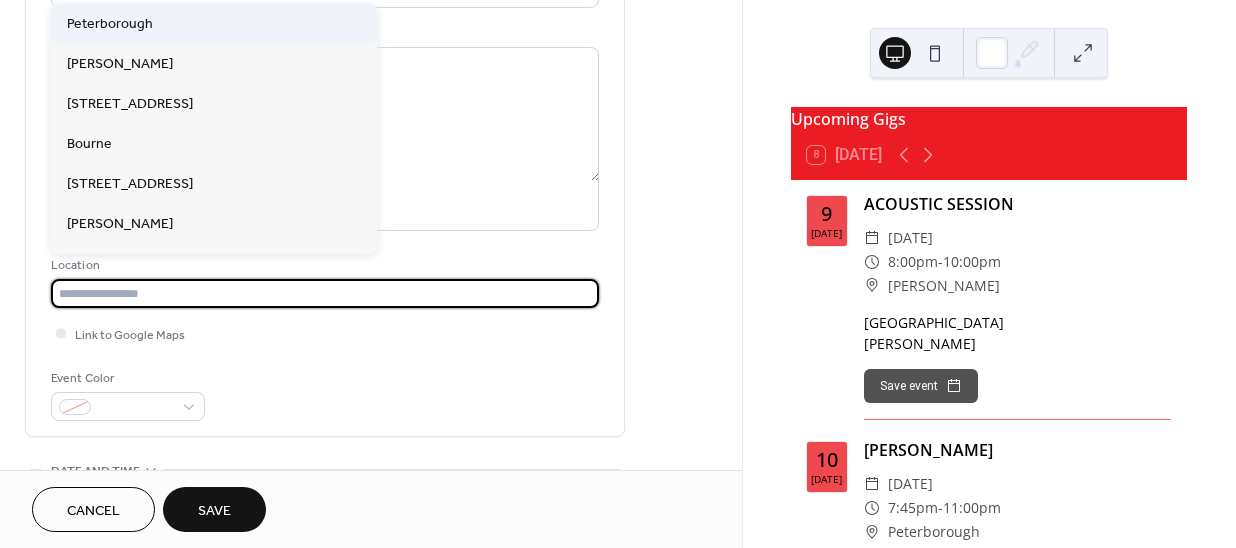 type on "**********" 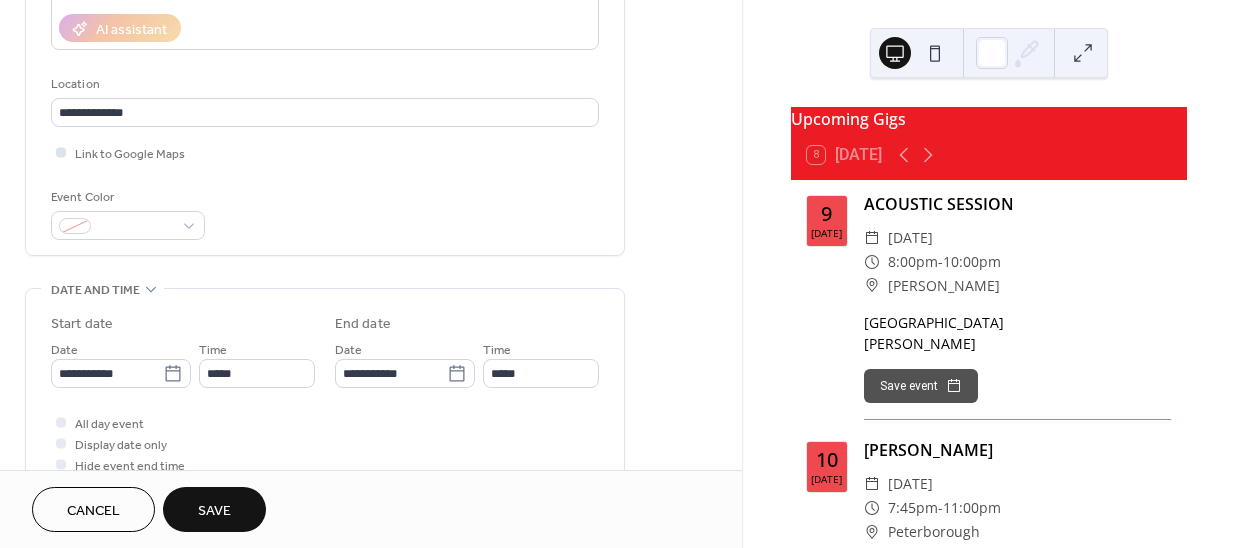 scroll, scrollTop: 363, scrollLeft: 0, axis: vertical 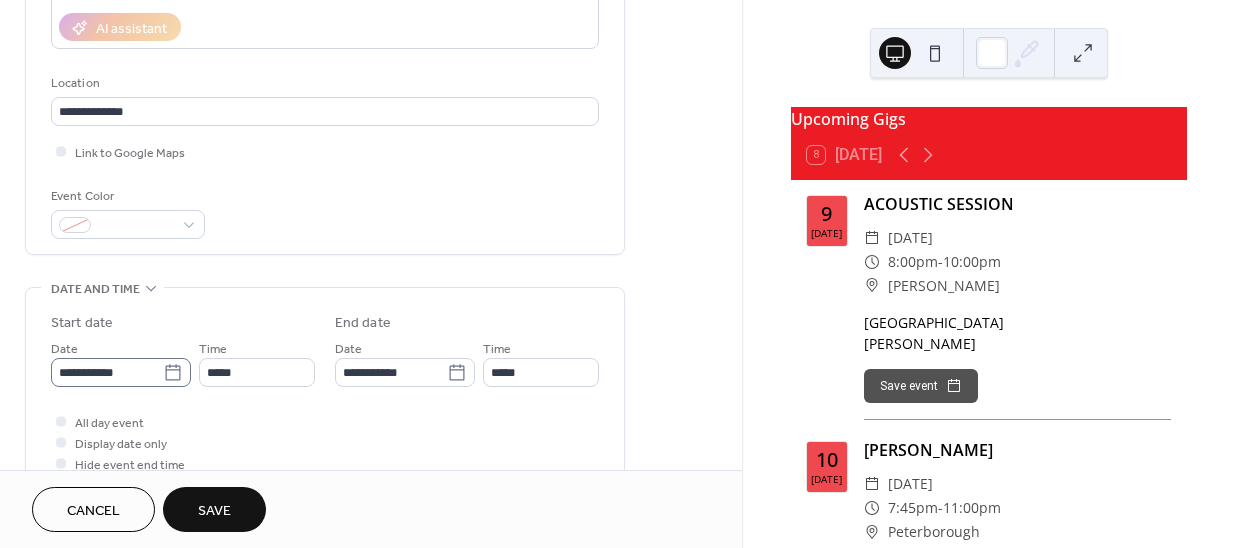 click 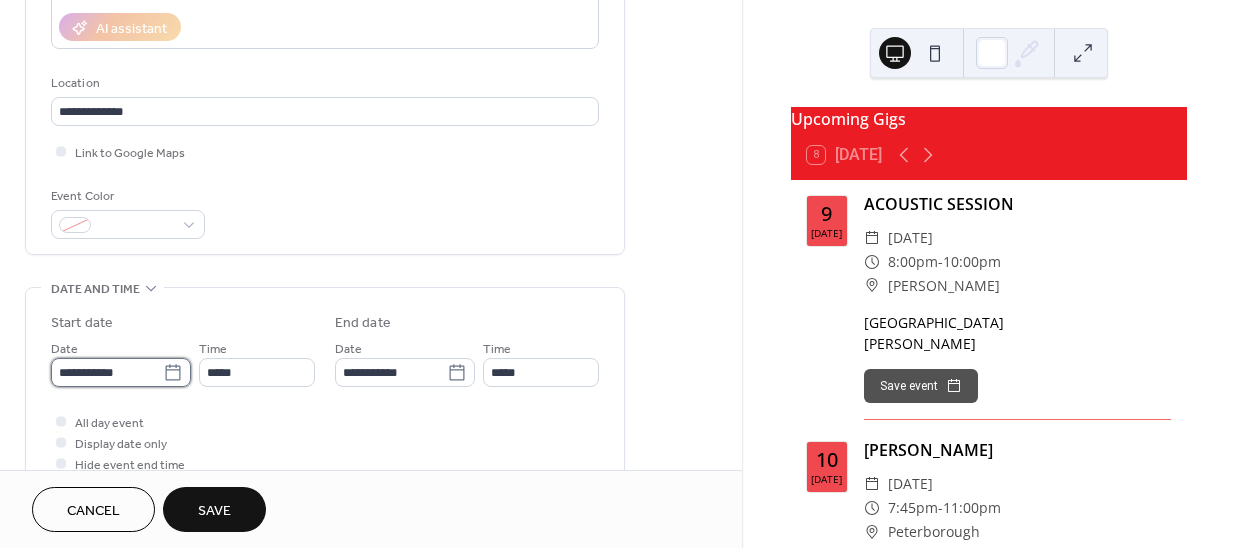 click on "**********" at bounding box center [107, 372] 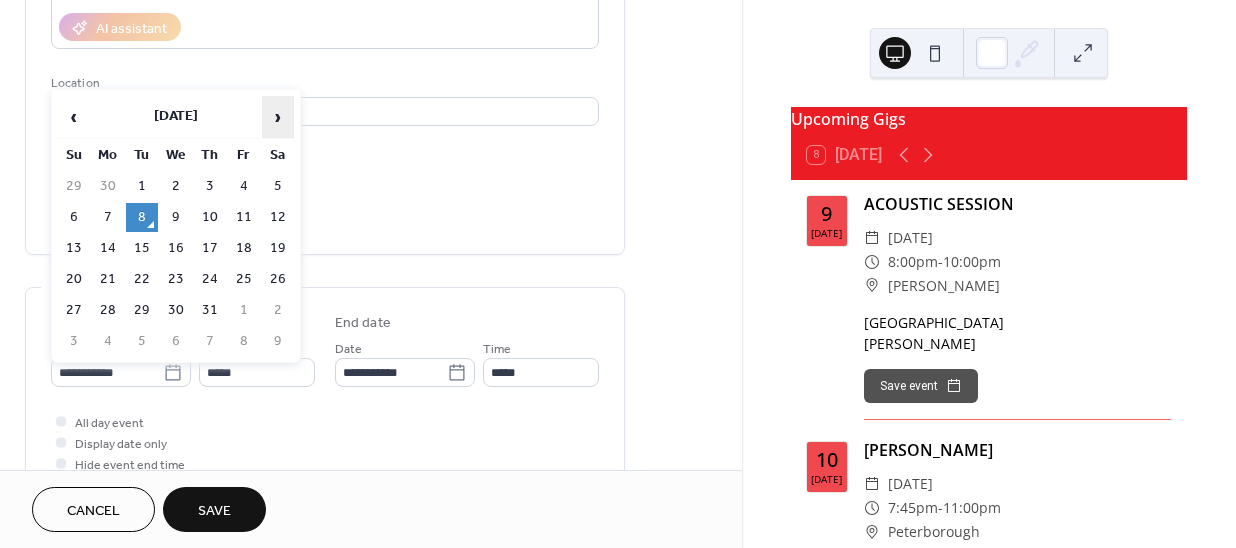 click on "›" at bounding box center [278, 117] 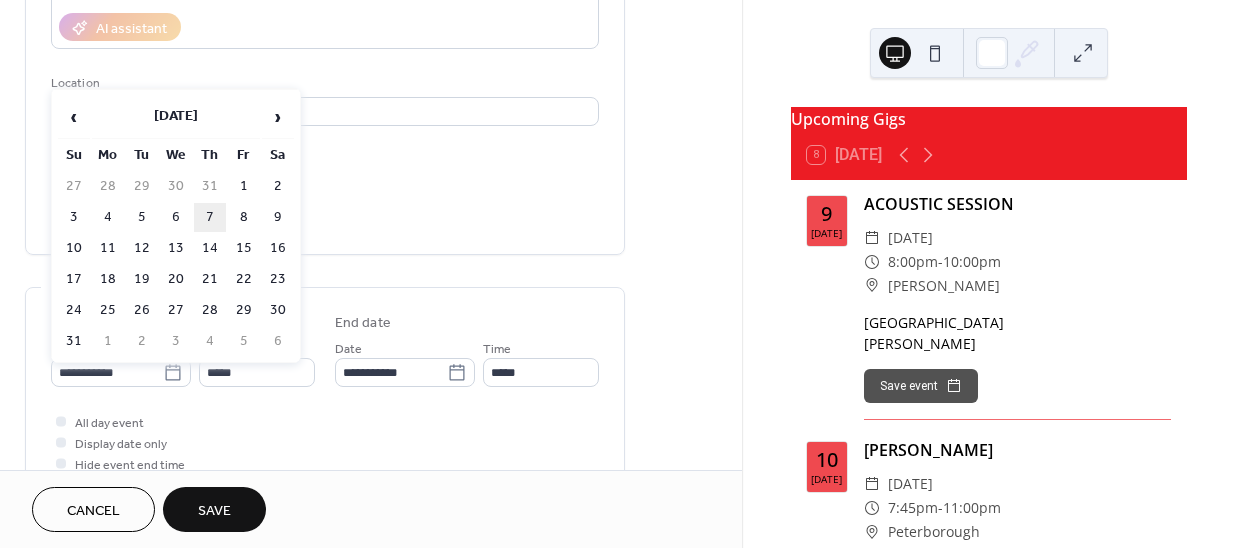 click on "7" at bounding box center [210, 217] 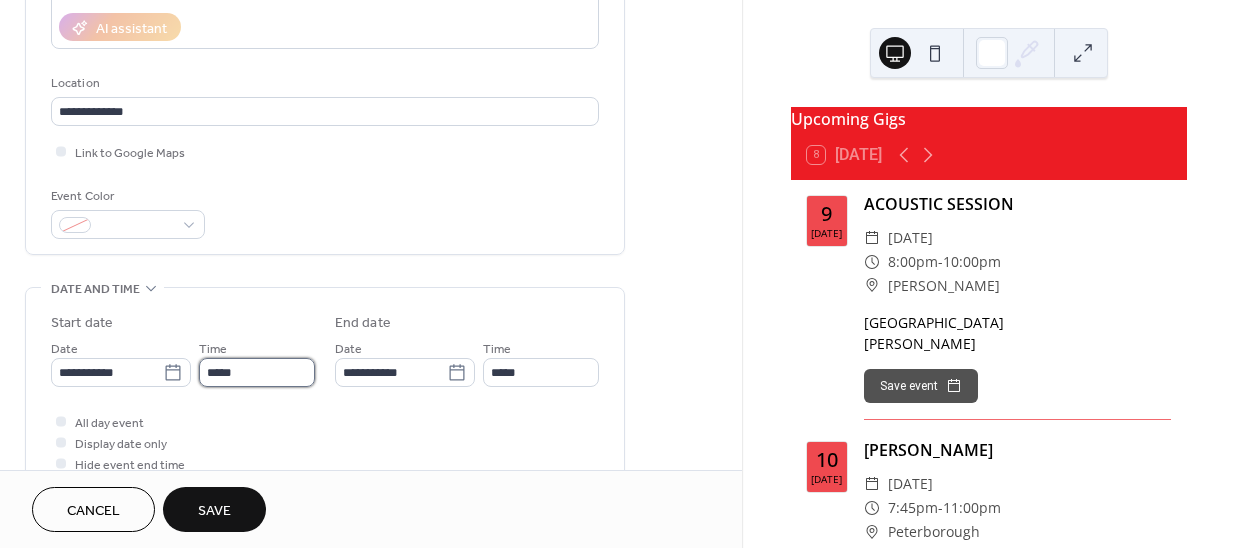click on "*****" at bounding box center [257, 372] 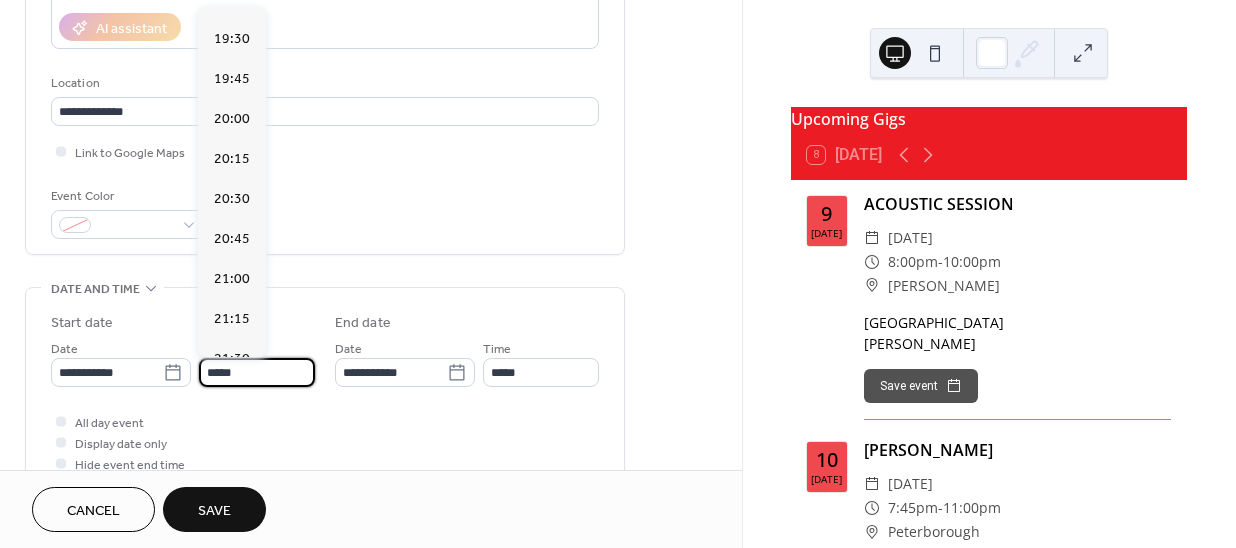 scroll, scrollTop: 3132, scrollLeft: 0, axis: vertical 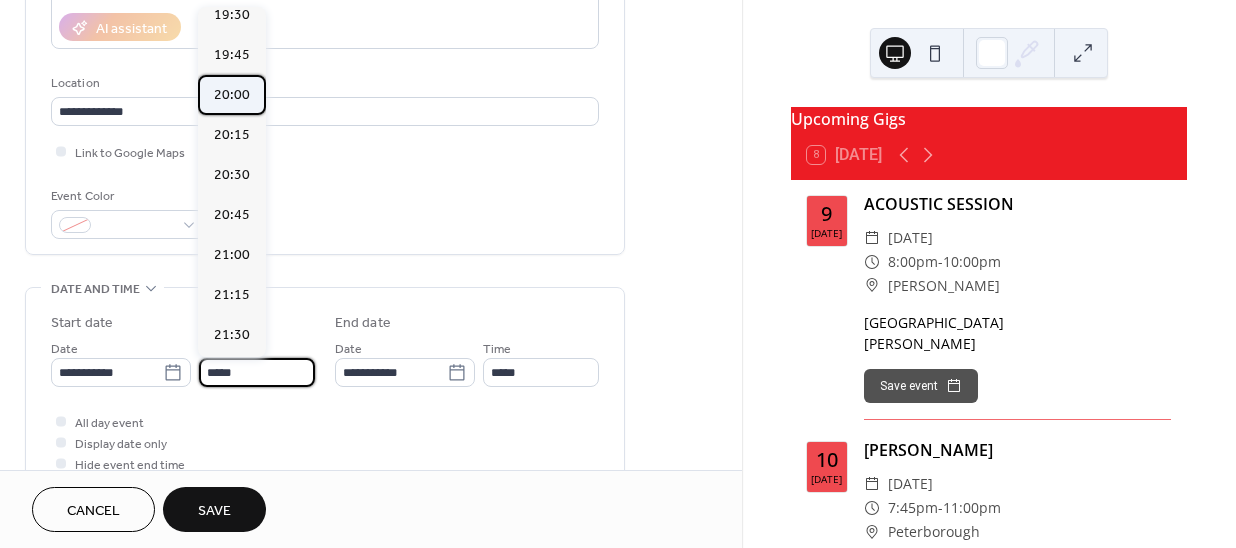 click on "20:00" at bounding box center [232, 94] 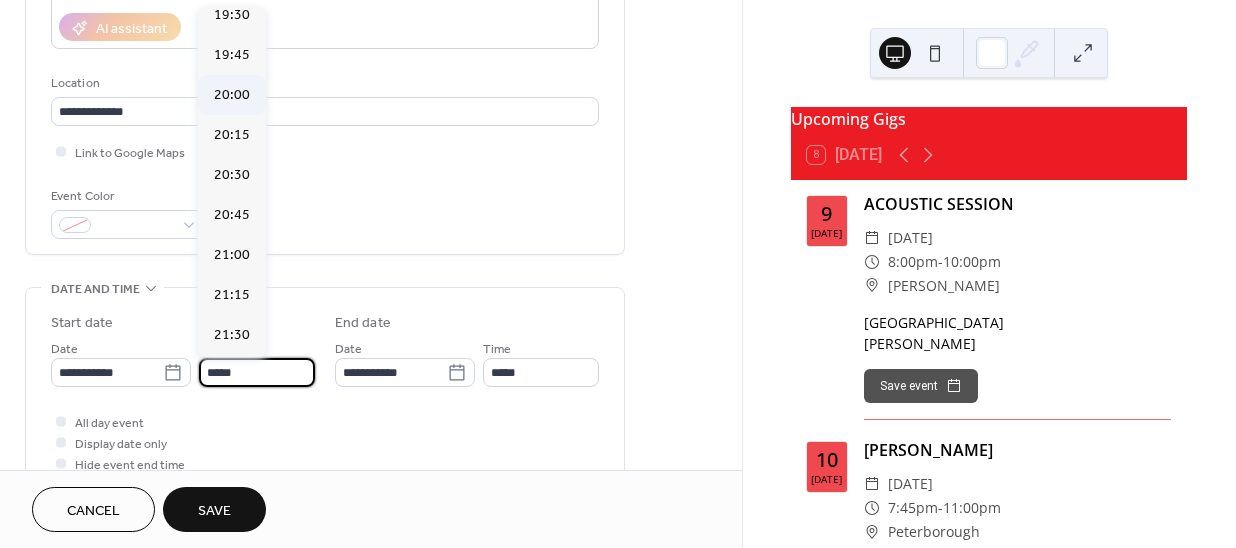 type on "*****" 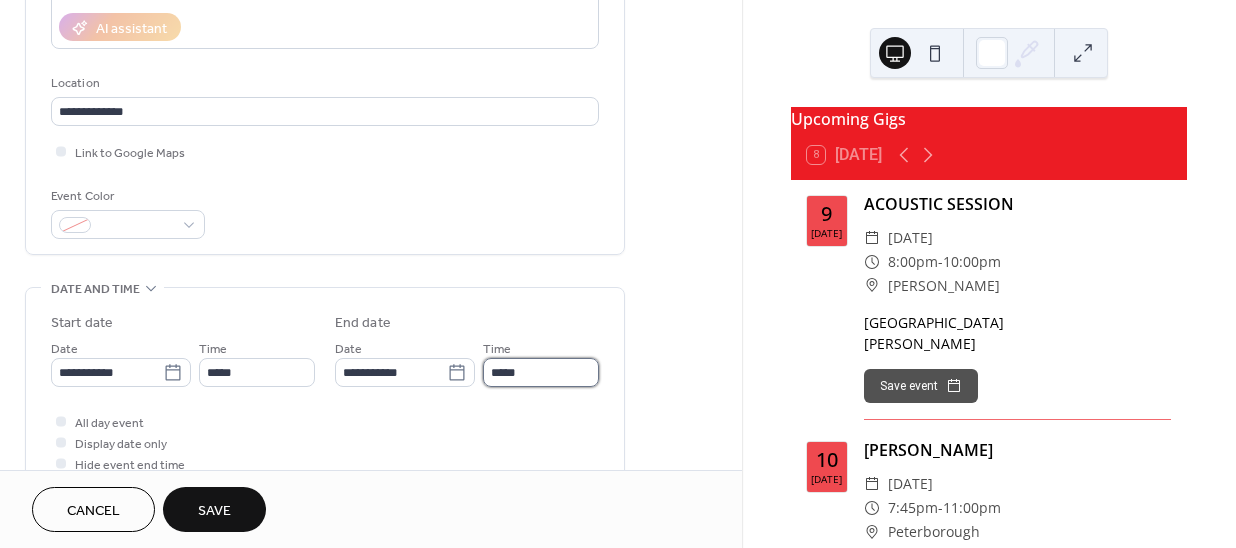 click on "*****" at bounding box center [541, 372] 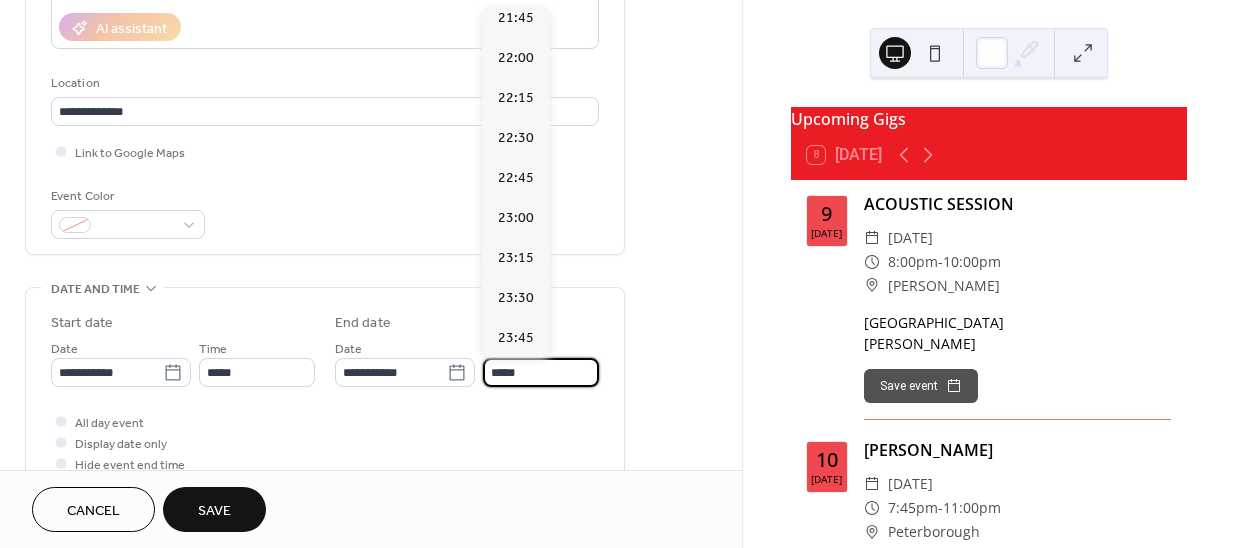 scroll, scrollTop: 259, scrollLeft: 0, axis: vertical 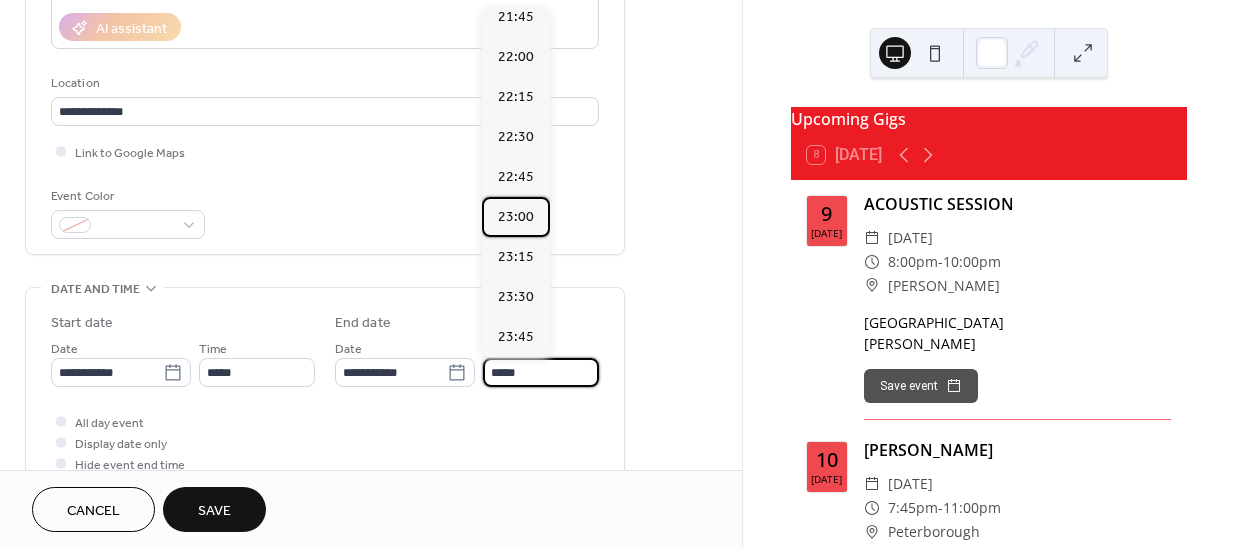 click on "23:00" at bounding box center (516, 216) 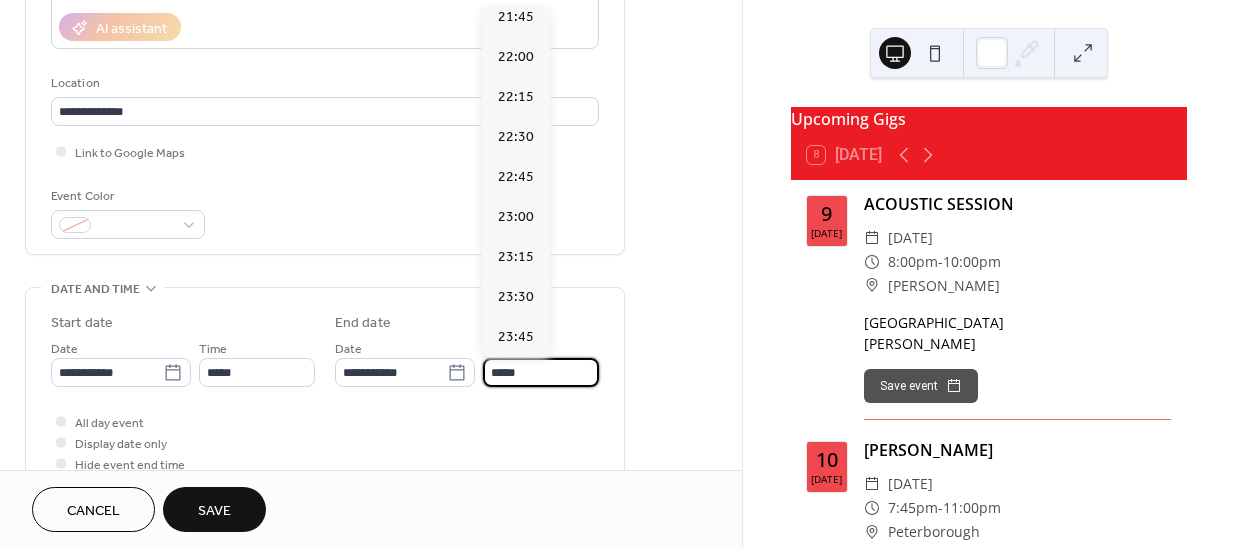 type on "*****" 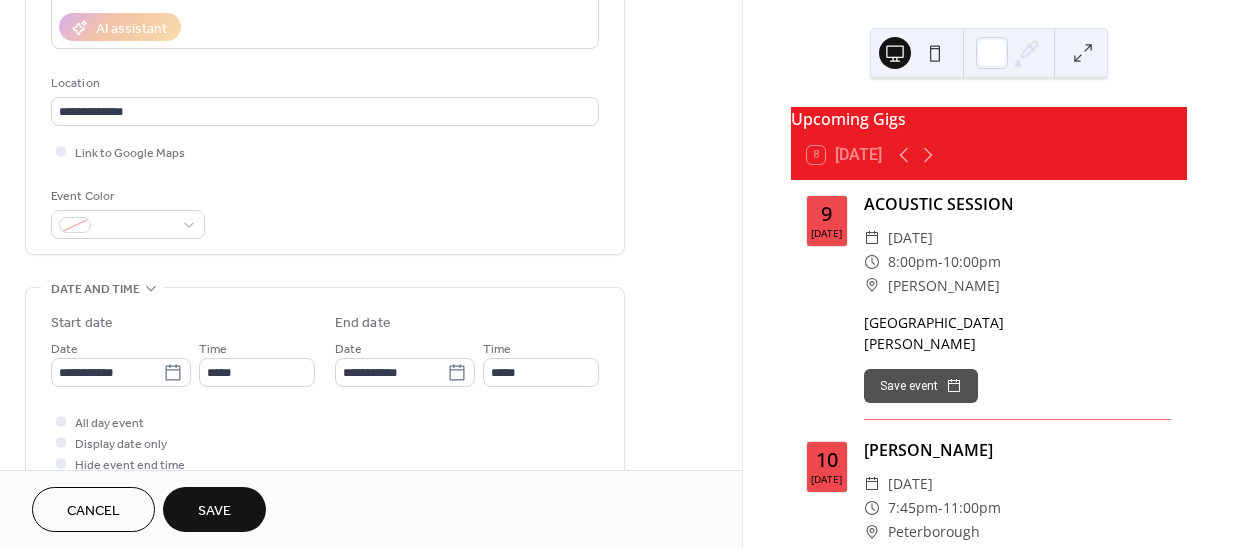 click on "Save" at bounding box center [214, 511] 